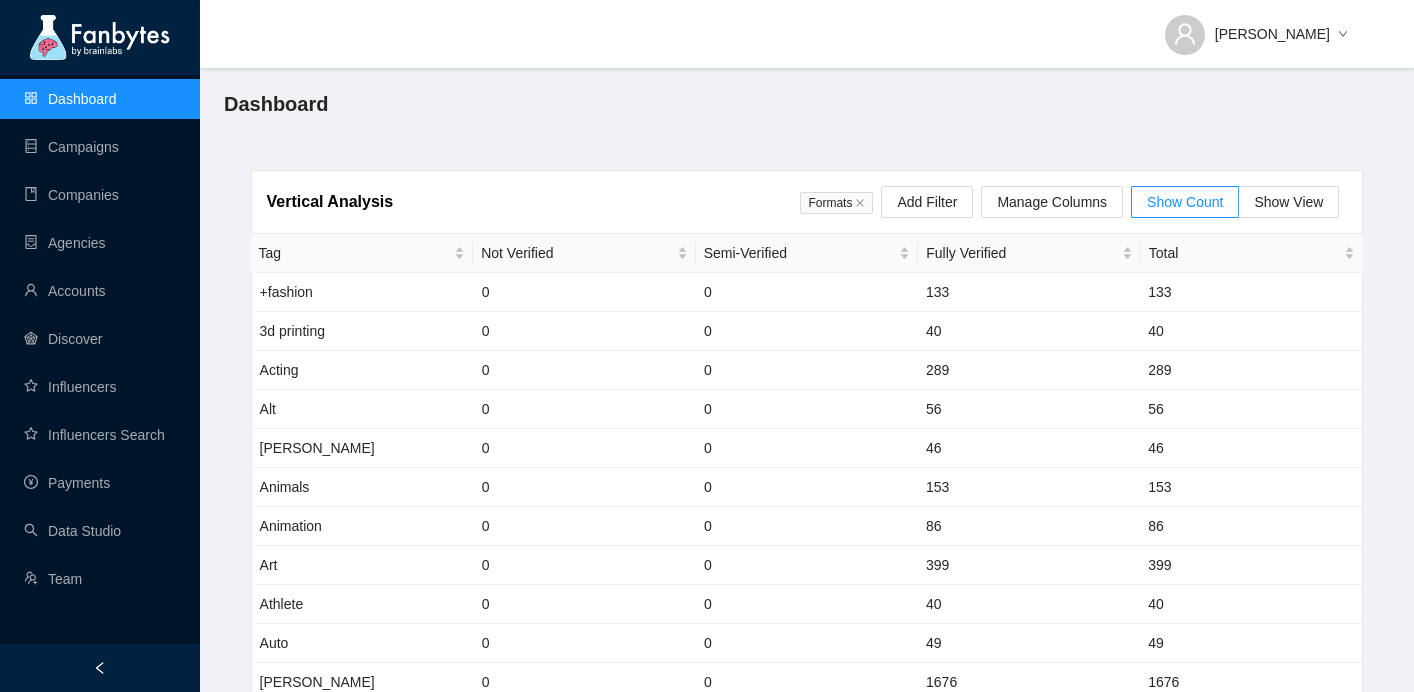 scroll, scrollTop: 0, scrollLeft: 0, axis: both 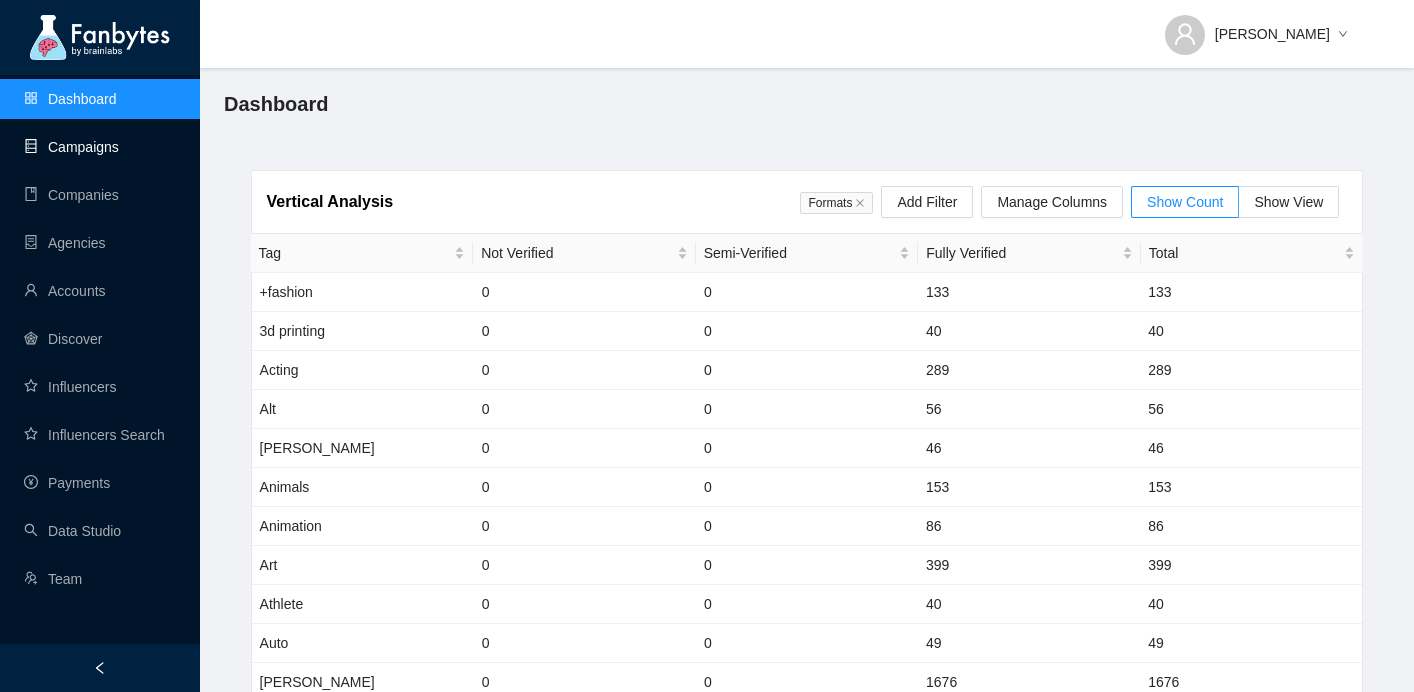 click on "Campaigns" at bounding box center [71, 147] 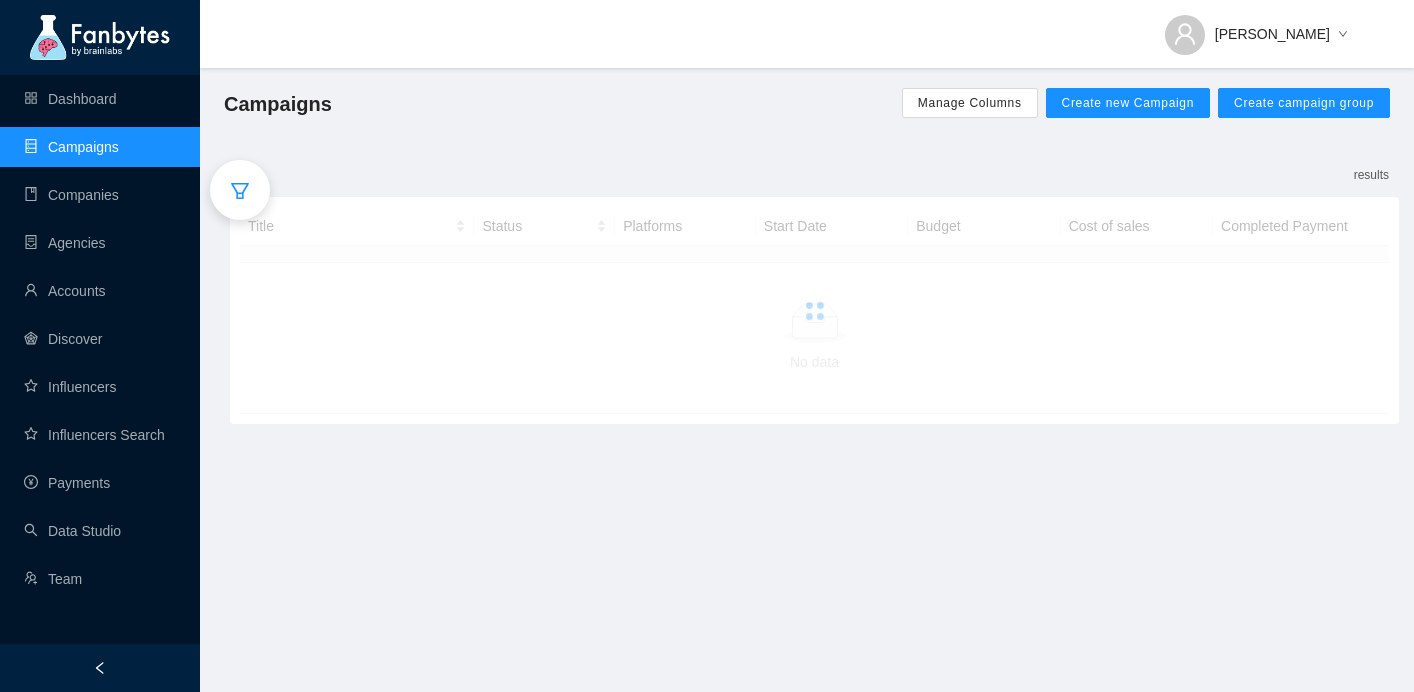 click at bounding box center (240, 190) 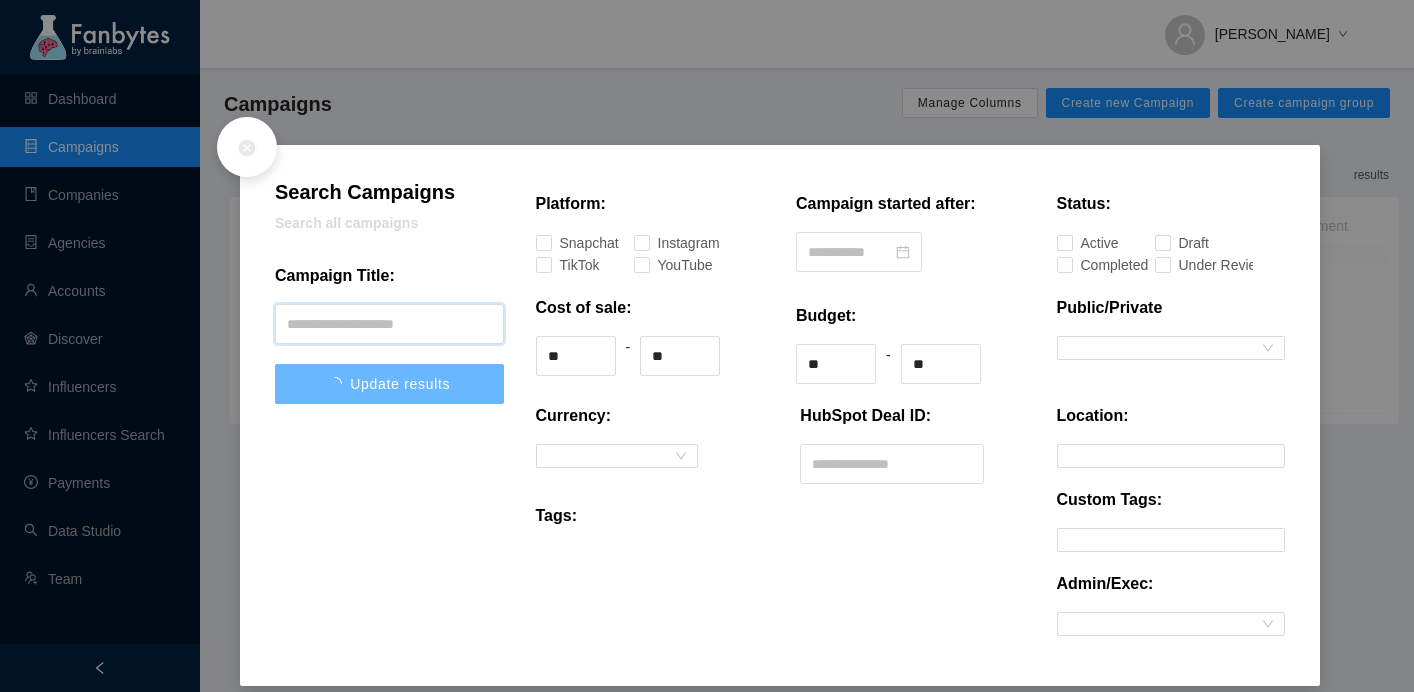 click at bounding box center [389, 324] 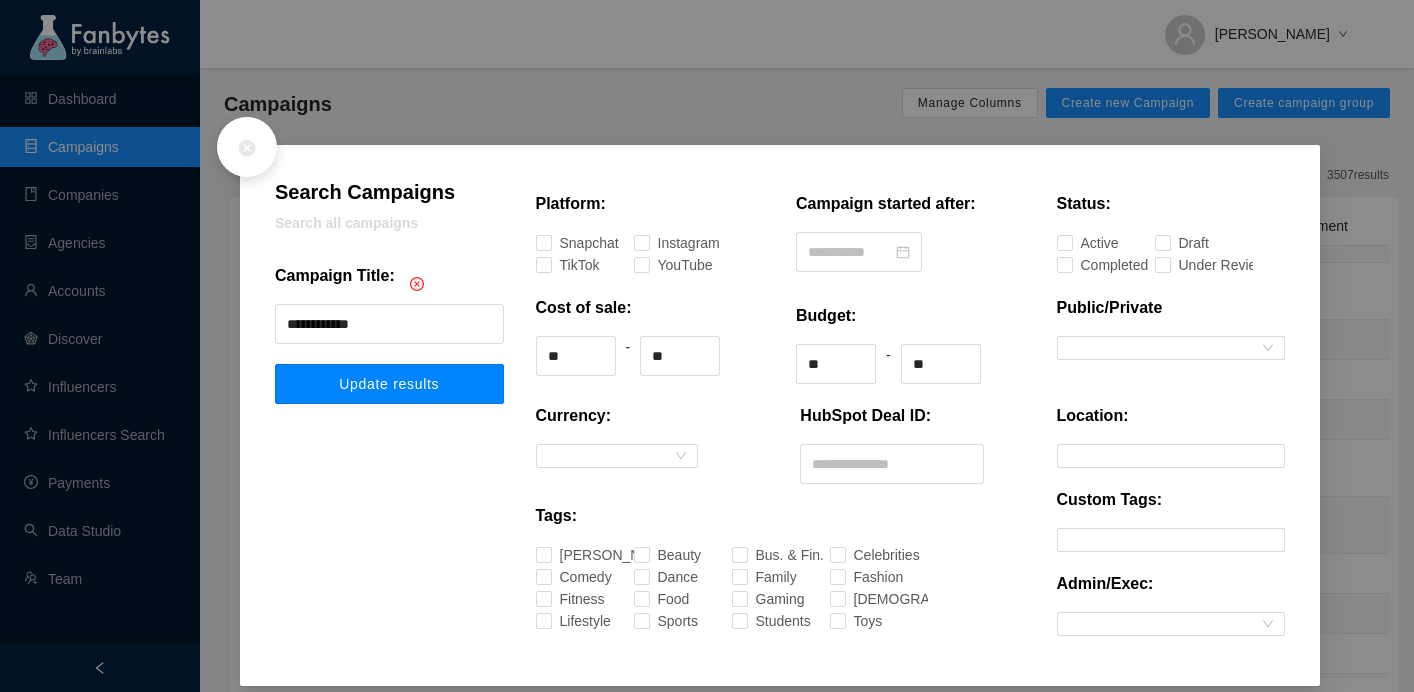 click on "Update results" at bounding box center (389, 384) 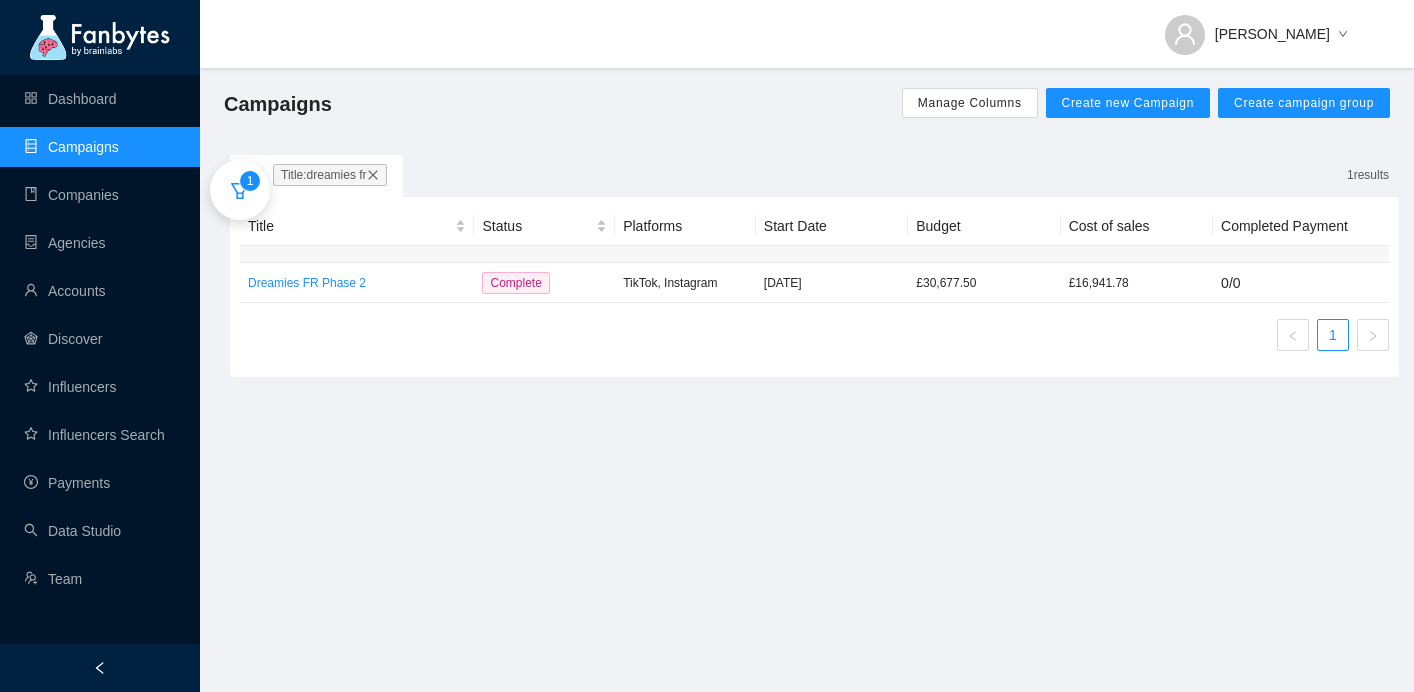 click on "1" at bounding box center (240, 190) 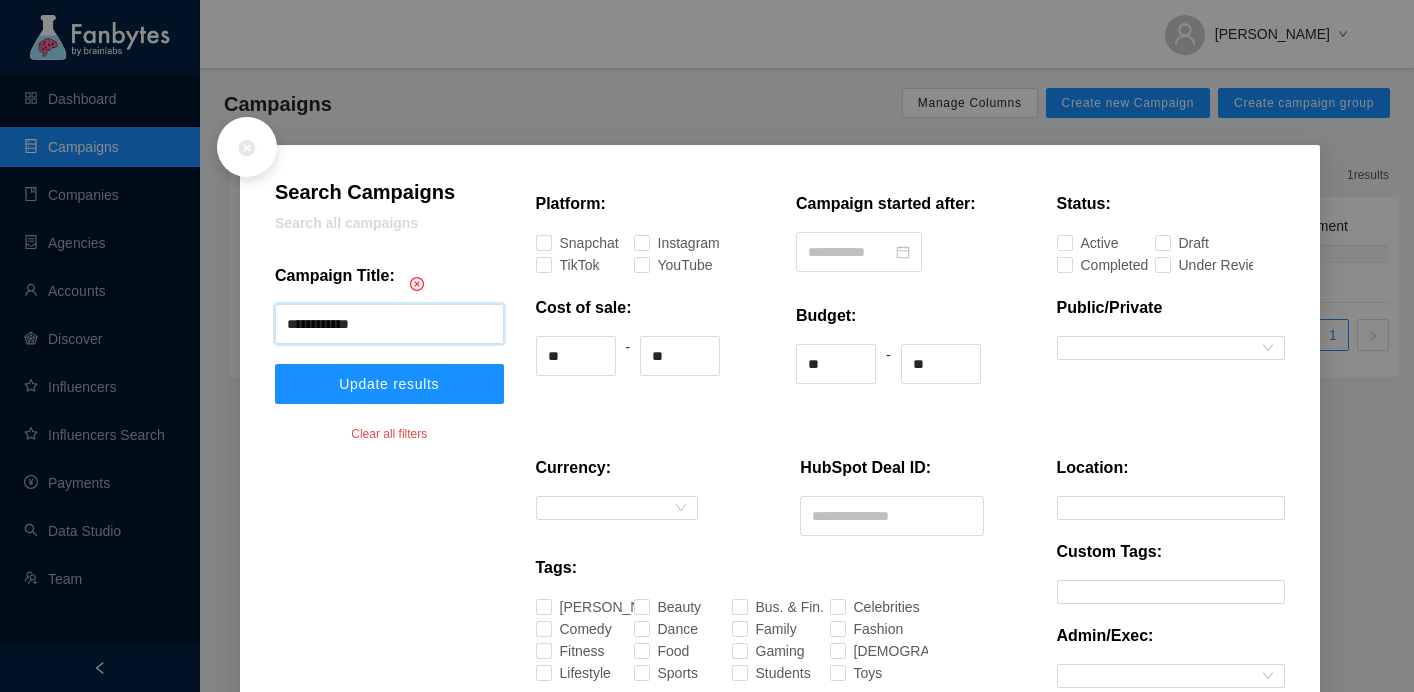click on "**********" at bounding box center [389, 324] 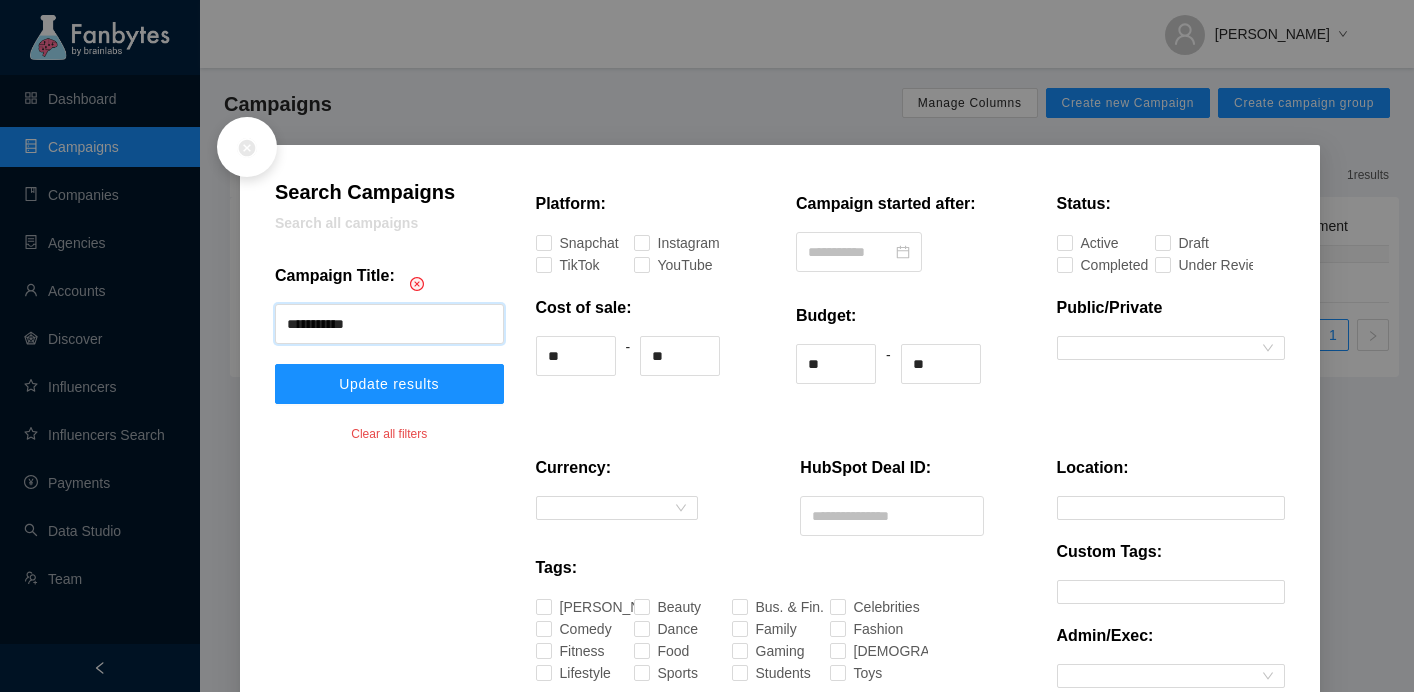 type on "**********" 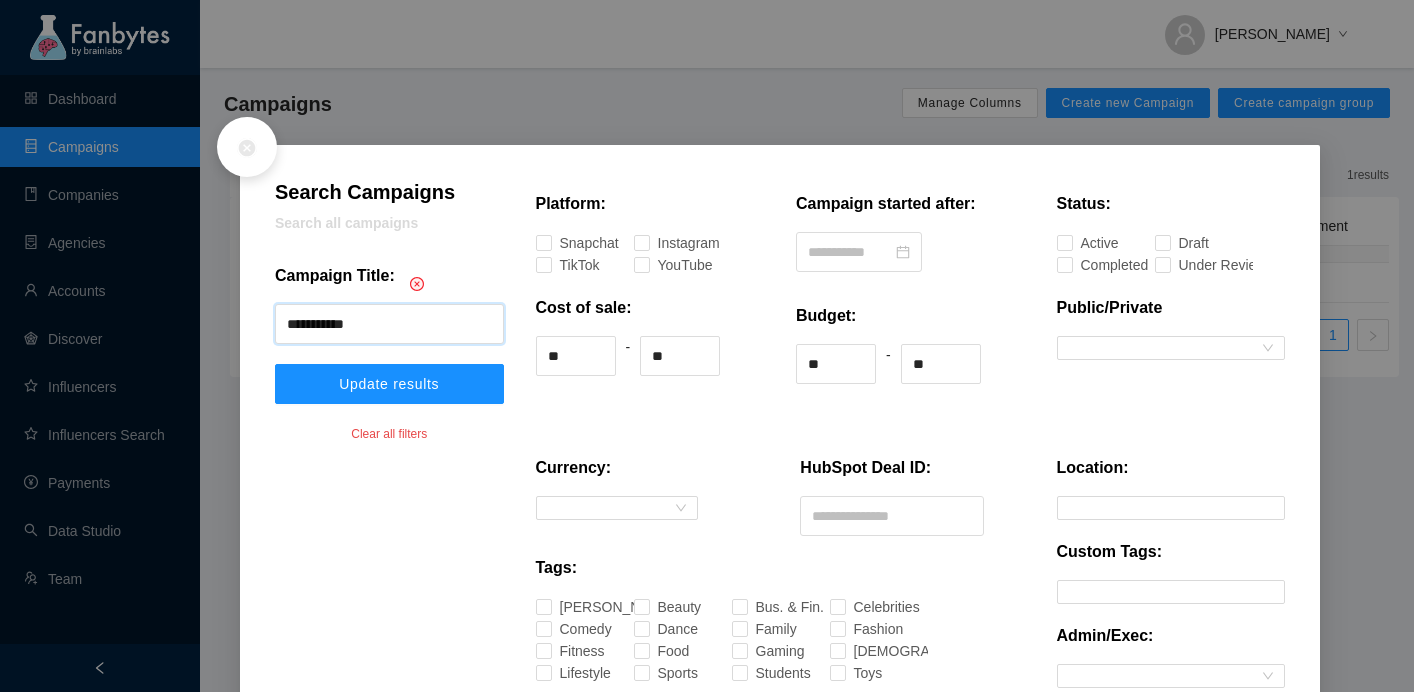 click on "Update results" at bounding box center [389, 384] 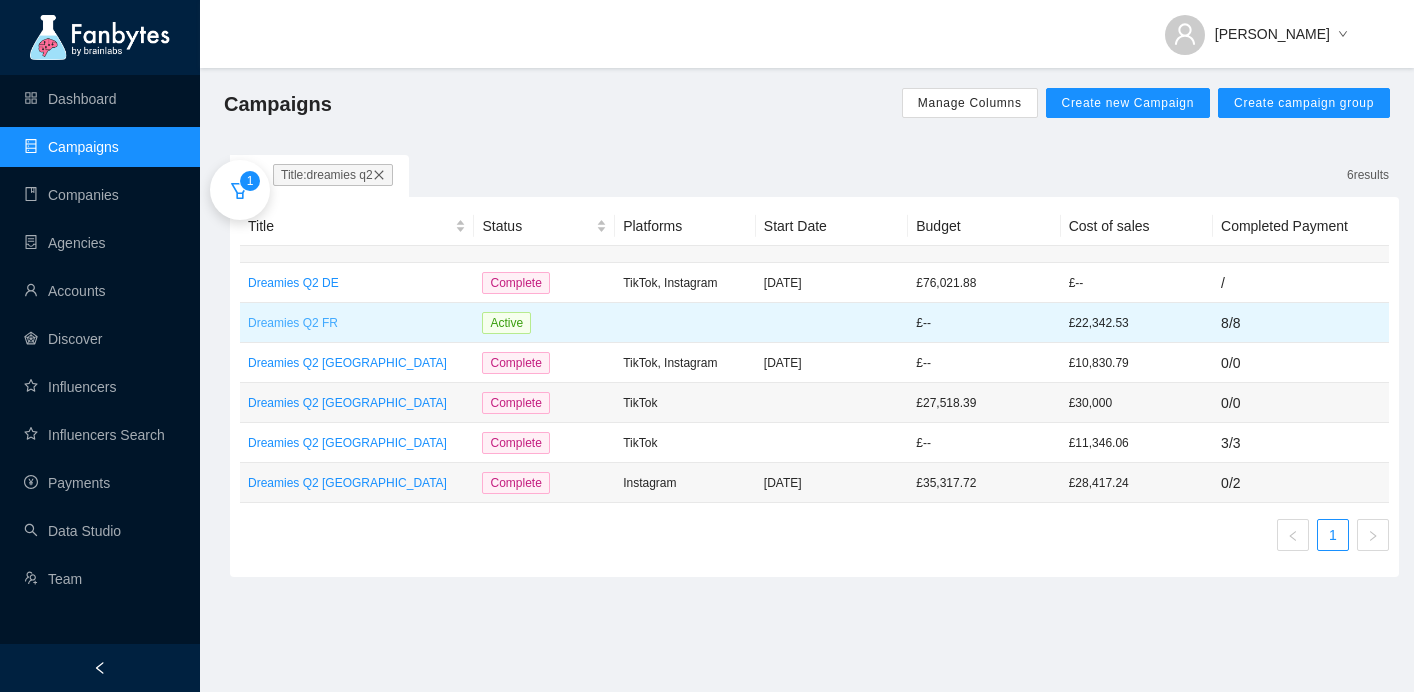 click on "Dreamies Q2 FR" at bounding box center [357, 323] 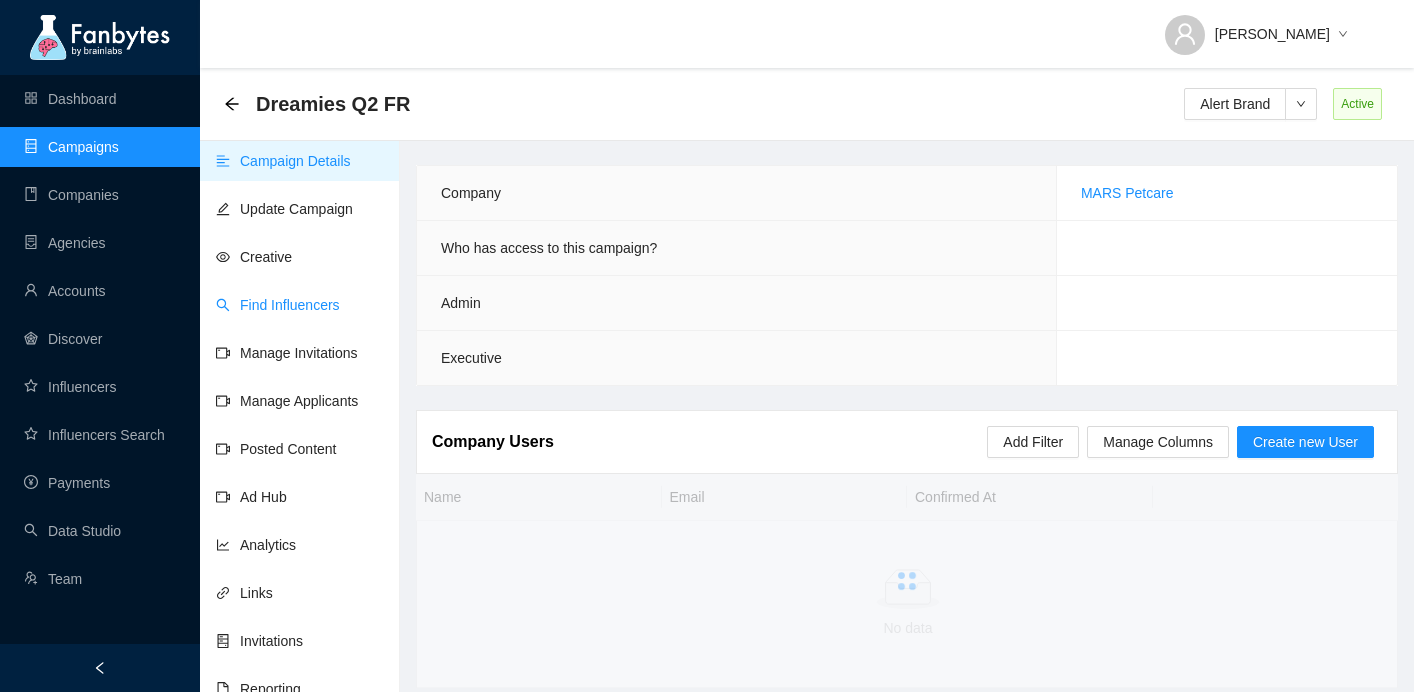 click on "Find Influencers" at bounding box center [278, 305] 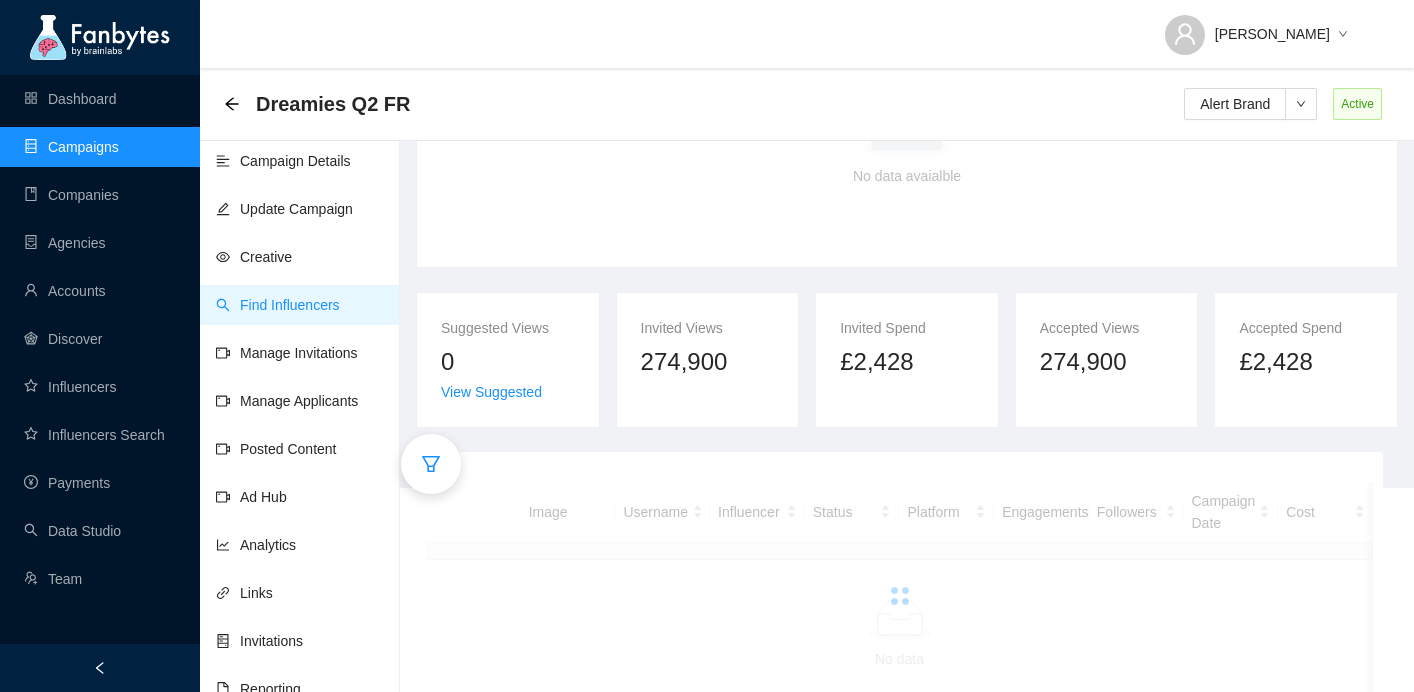 scroll, scrollTop: 248, scrollLeft: 0, axis: vertical 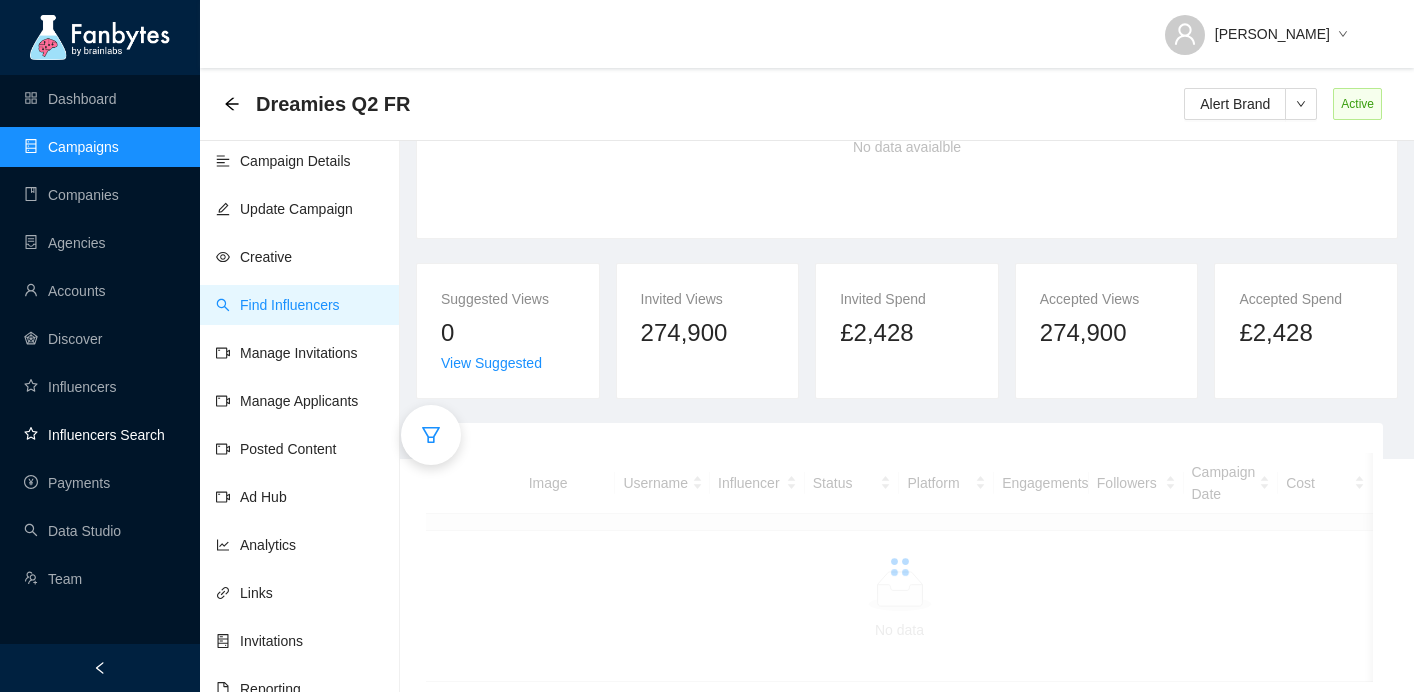 click on "Influencers Search" at bounding box center (94, 435) 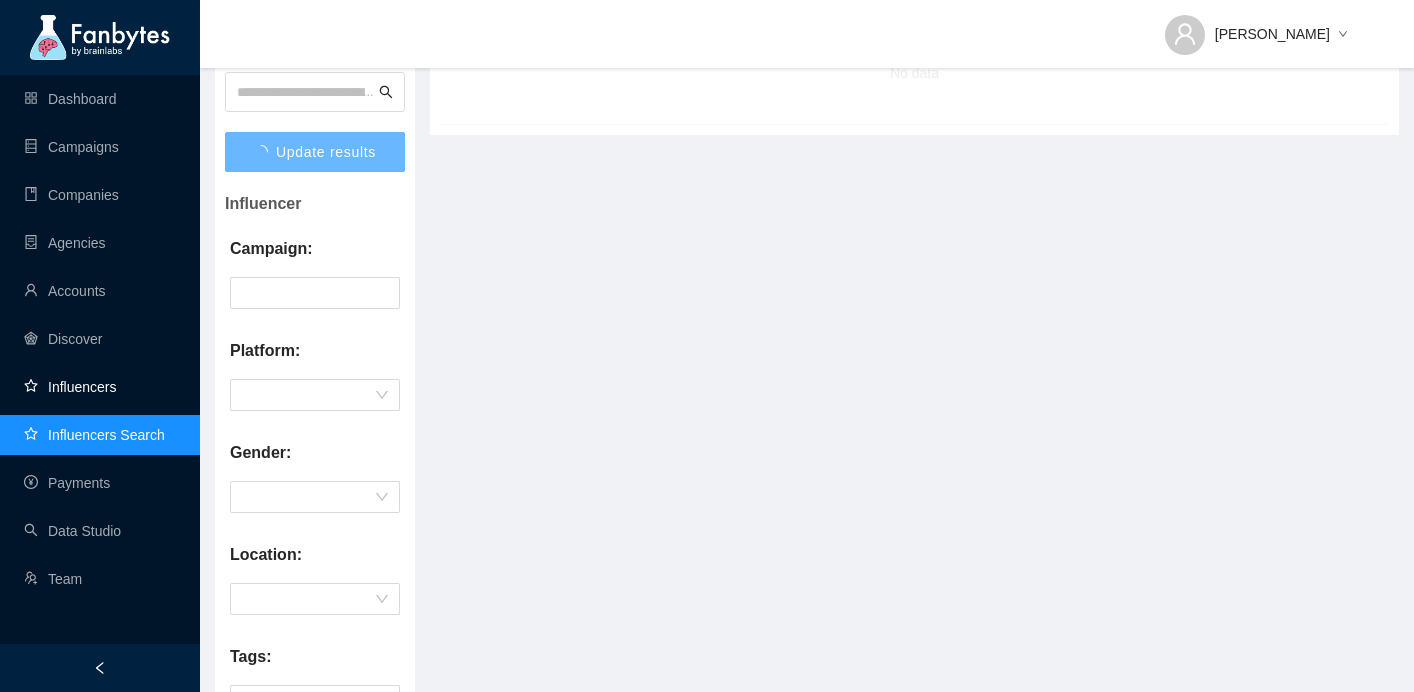 click on "Influencers" at bounding box center (70, 387) 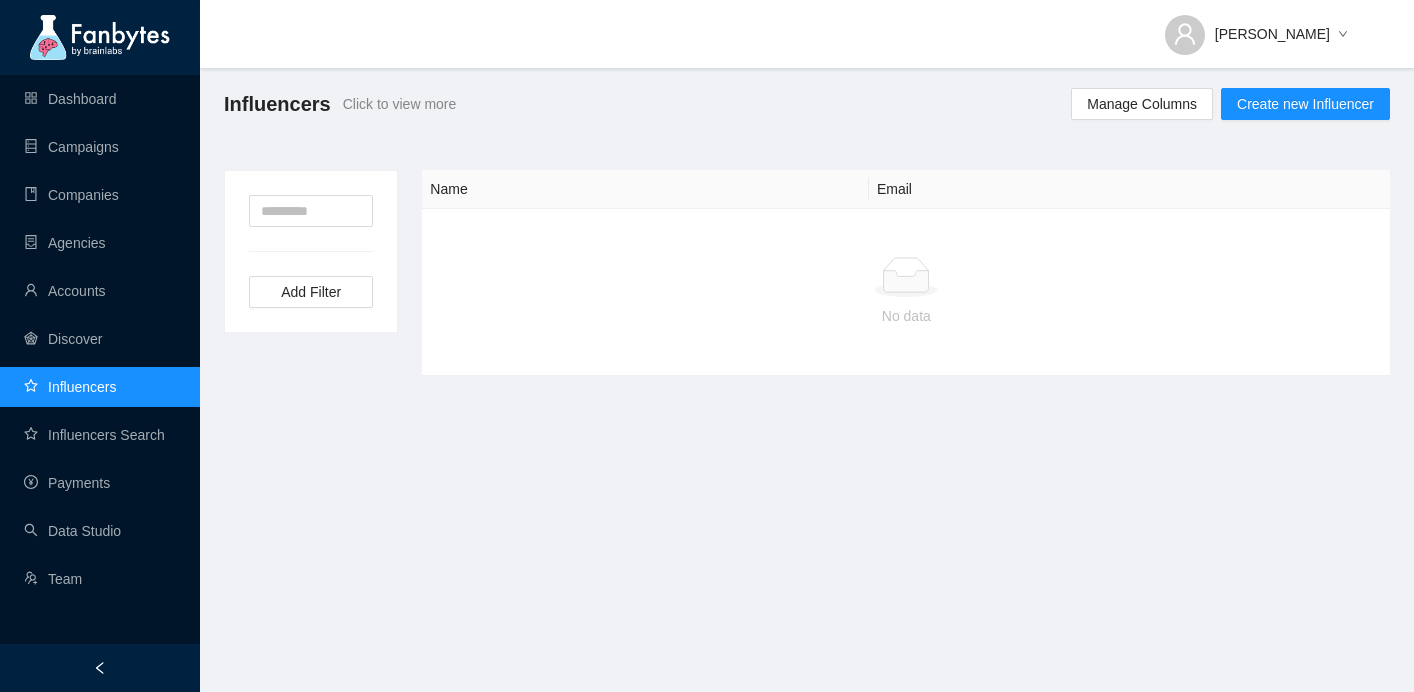 scroll, scrollTop: 0, scrollLeft: 0, axis: both 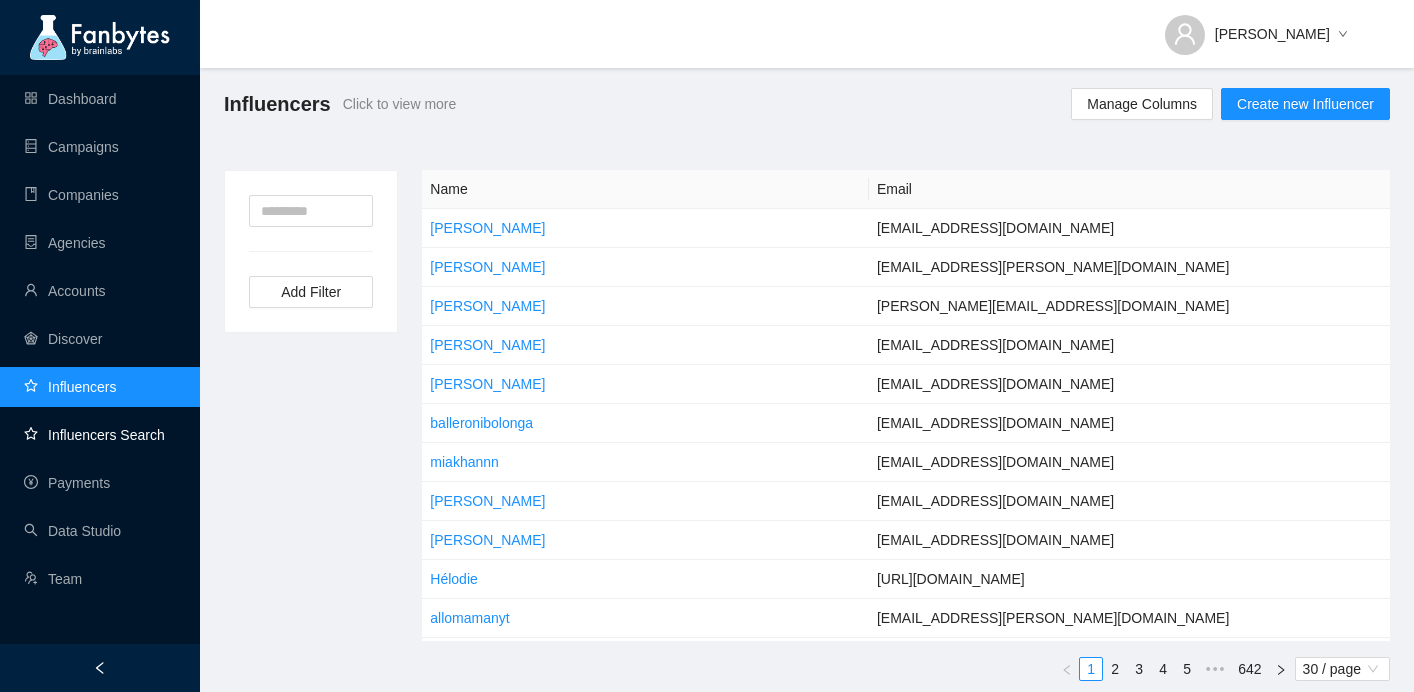 click on "Influencers Search" at bounding box center (94, 435) 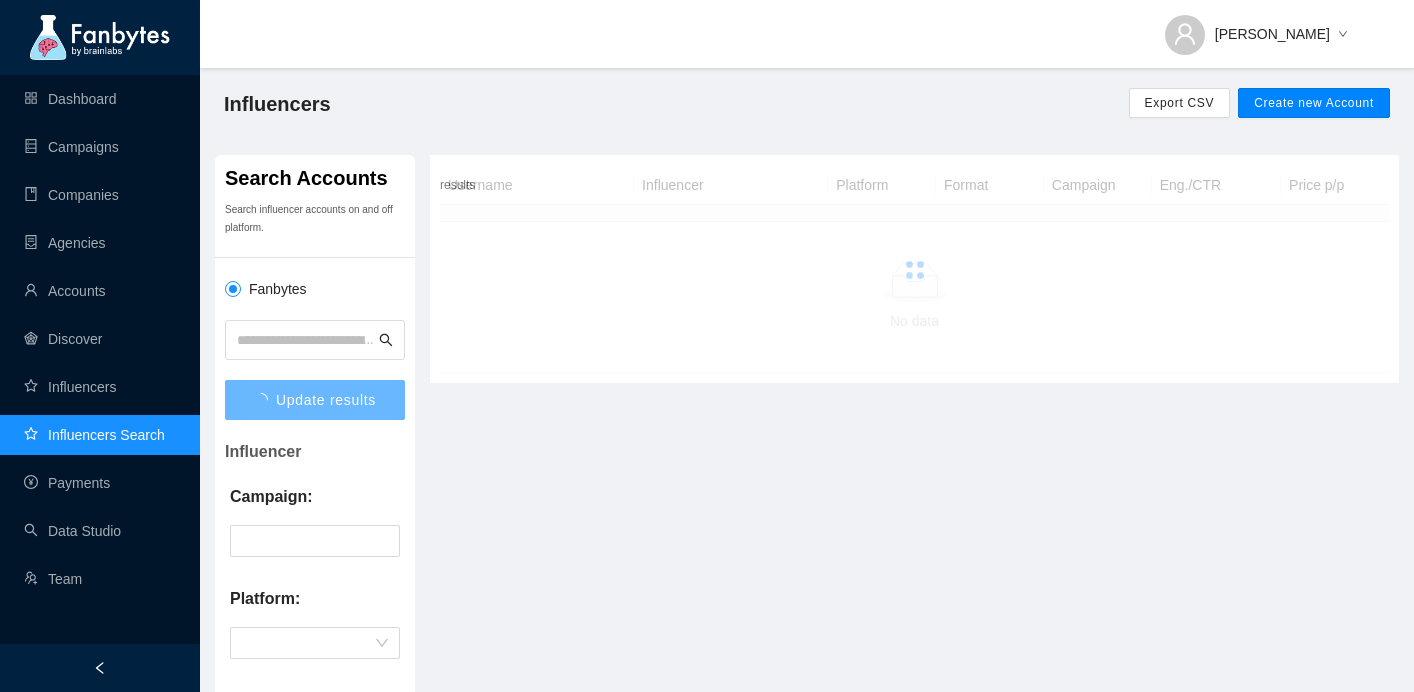 click on "Create new Account" at bounding box center [1314, 103] 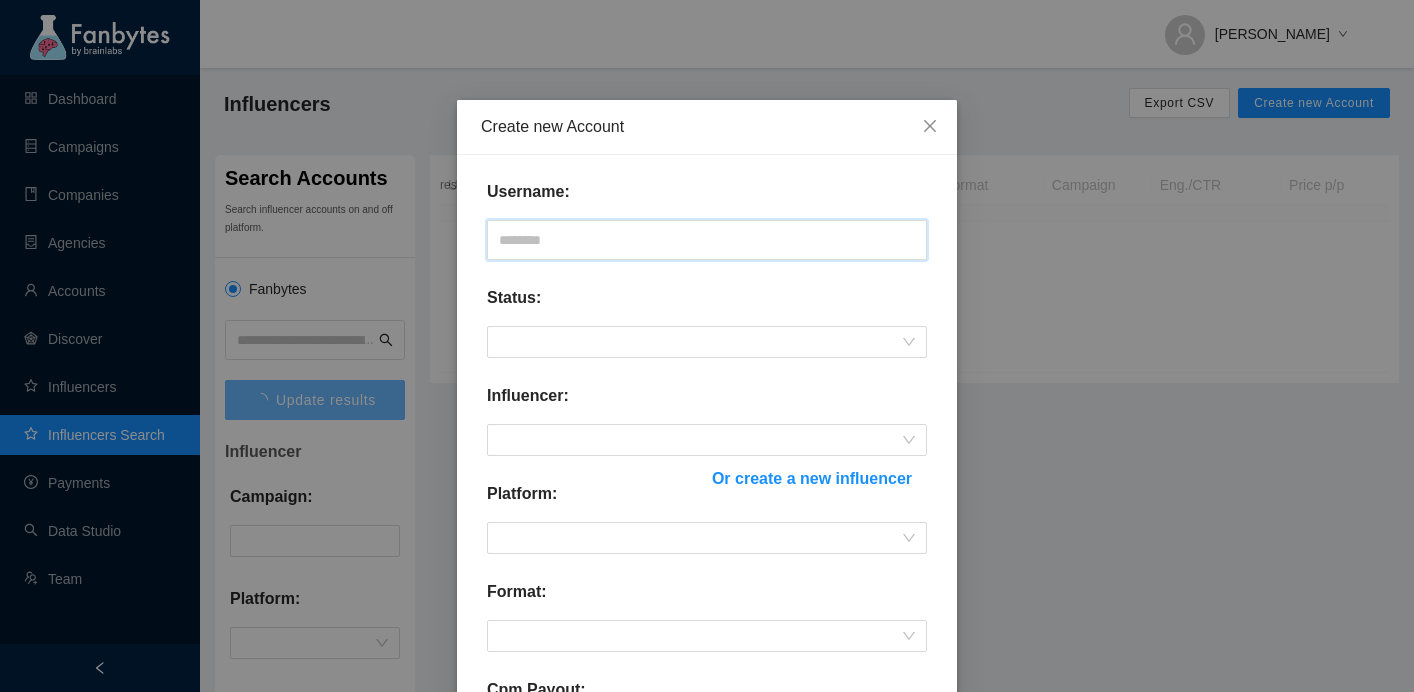 click at bounding box center (707, 240) 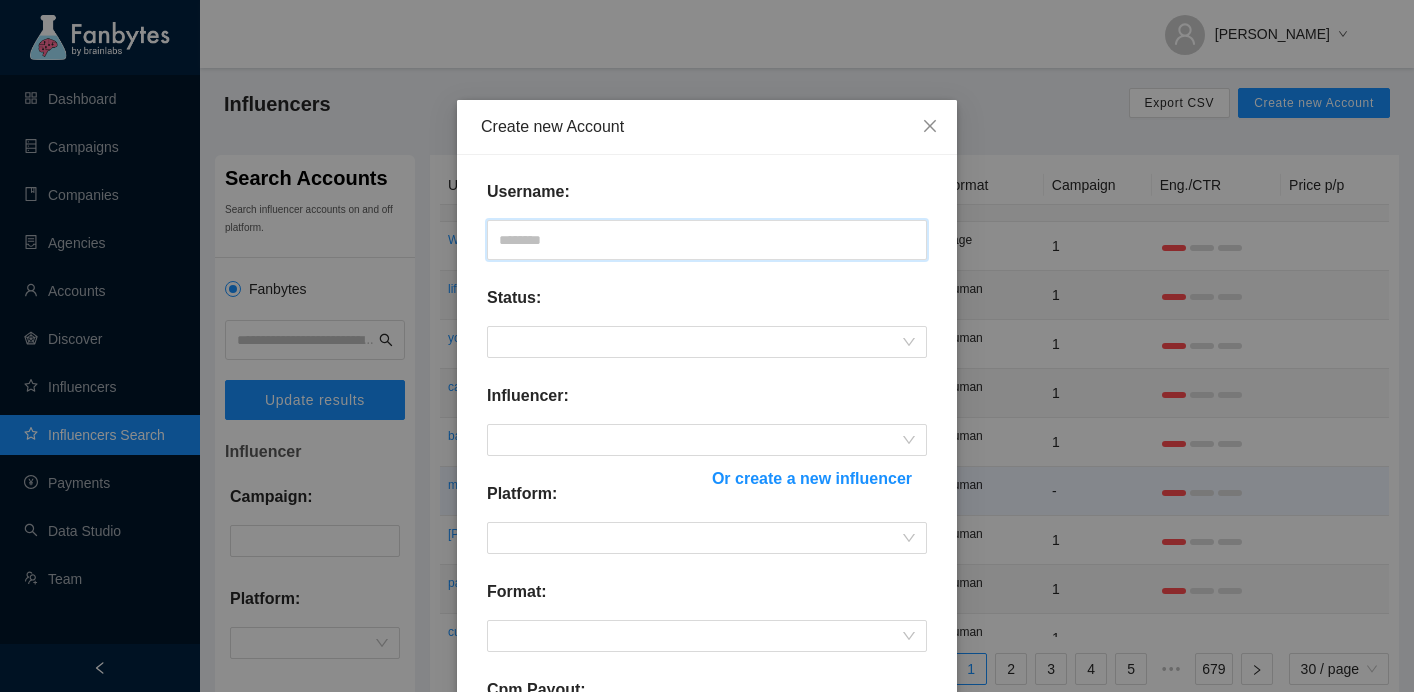 click at bounding box center [707, 240] 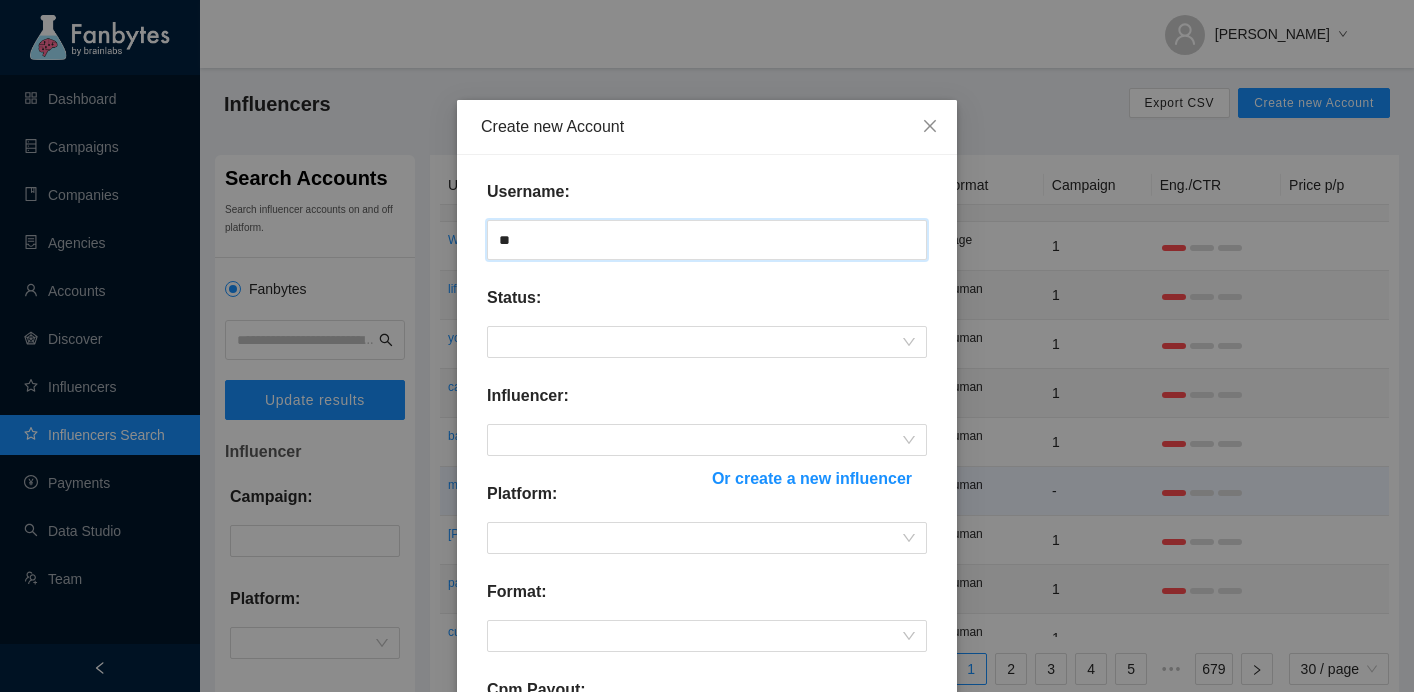 type on "*" 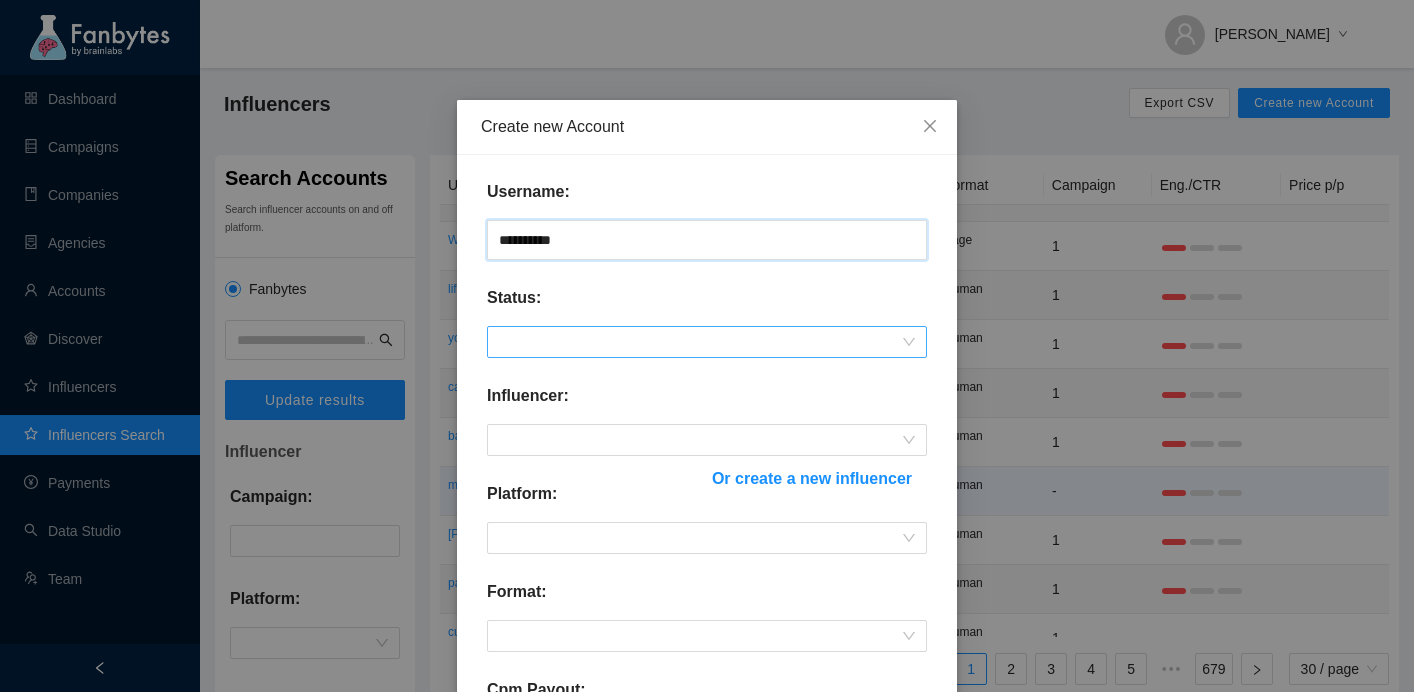 click at bounding box center (707, 342) 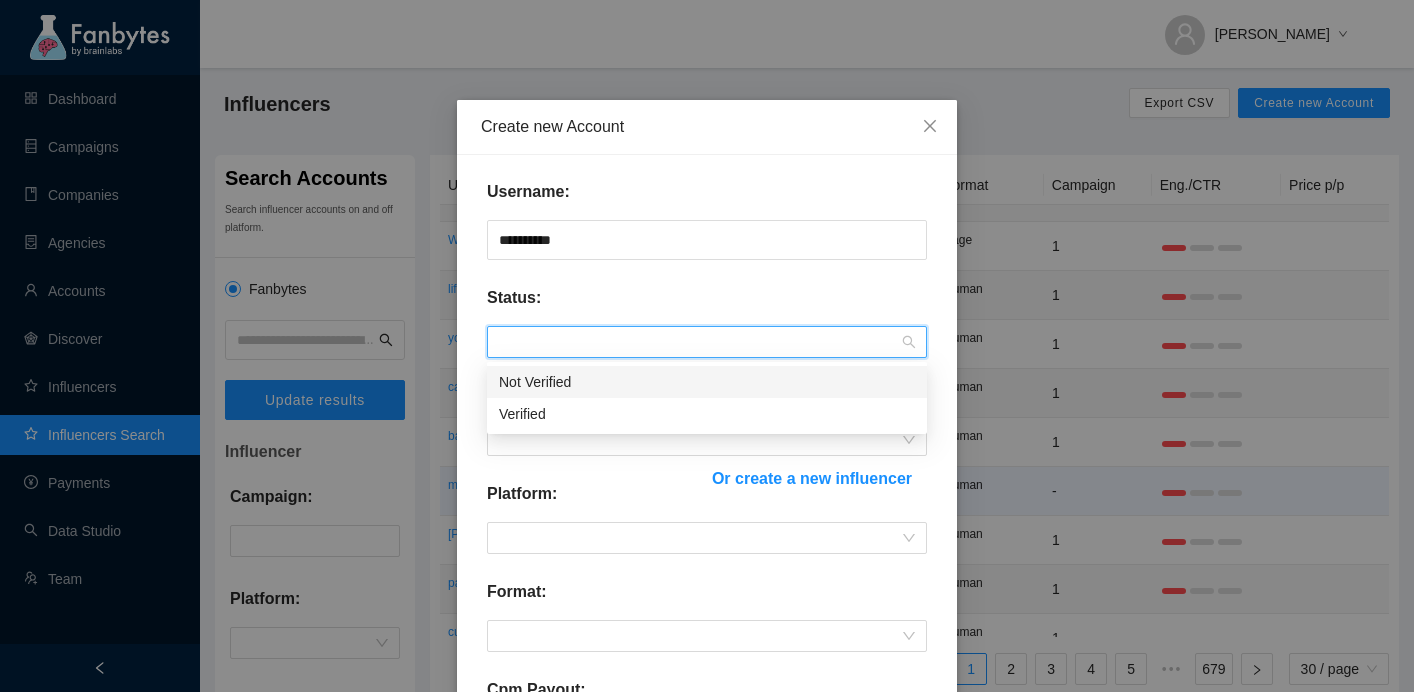click on "Not Verified" at bounding box center (707, 382) 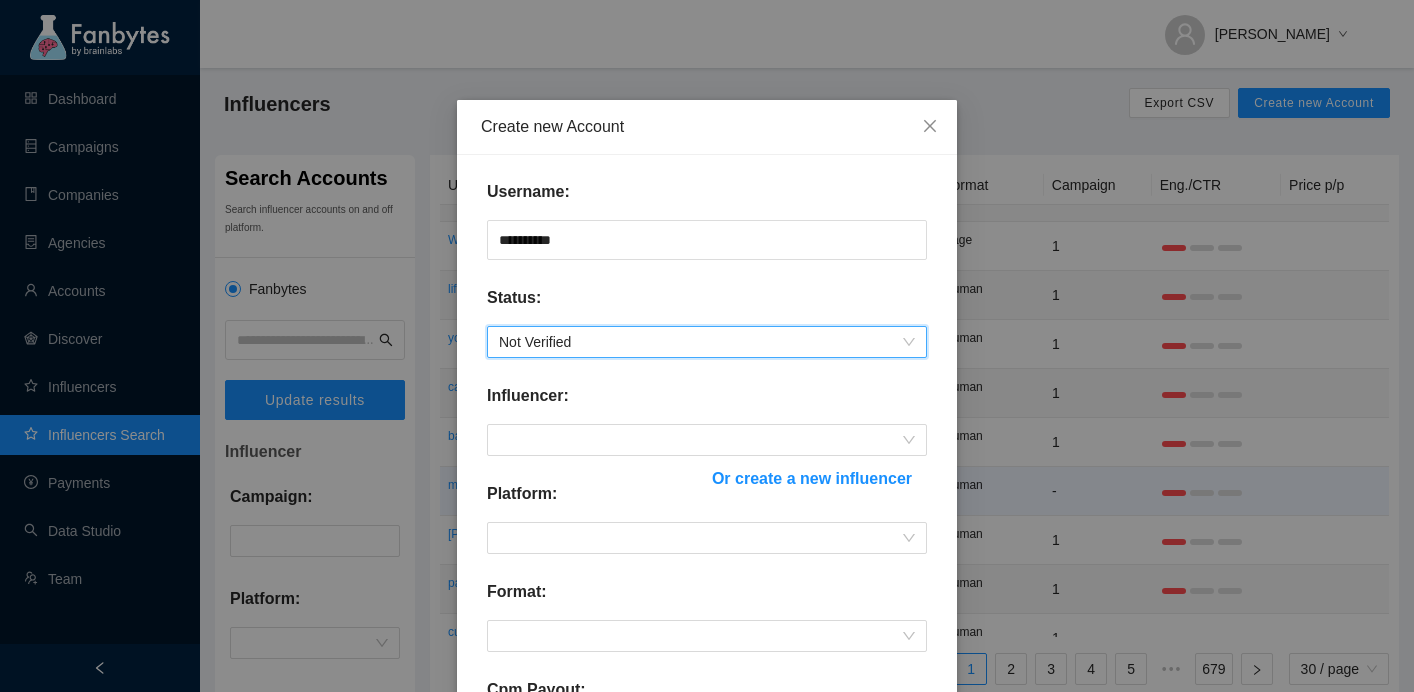 click on "Or create a new influencer" at bounding box center [812, 478] 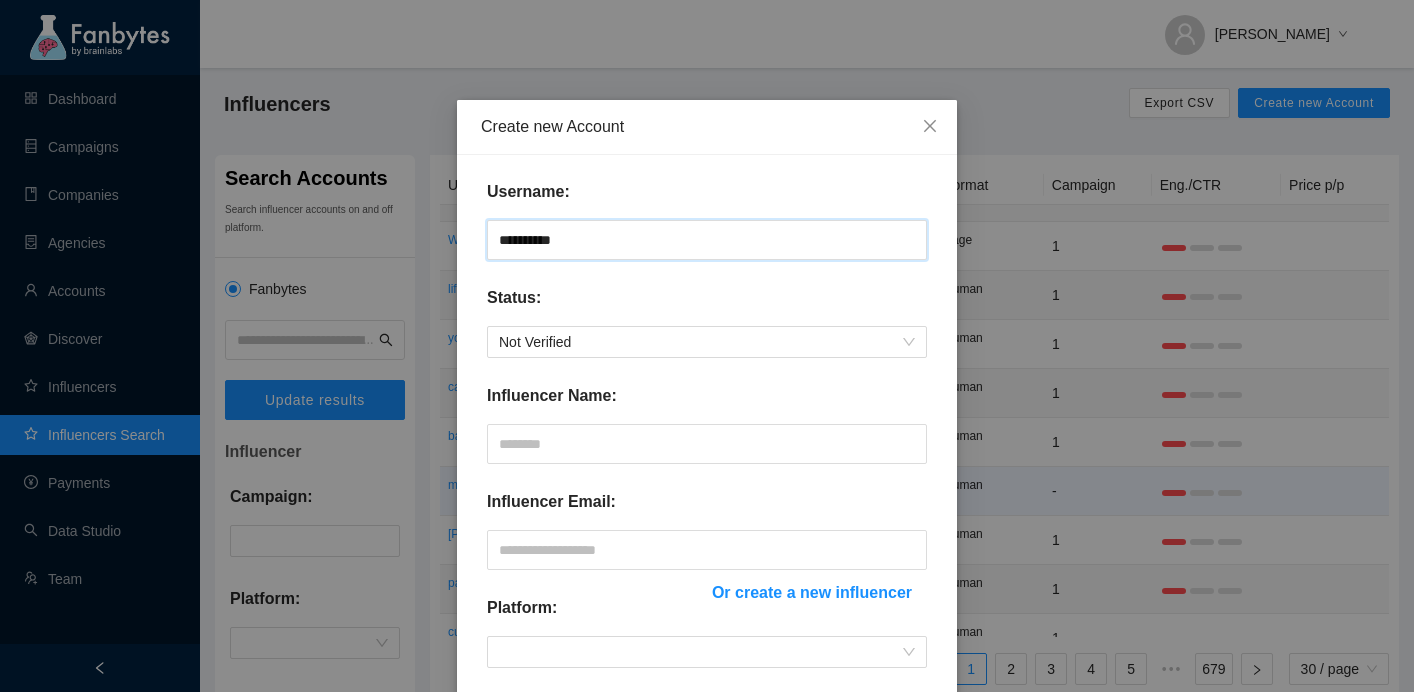 drag, startPoint x: 596, startPoint y: 237, endPoint x: 495, endPoint y: 234, distance: 101.04455 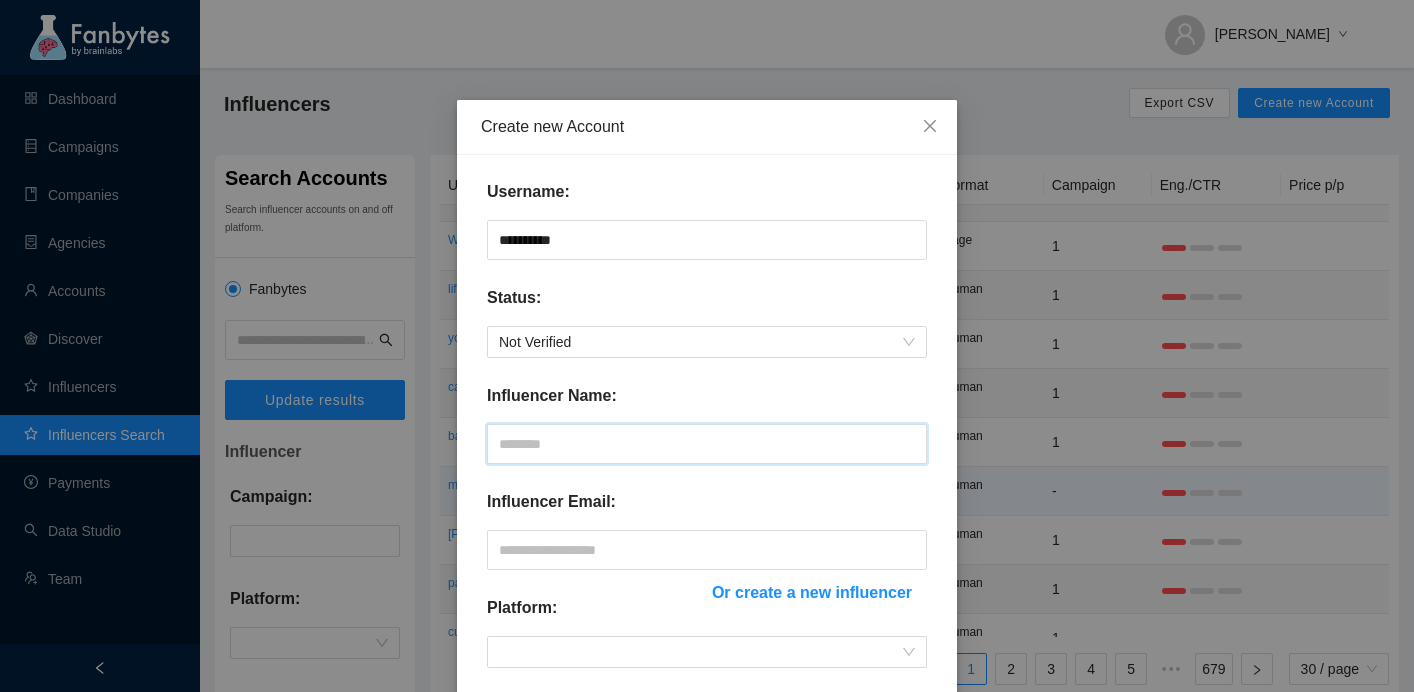 click at bounding box center (707, 444) 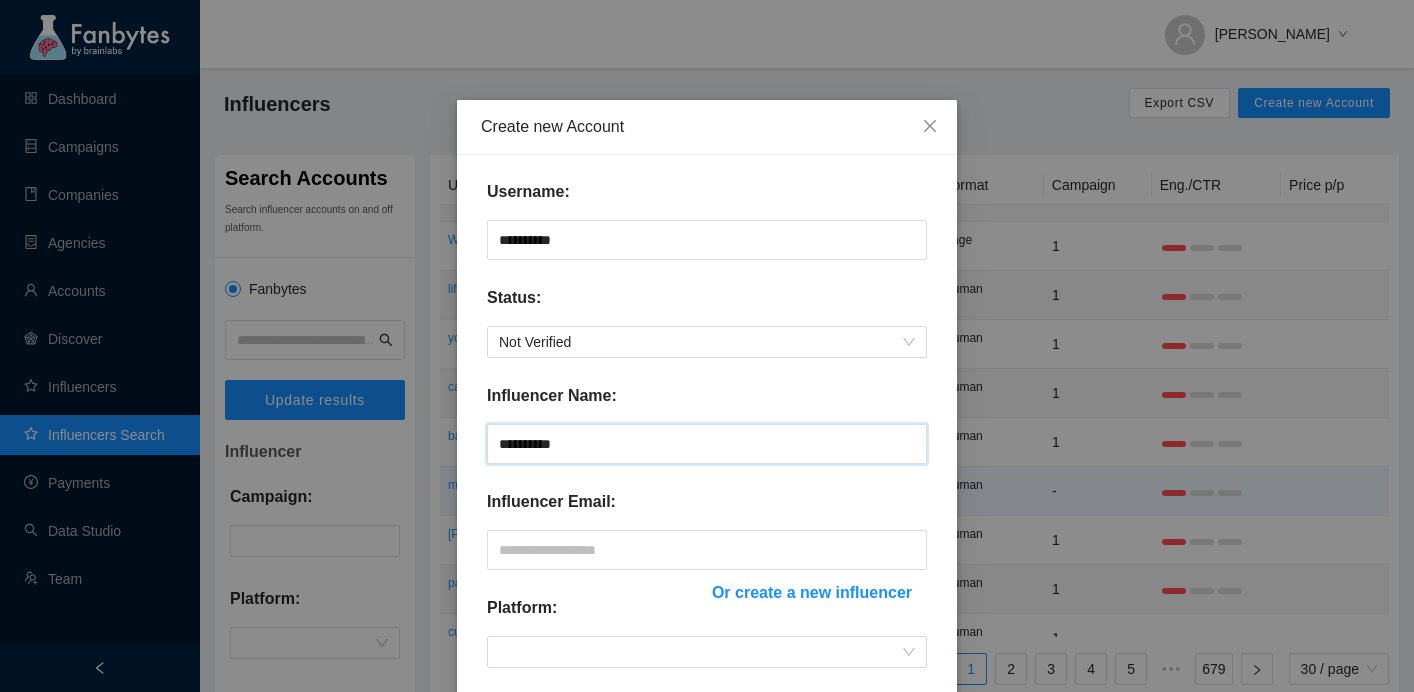 type on "**********" 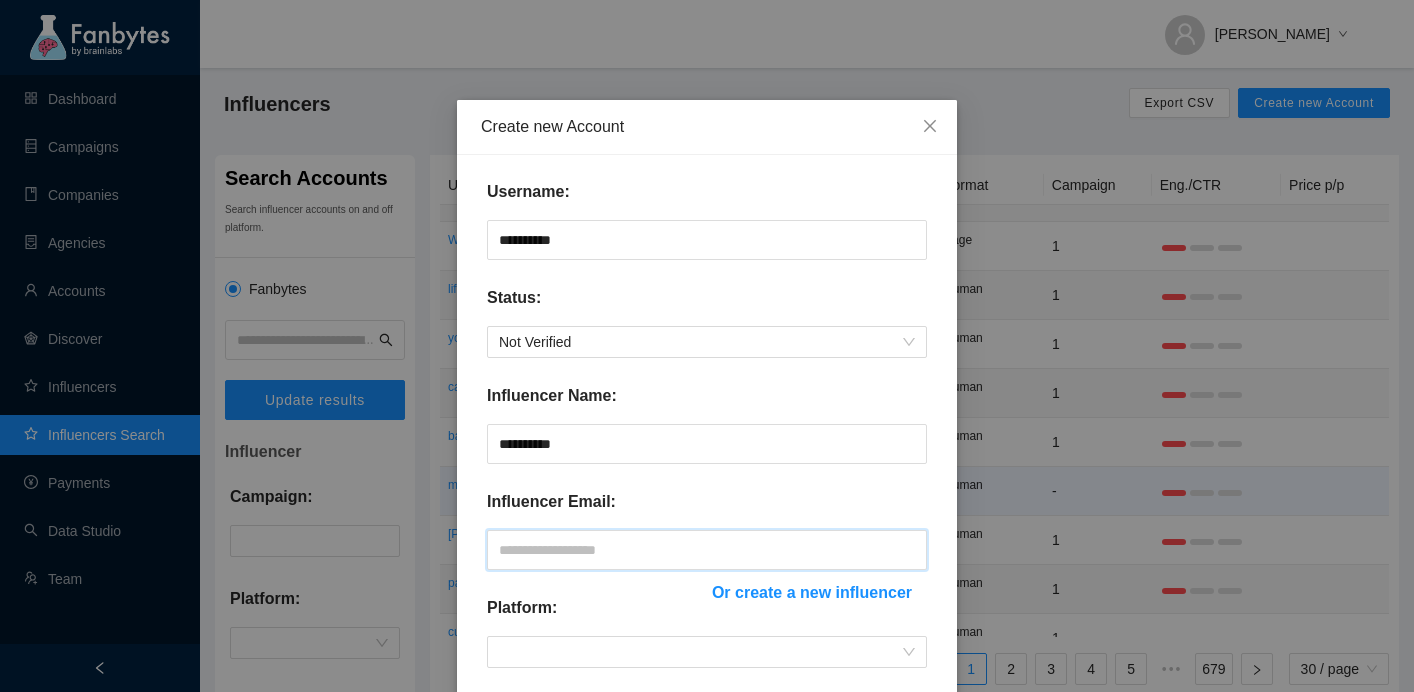 click at bounding box center [707, 550] 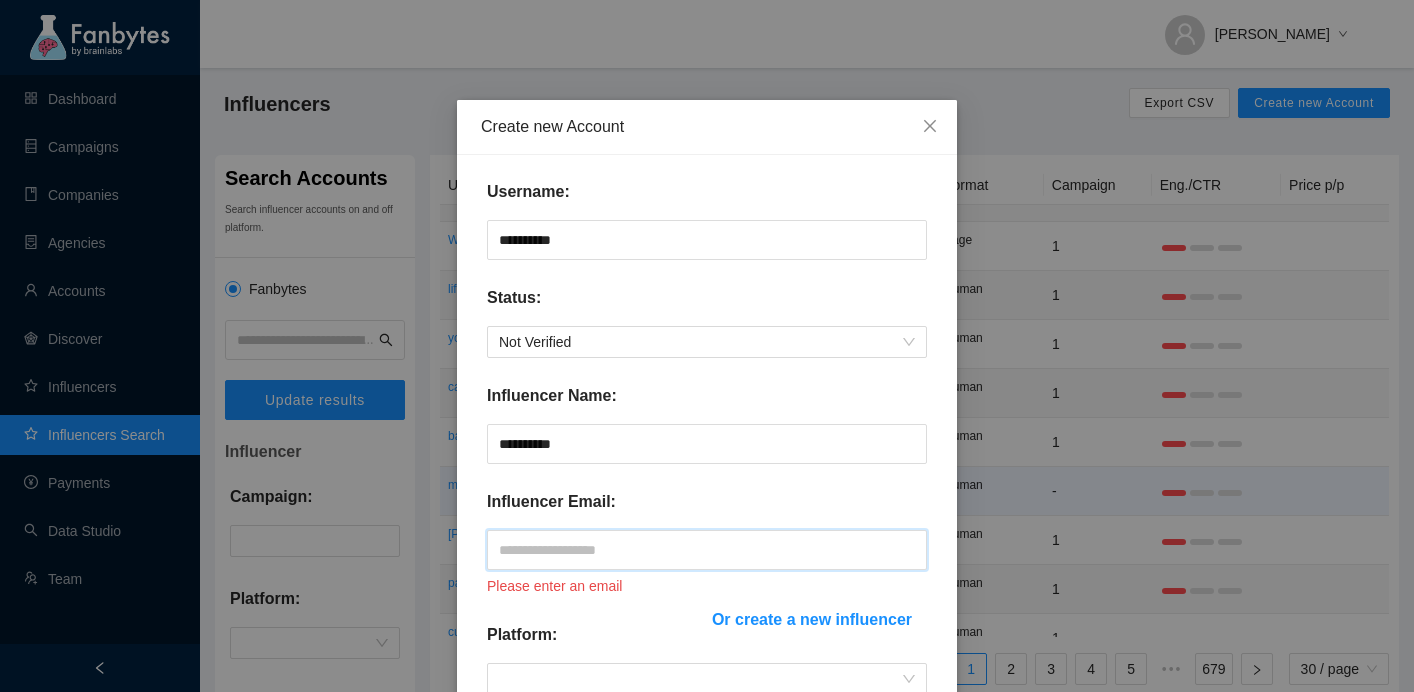 paste on "**********" 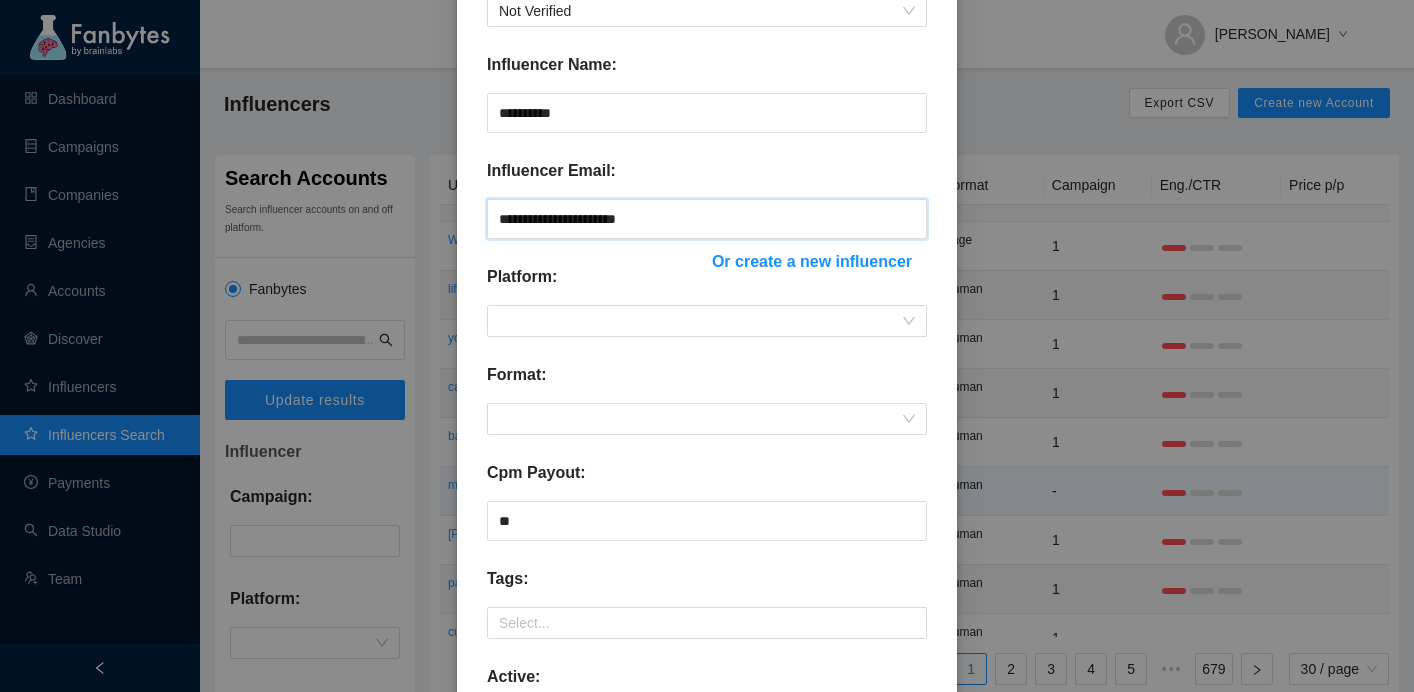 scroll, scrollTop: 421, scrollLeft: 0, axis: vertical 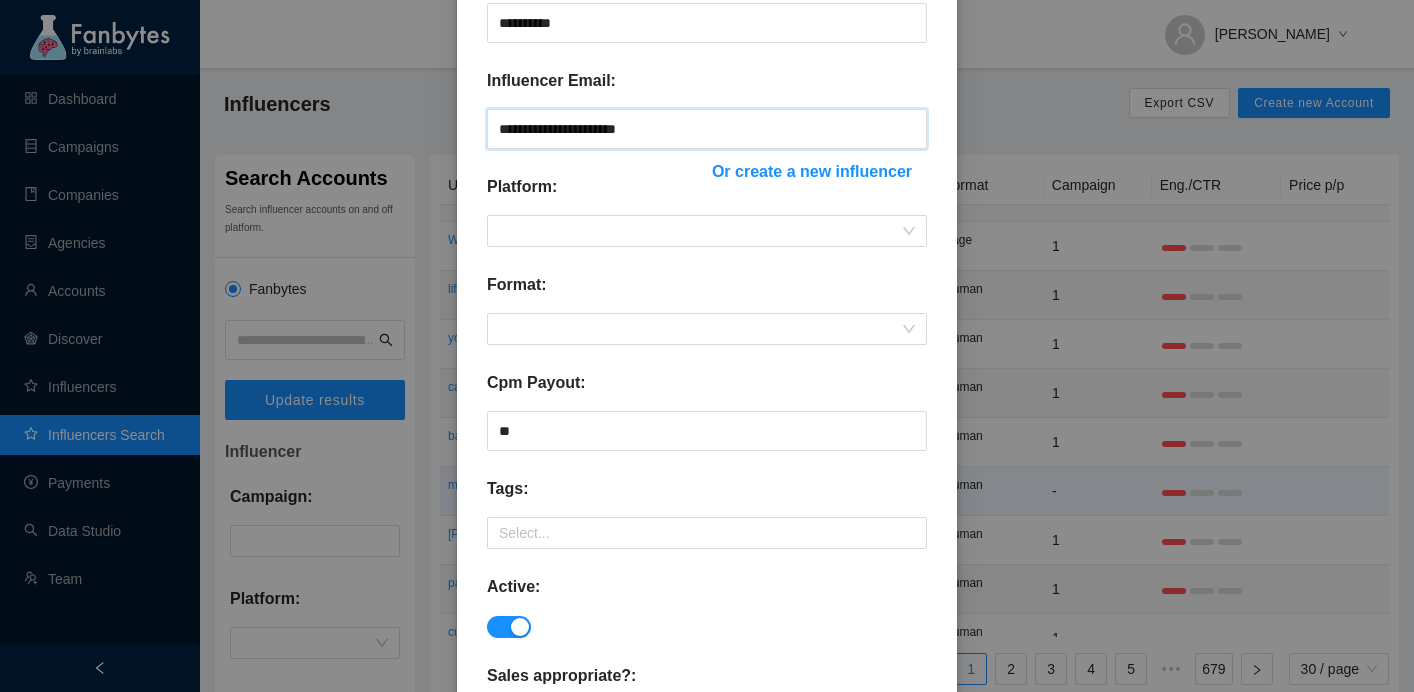 type on "**********" 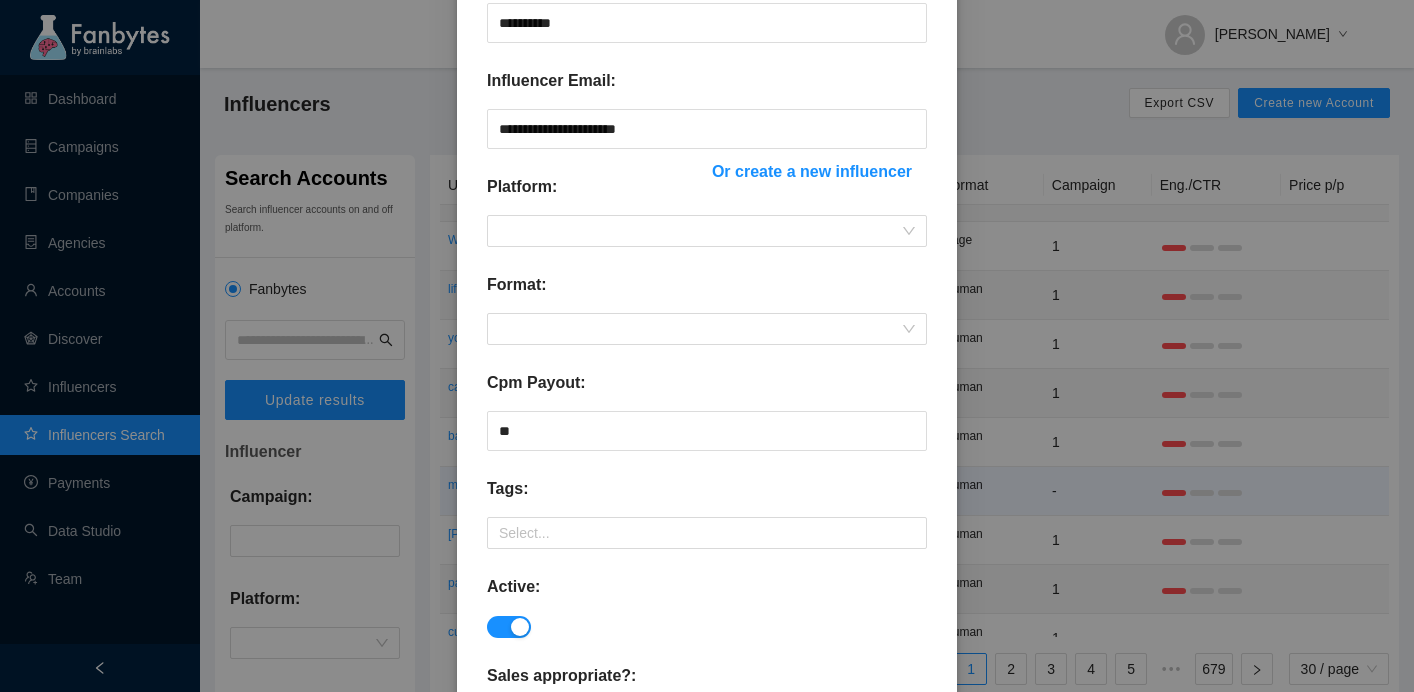 click on "**********" at bounding box center [707, 276] 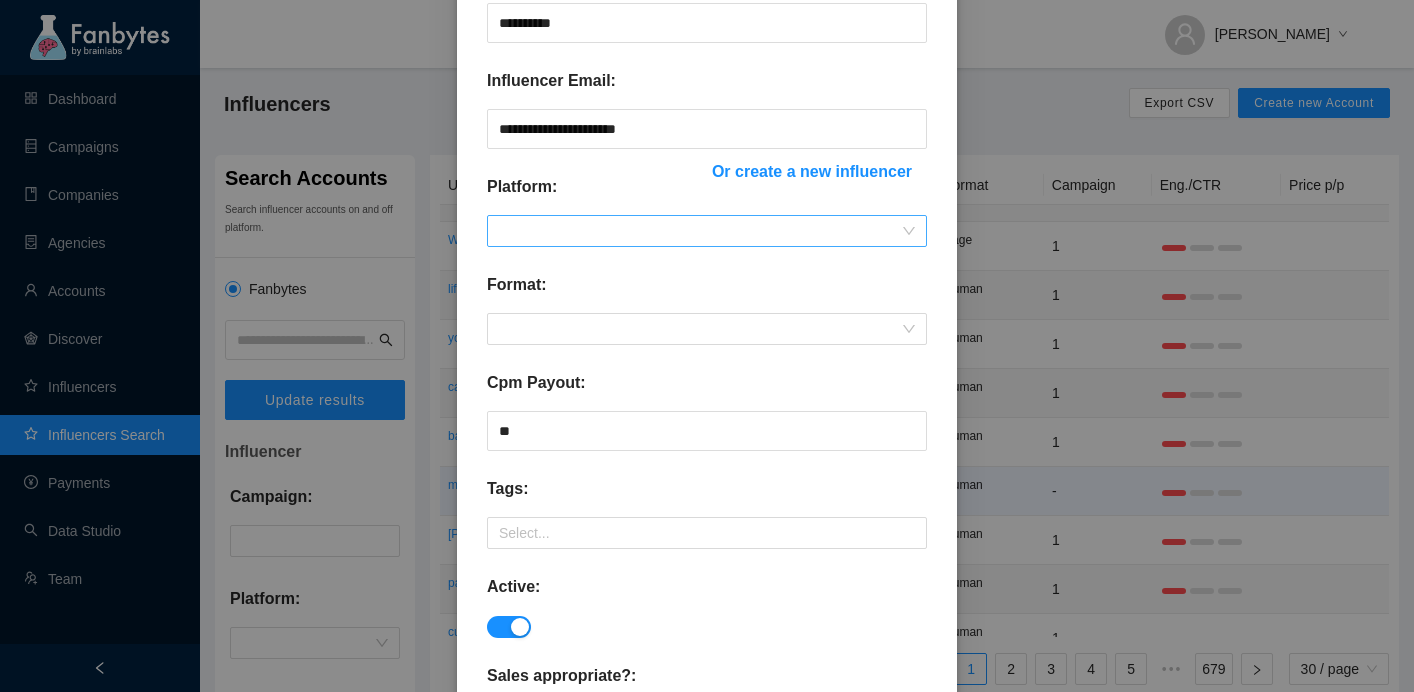 click at bounding box center [707, 231] 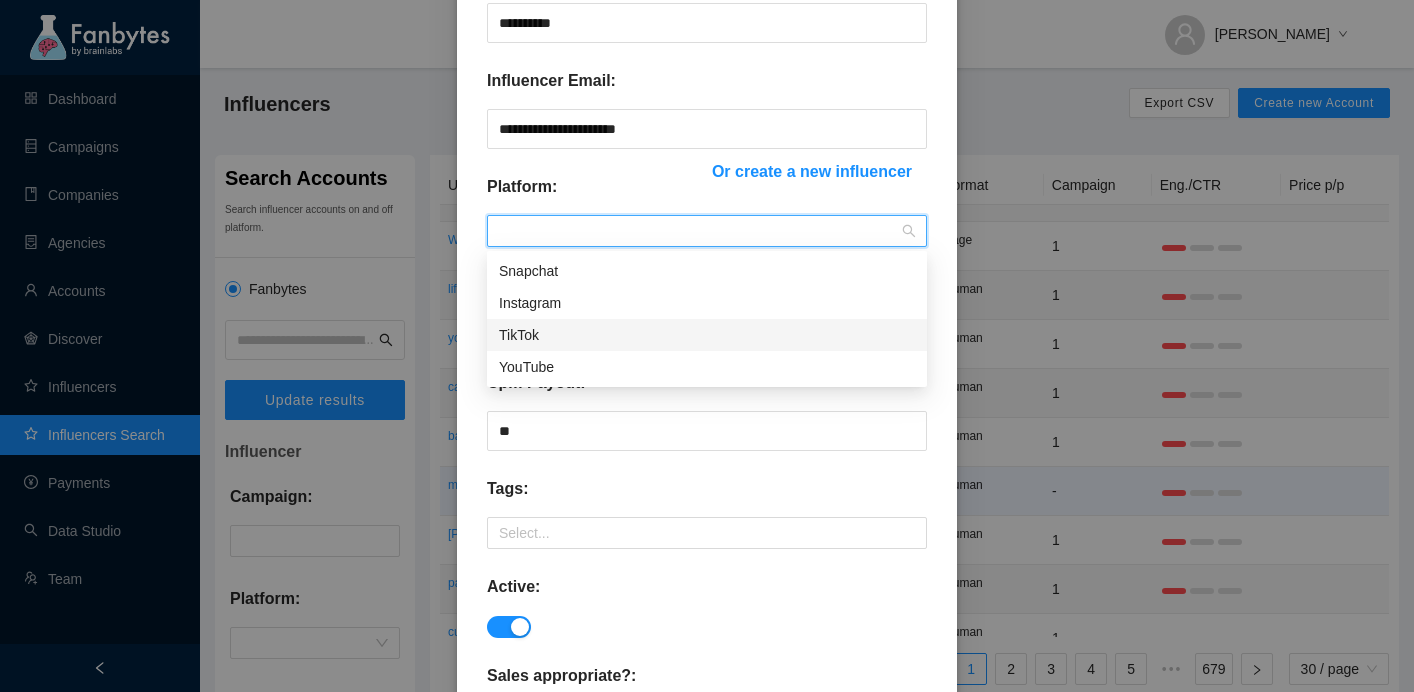 click on "TikTok" at bounding box center [707, 335] 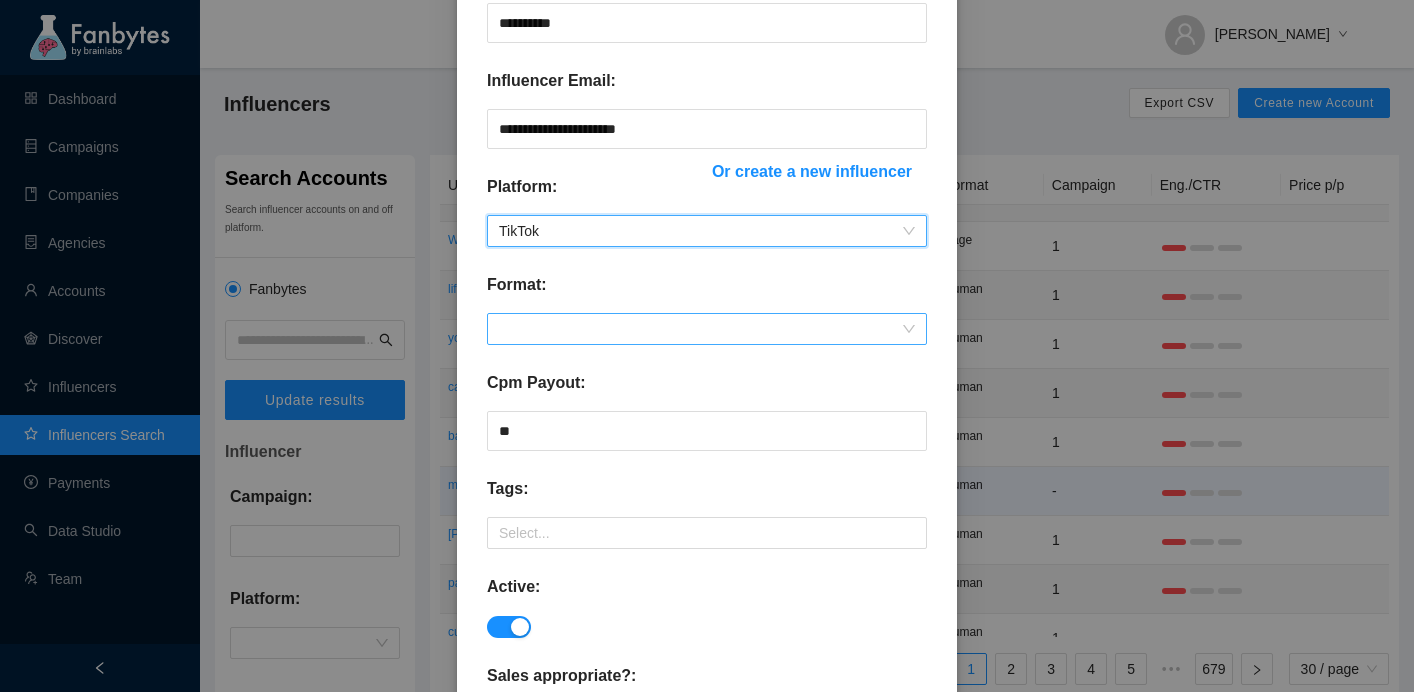 click at bounding box center (707, 329) 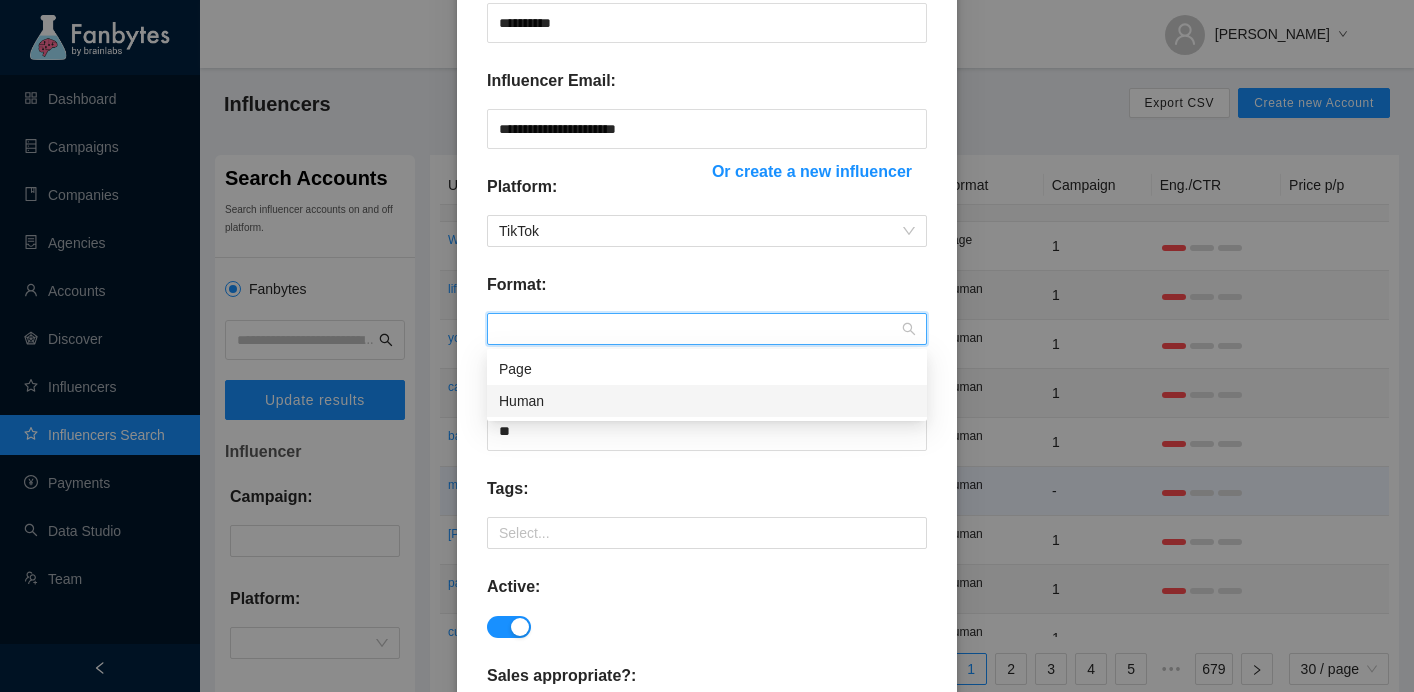 click on "Human" at bounding box center (707, 401) 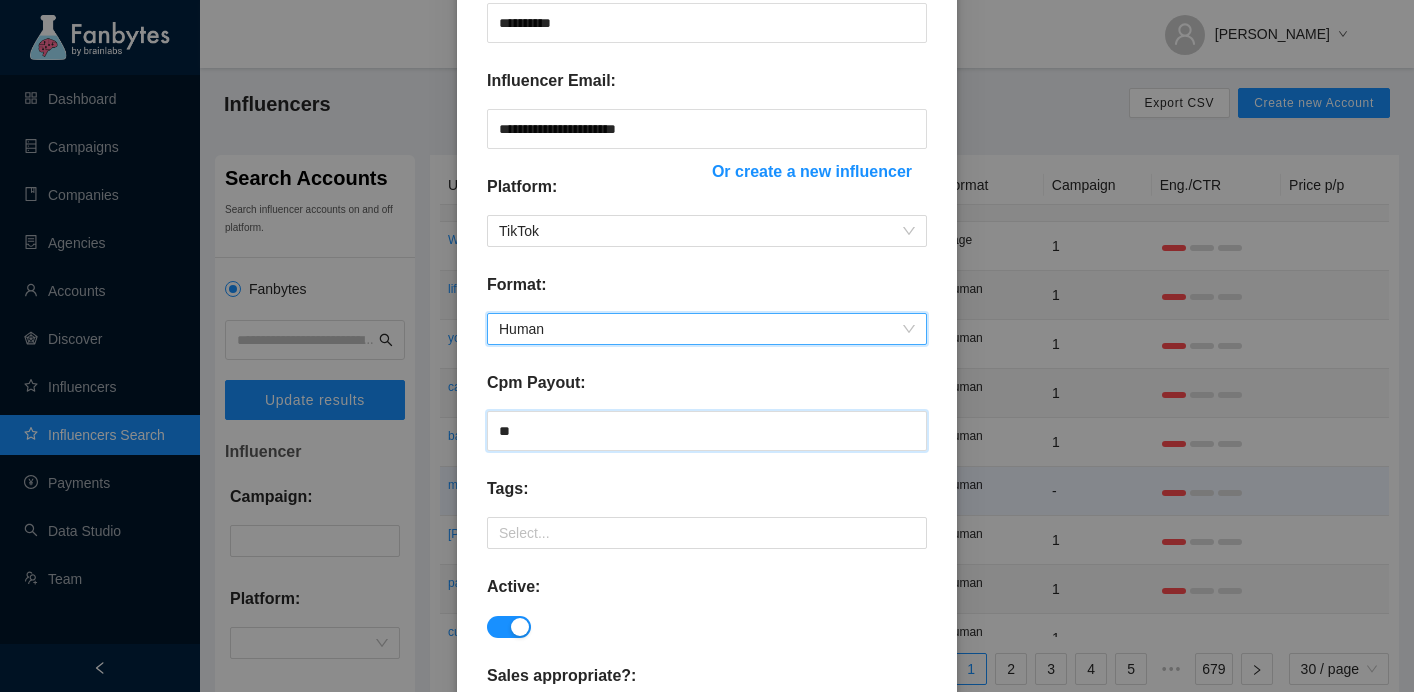click on "**" at bounding box center (707, 431) 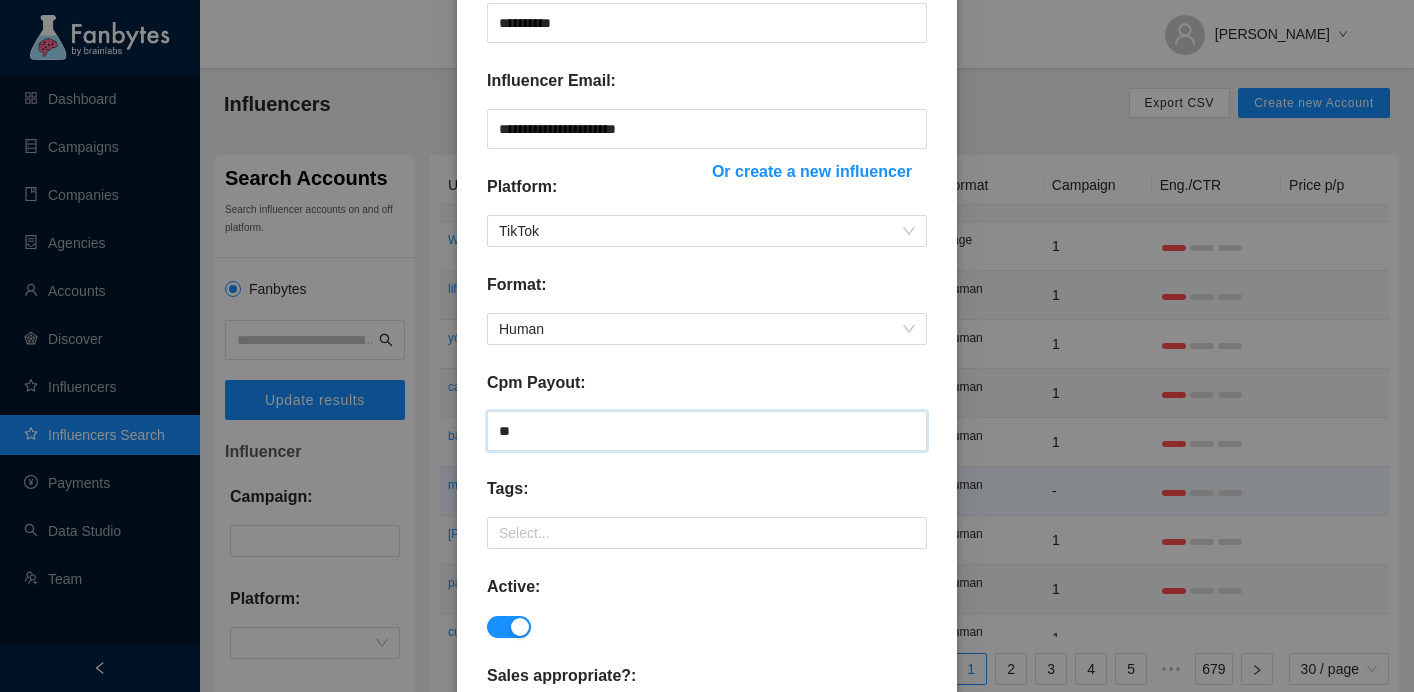 scroll, scrollTop: 572, scrollLeft: 0, axis: vertical 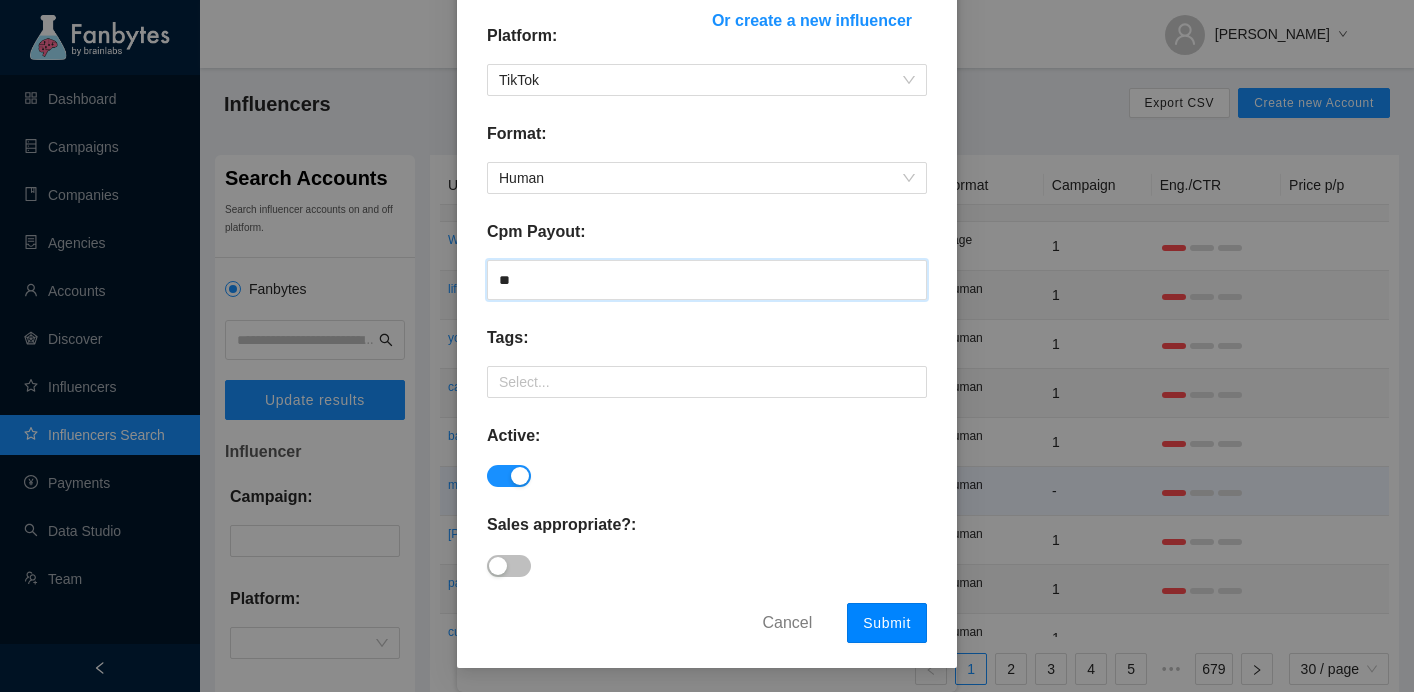 type on "**" 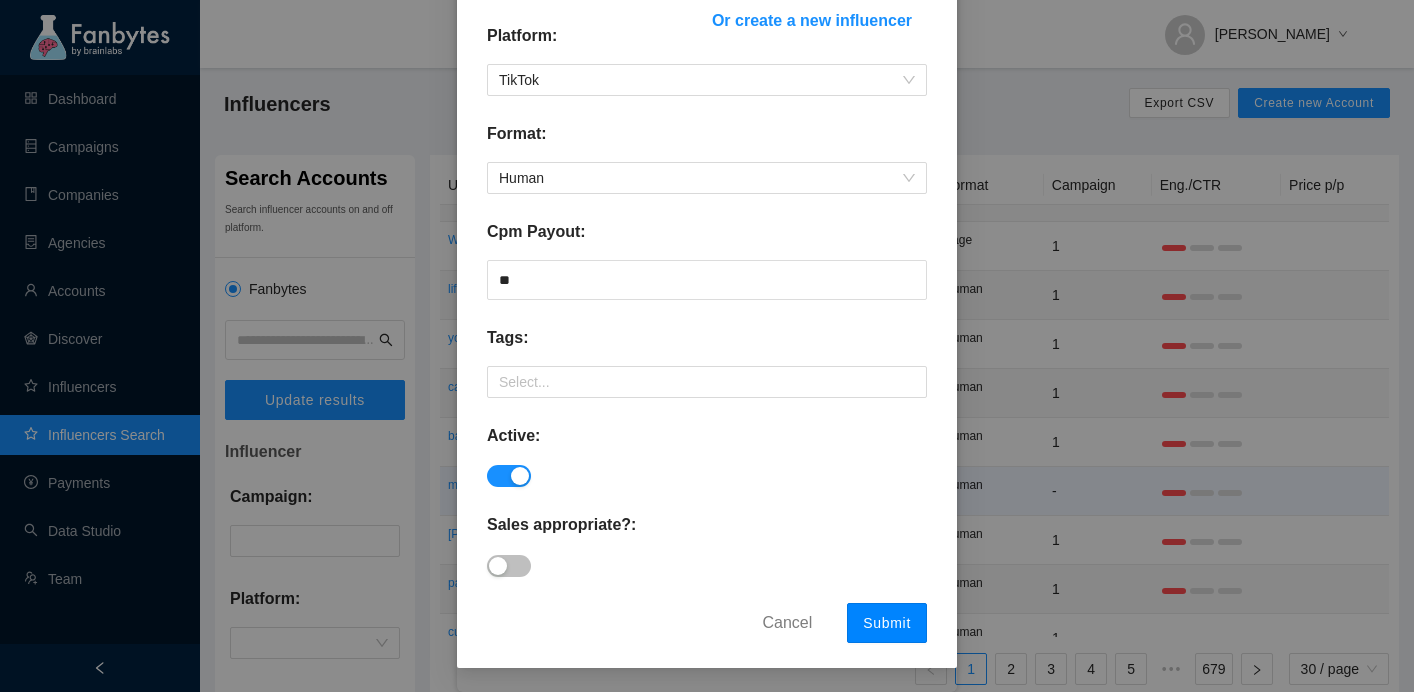 click on "Submit" at bounding box center (887, 623) 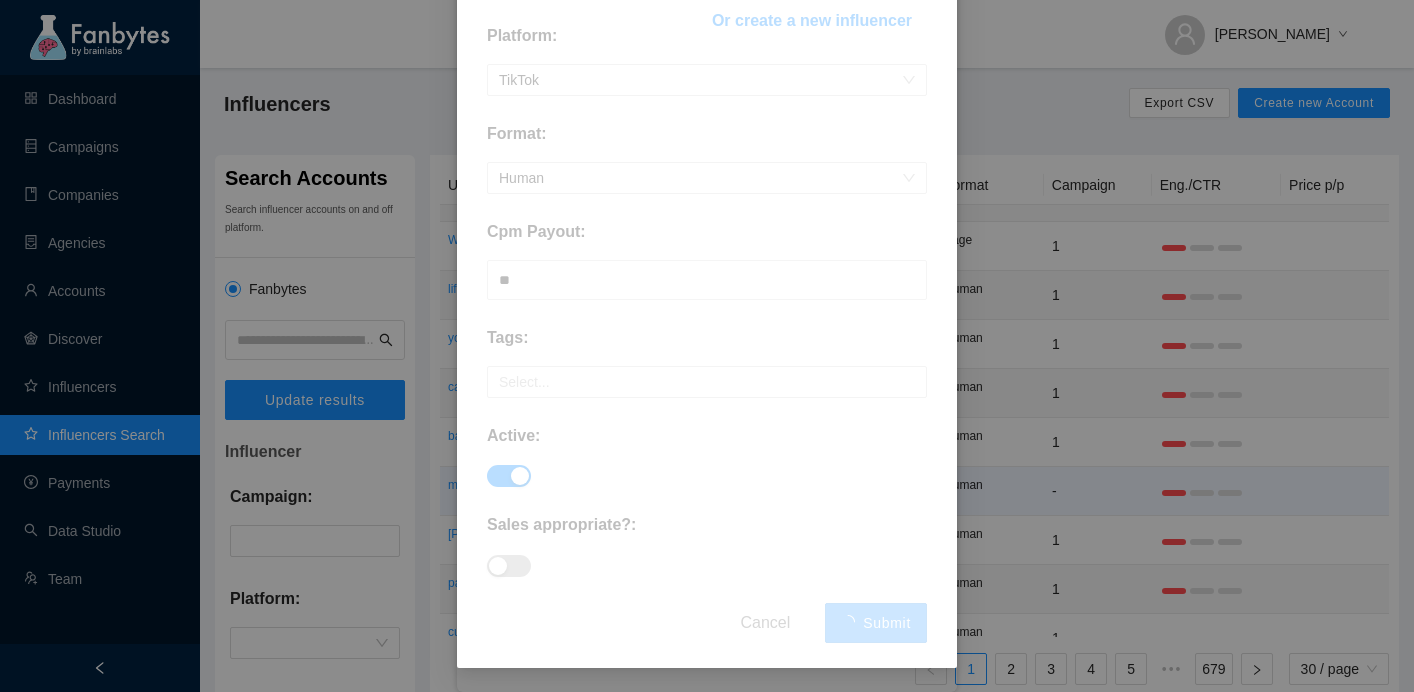 scroll, scrollTop: 472, scrollLeft: 0, axis: vertical 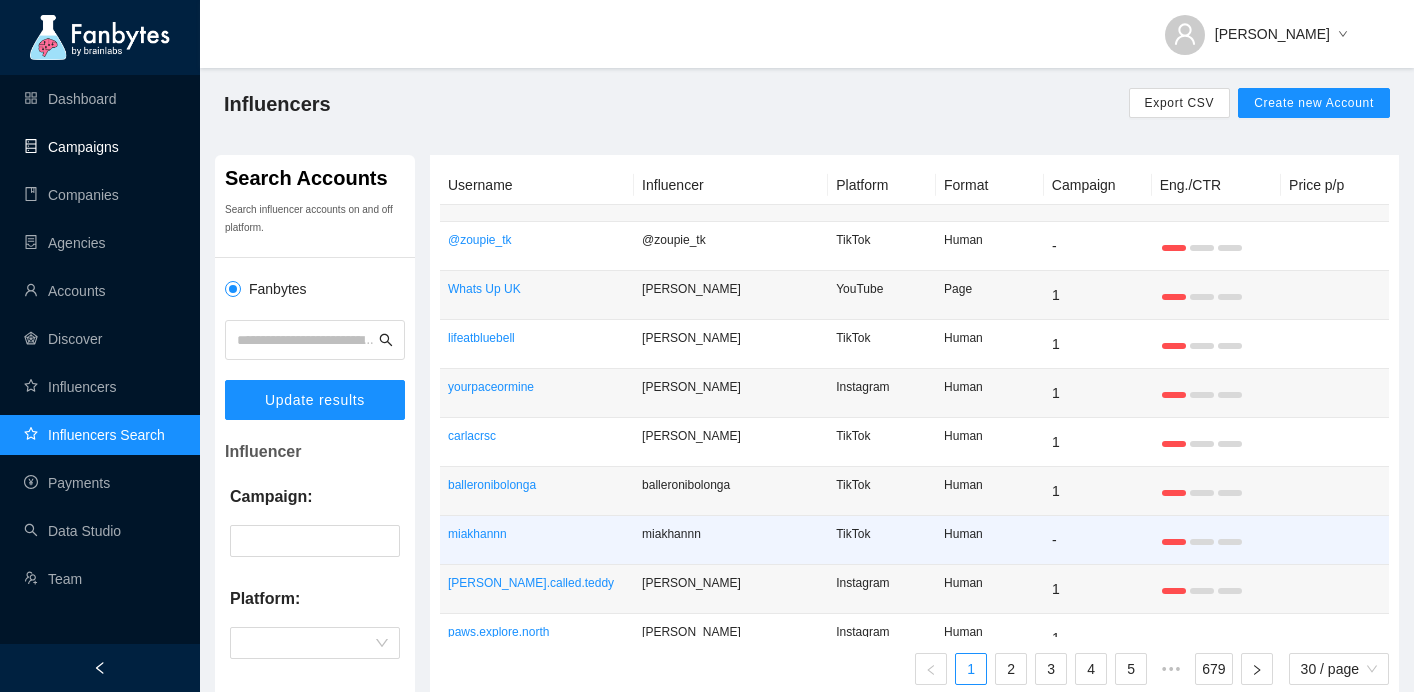 click on "Campaigns" at bounding box center (71, 147) 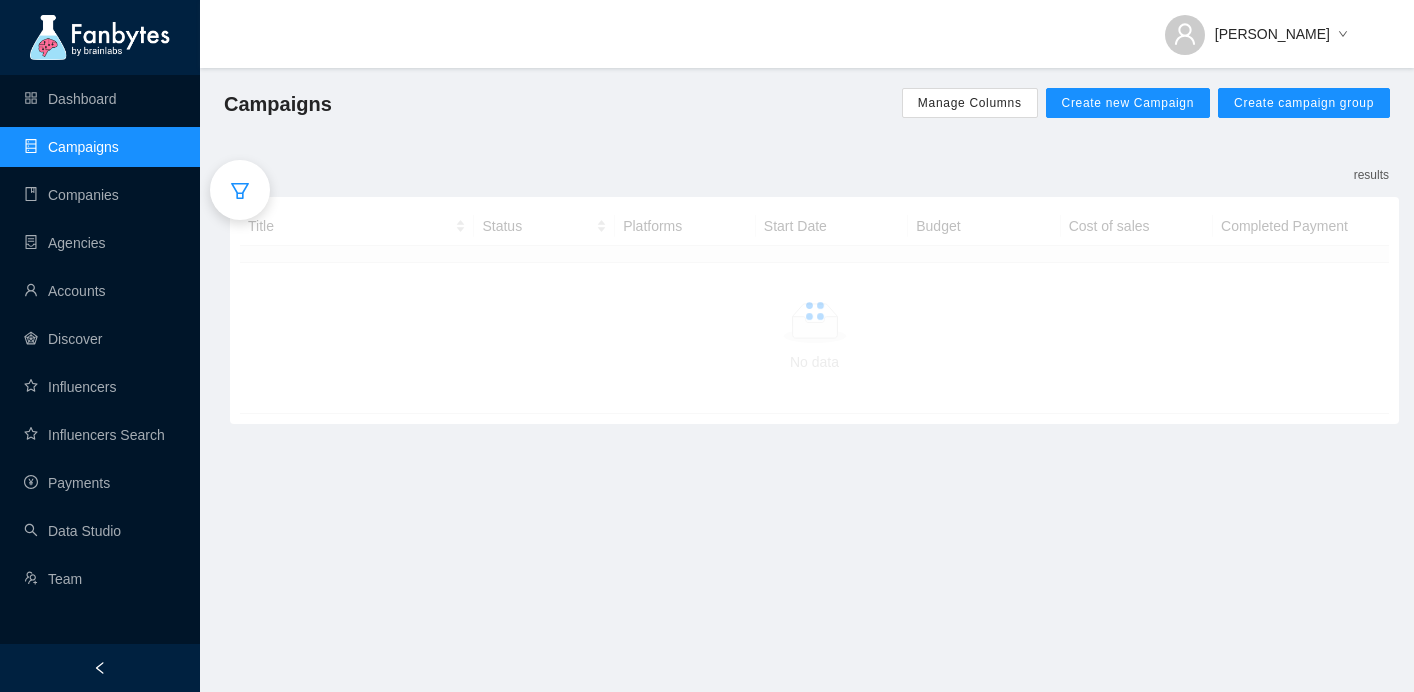 click at bounding box center [240, 190] 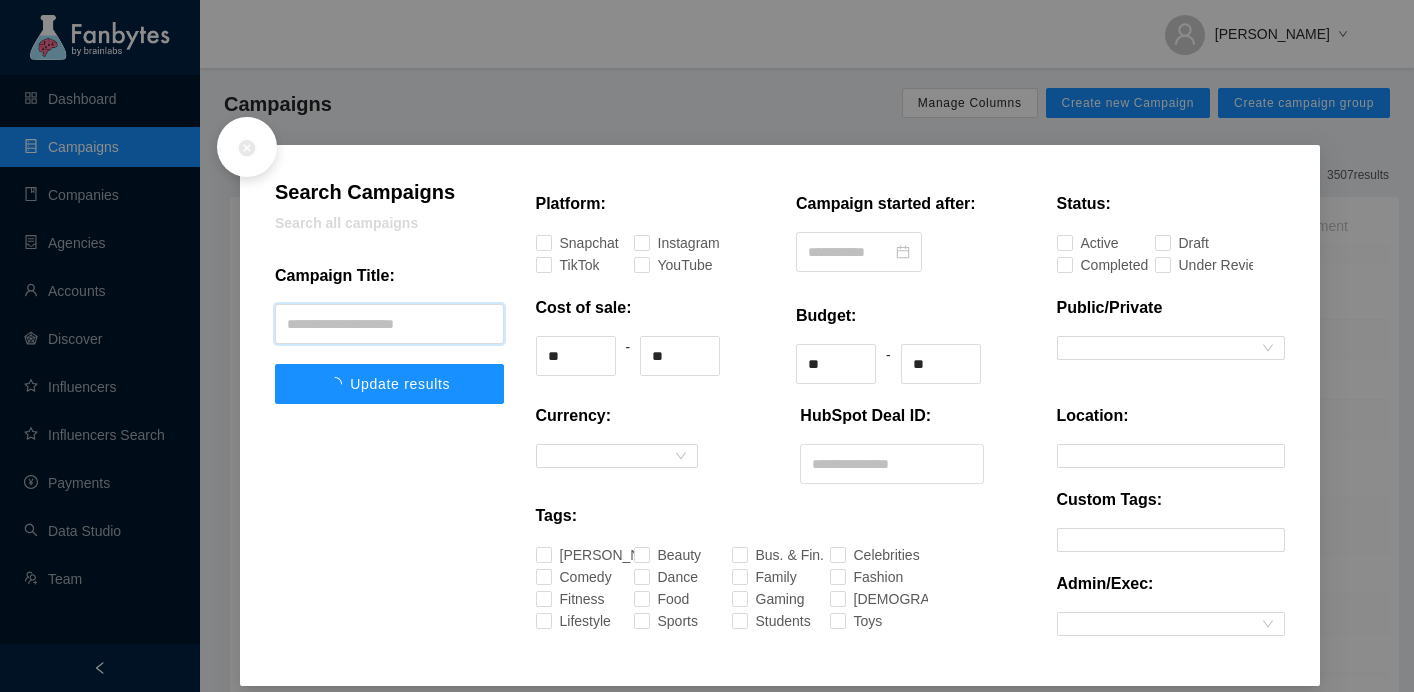 click at bounding box center [389, 324] 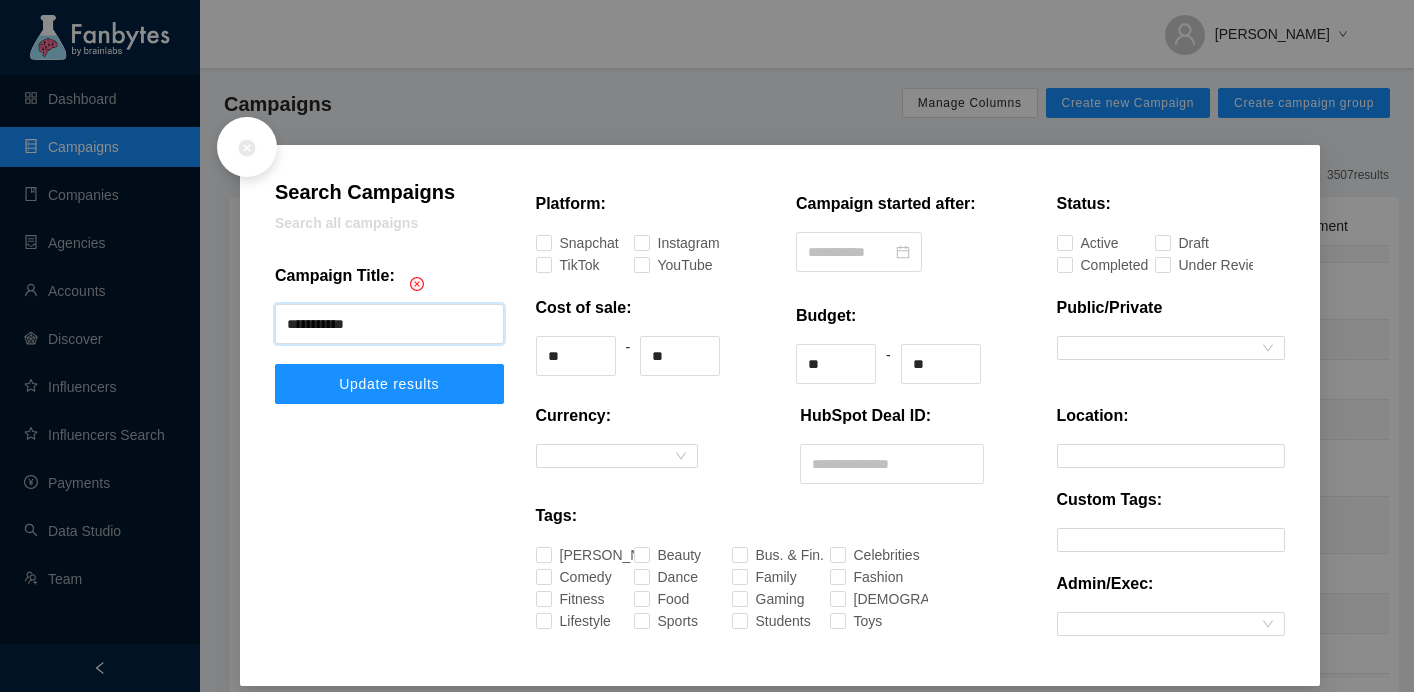 type on "**********" 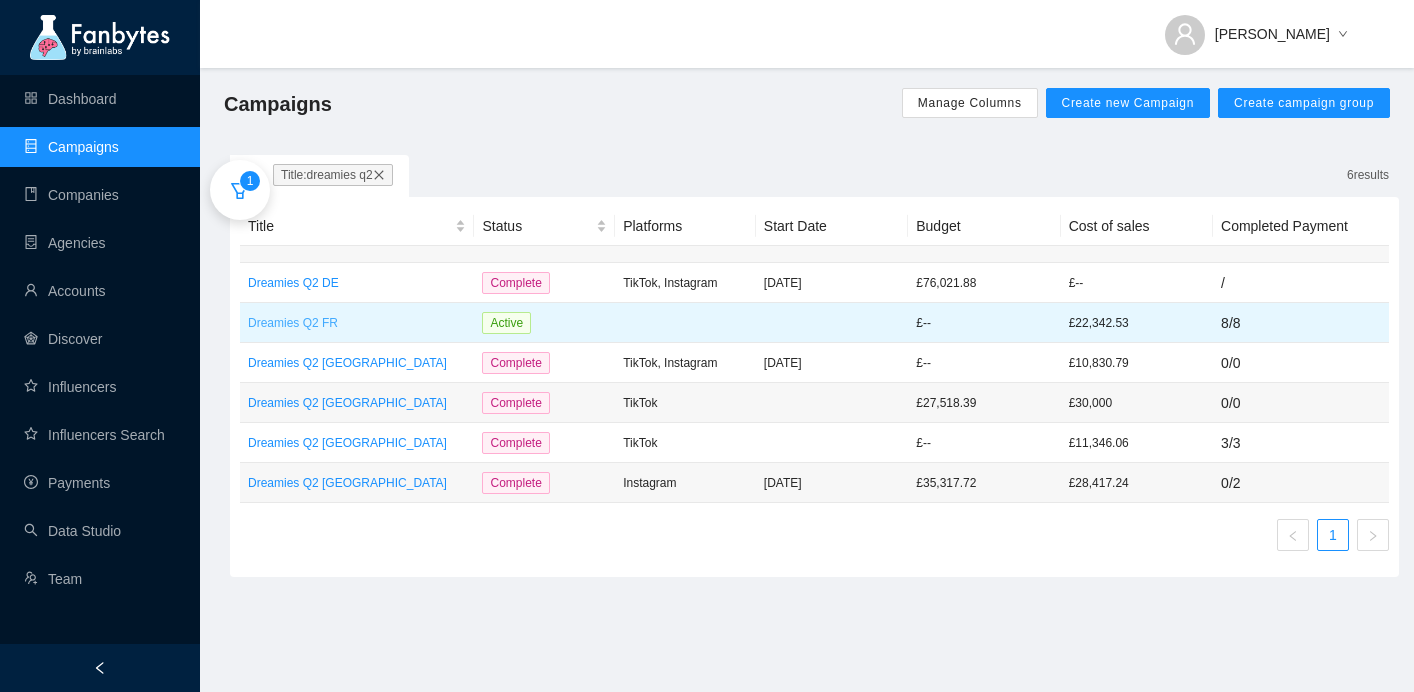 click on "Dreamies Q2 FR" at bounding box center (357, 323) 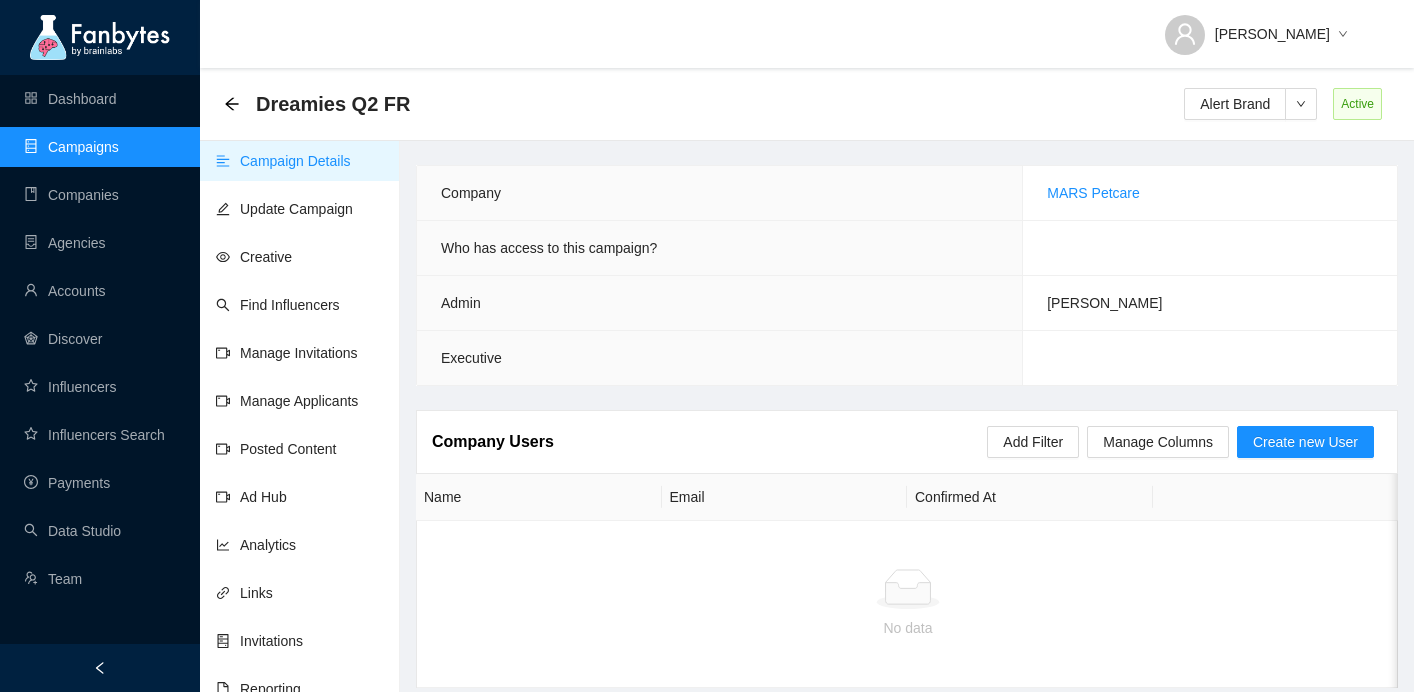 click on "Campaign Details Update Campaign Creative Find Influencers Manage Invitations Manage Applicants Posted Content Ad Hub Analytics Links Invitations Reporting" at bounding box center [300, 483] 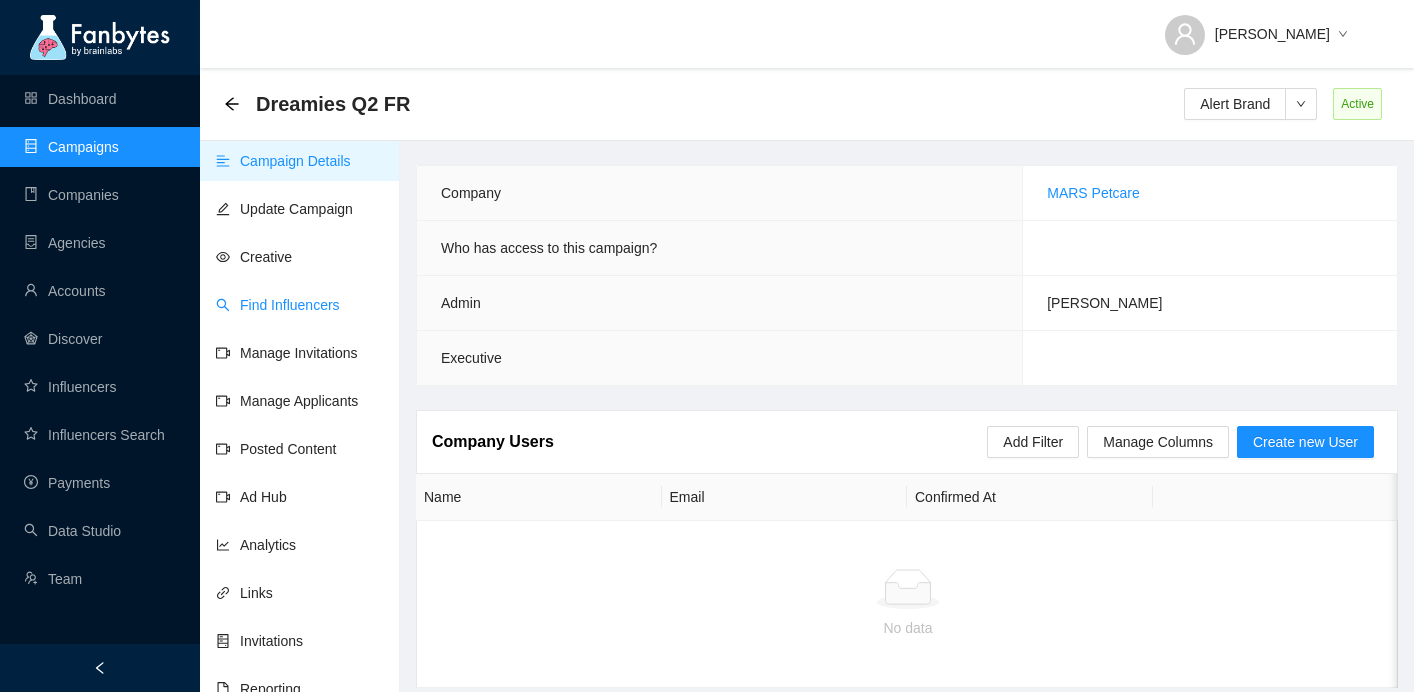 click on "Find Influencers" at bounding box center [278, 305] 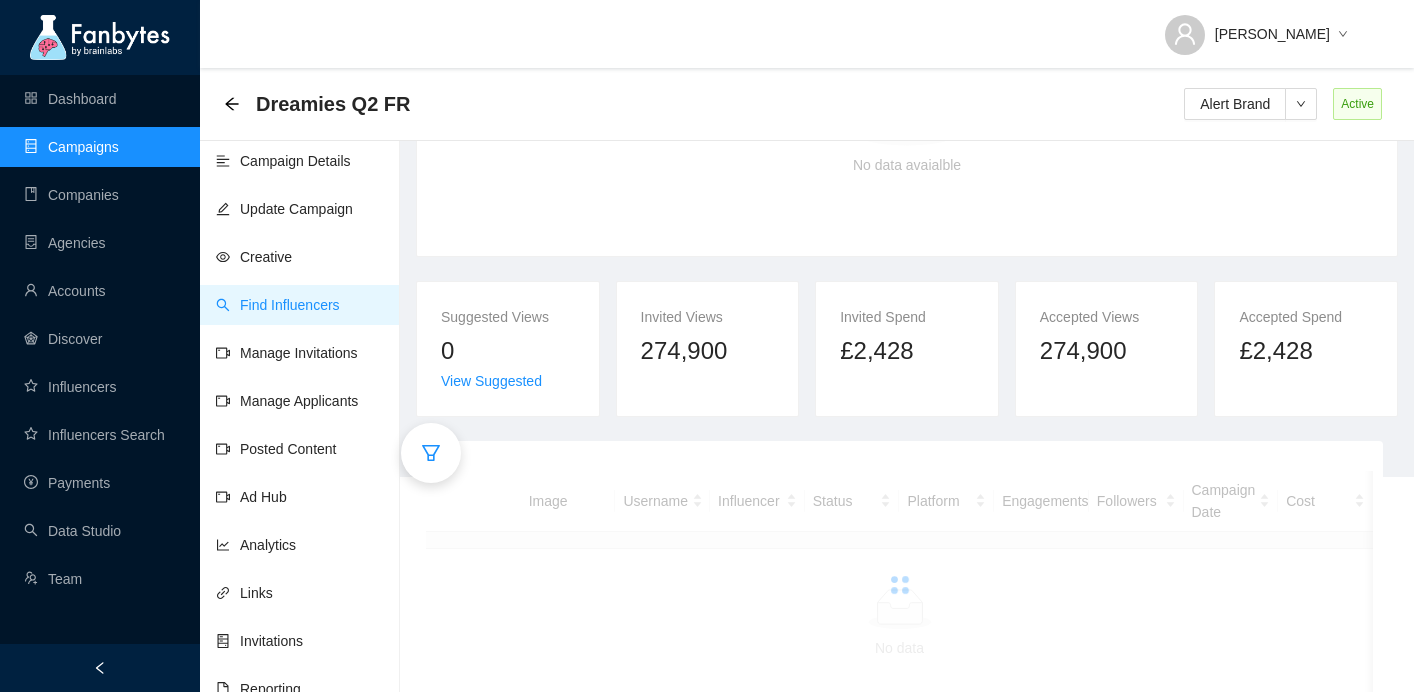 scroll, scrollTop: 248, scrollLeft: 0, axis: vertical 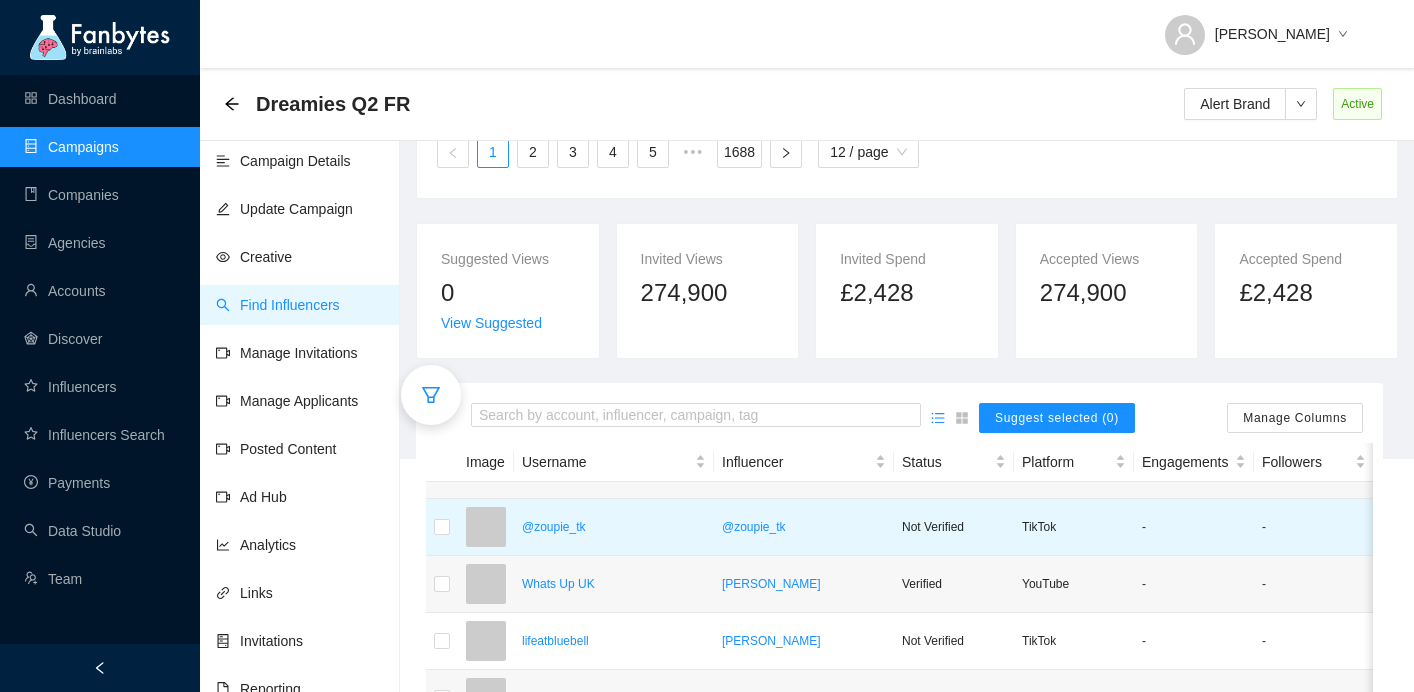 drag, startPoint x: 597, startPoint y: 577, endPoint x: 577, endPoint y: 562, distance: 25 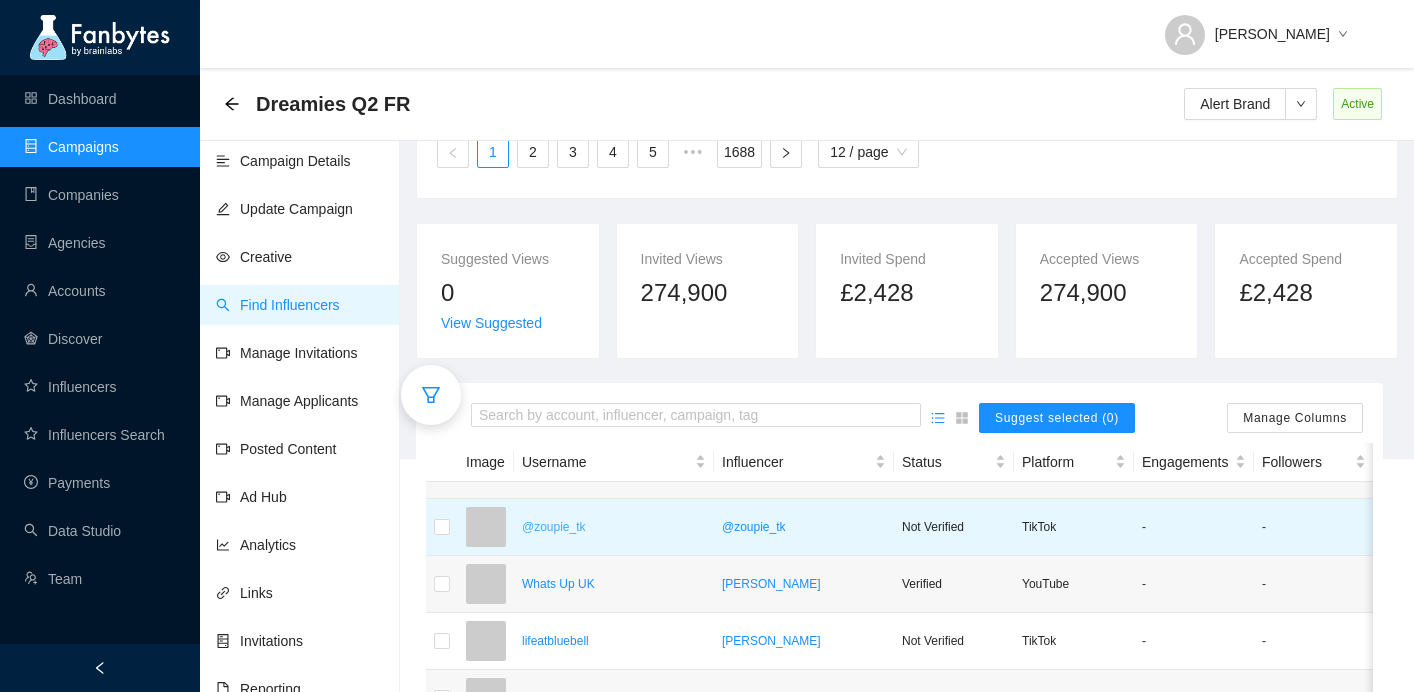 click on "@zoupie_tk" at bounding box center (614, 527) 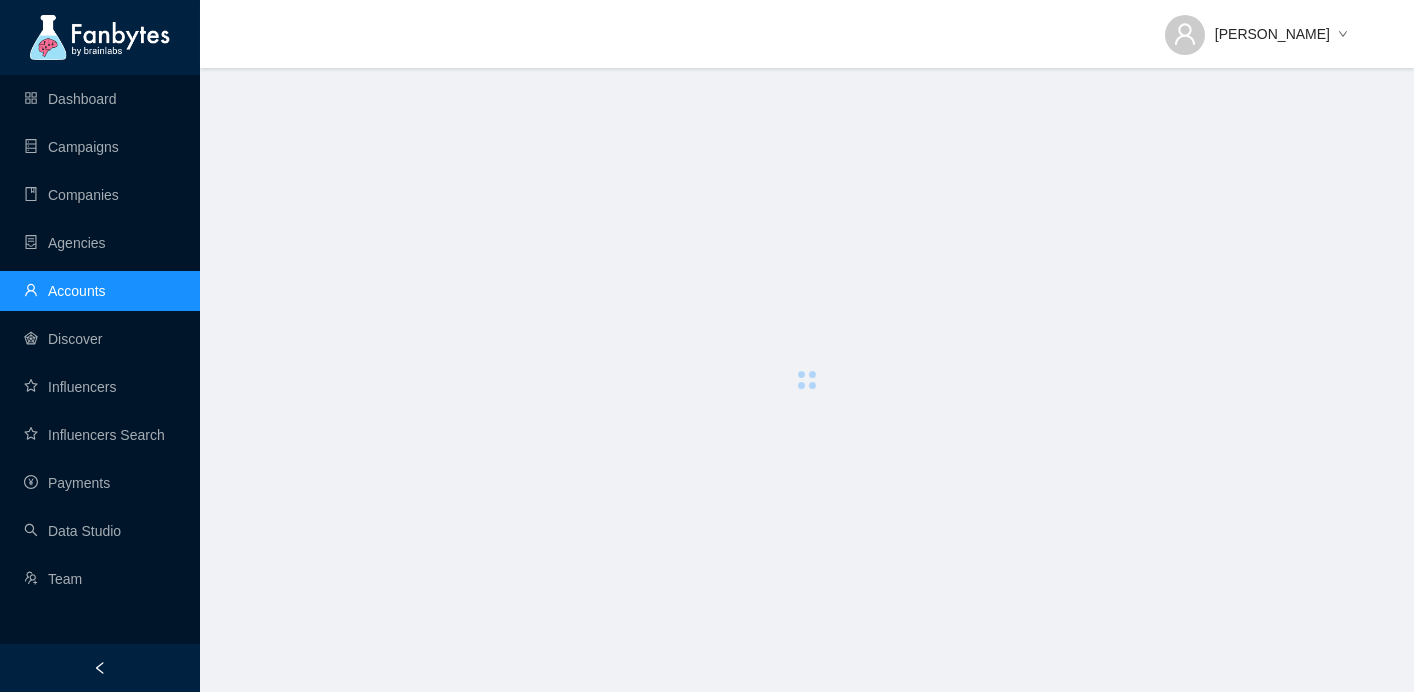 scroll, scrollTop: 0, scrollLeft: 0, axis: both 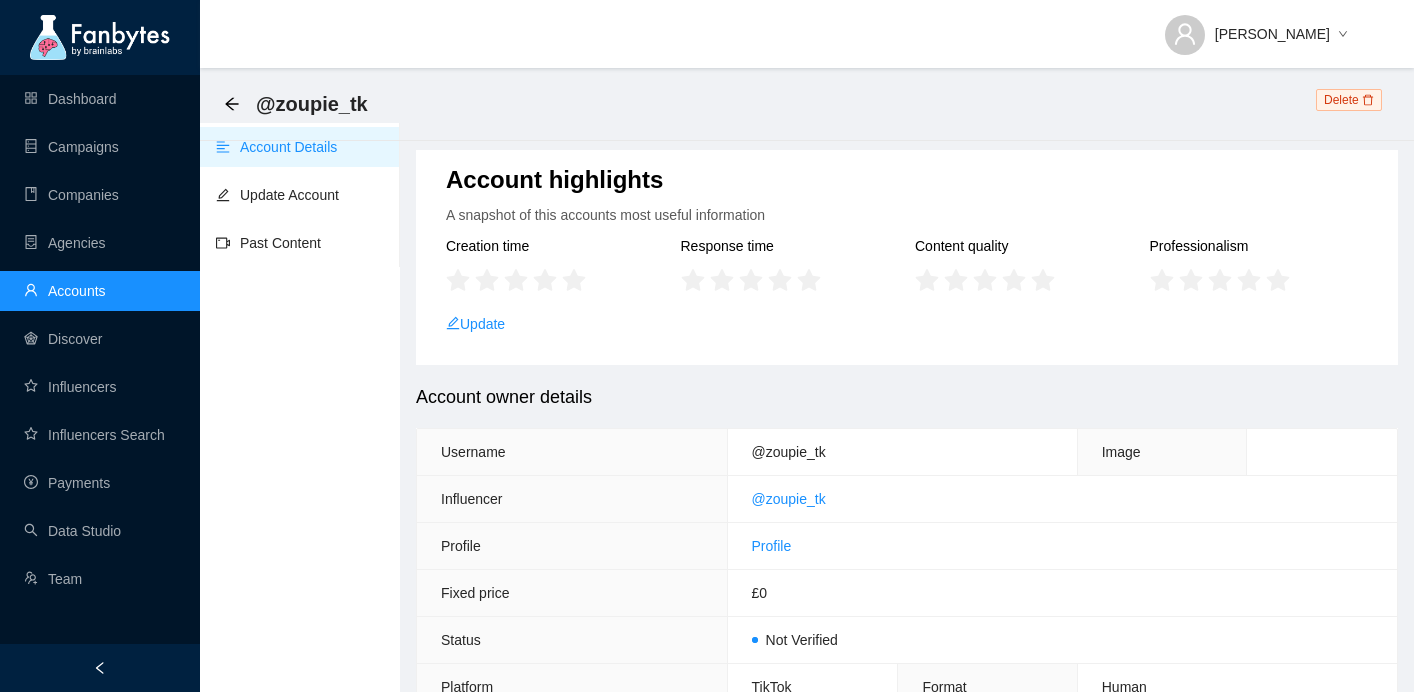 click on "Account highlights A snapshot of this accounts most useful information Creation time Response time Content quality Professionalism  Update" at bounding box center [907, 257] 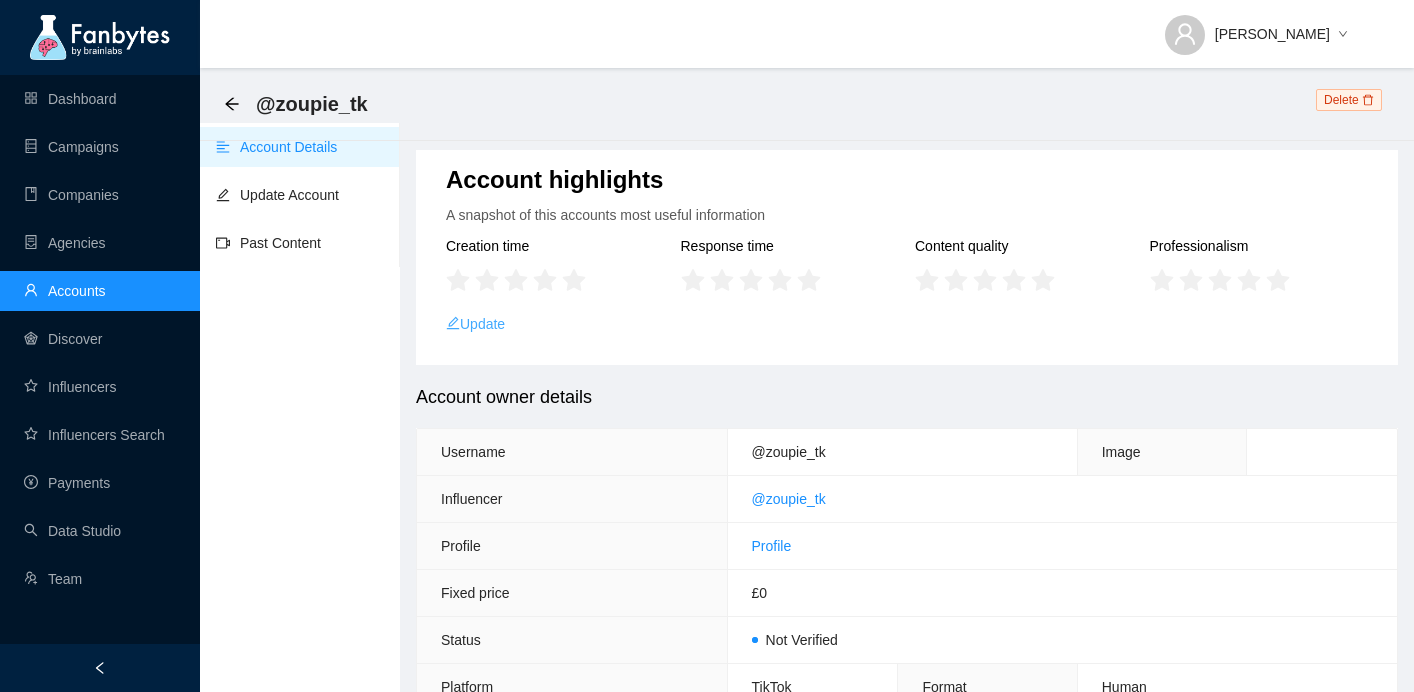click on "Update" at bounding box center [475, 324] 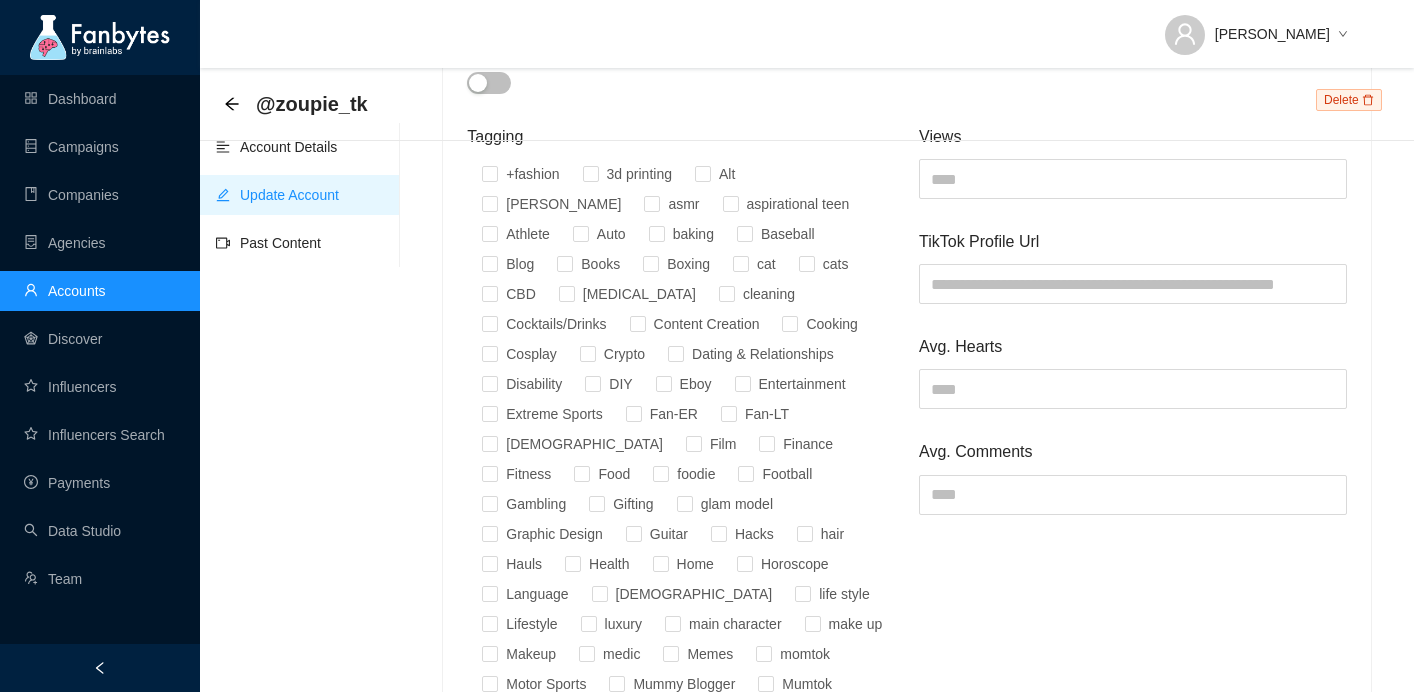 scroll, scrollTop: 998, scrollLeft: 0, axis: vertical 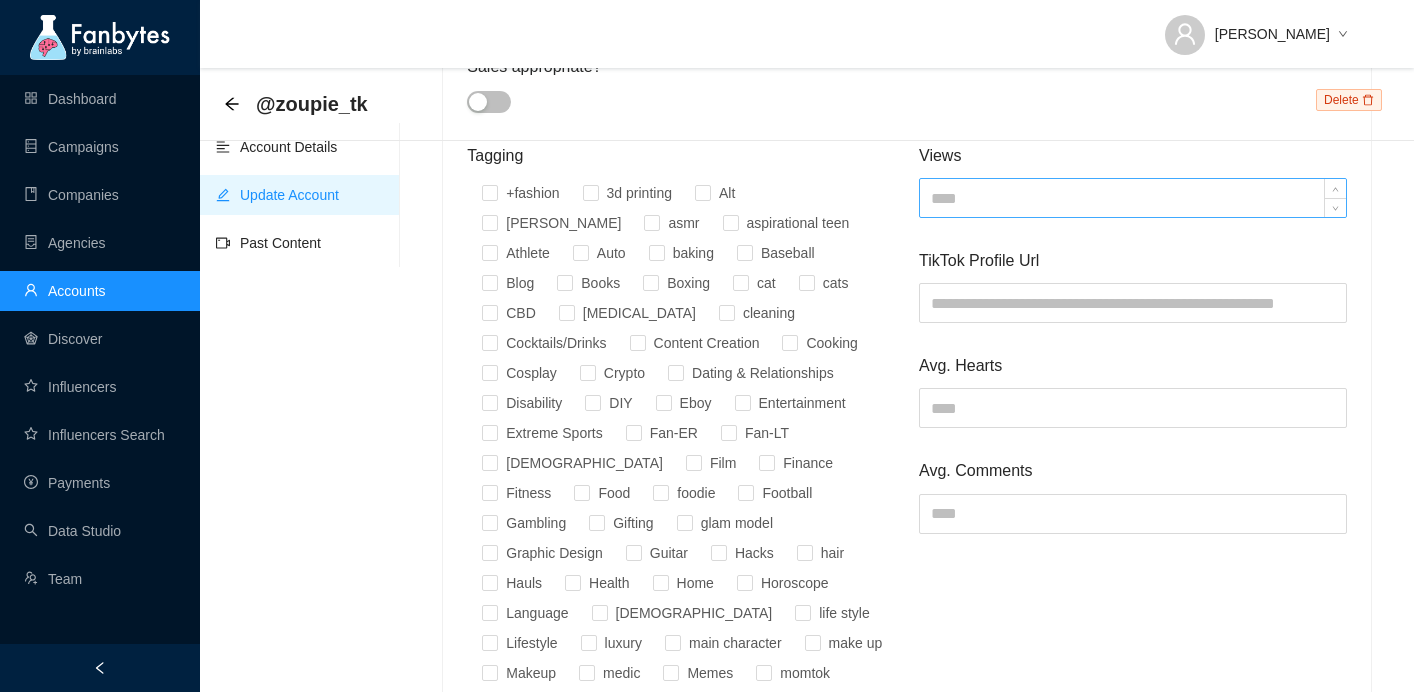 click at bounding box center (1133, 198) 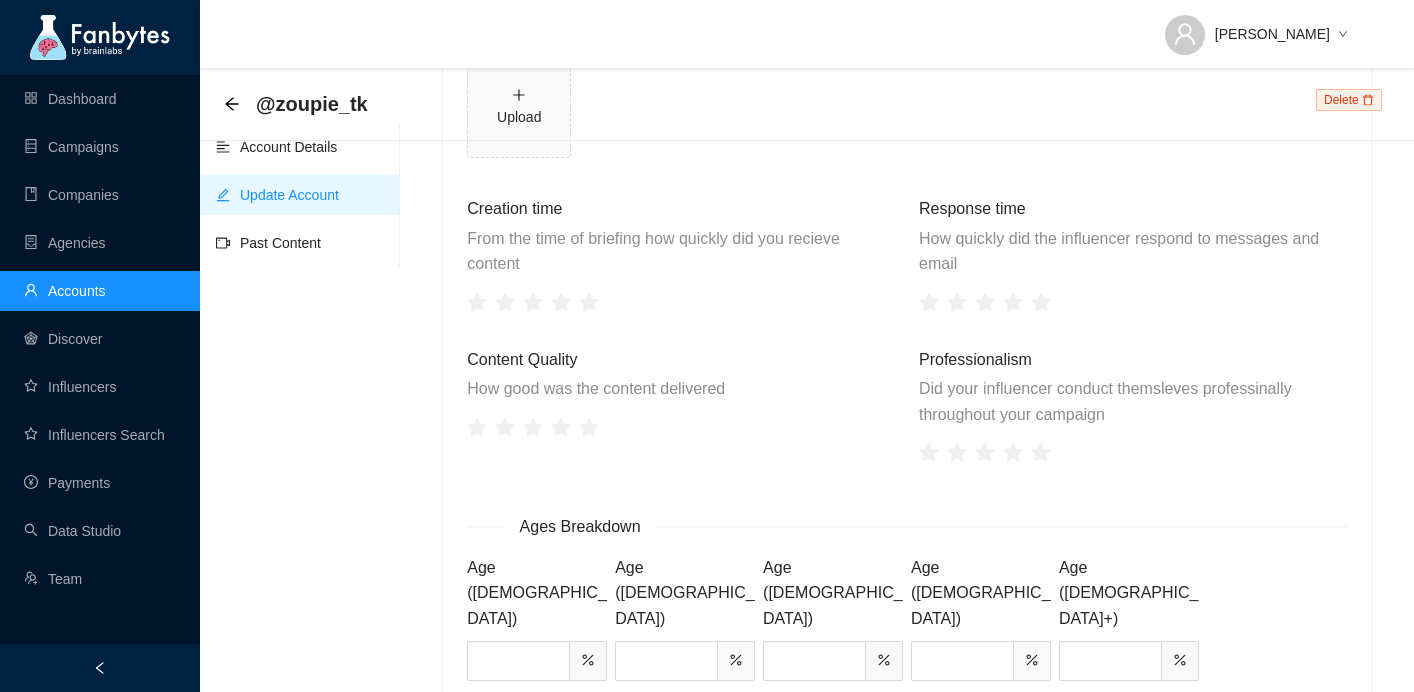 scroll, scrollTop: 2222, scrollLeft: 0, axis: vertical 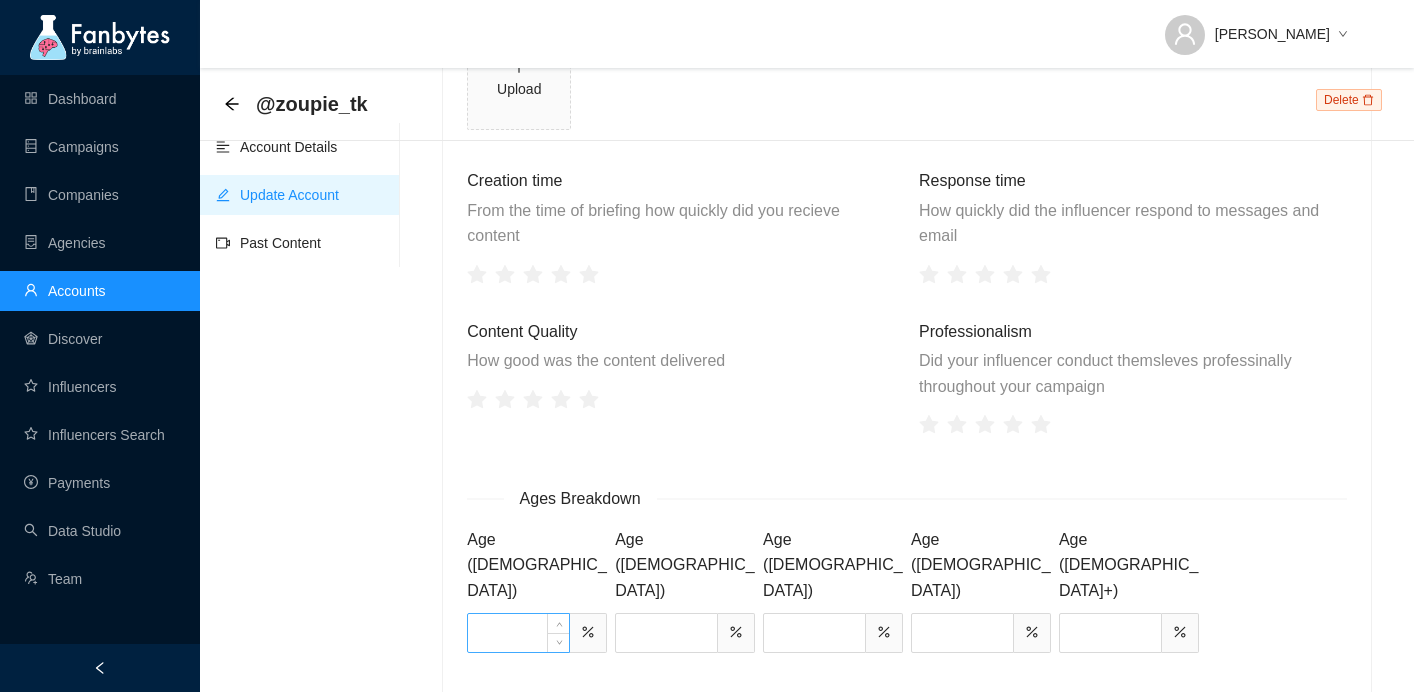 type on "****" 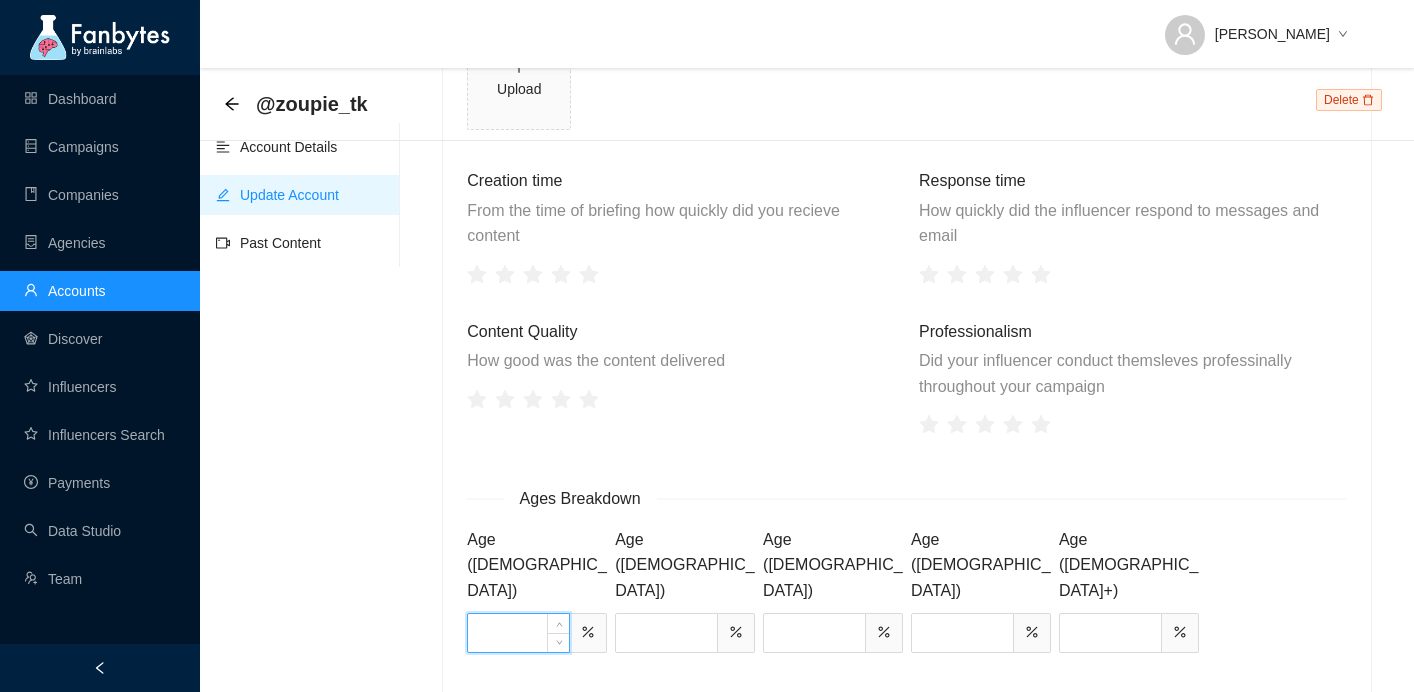 click at bounding box center [518, 633] 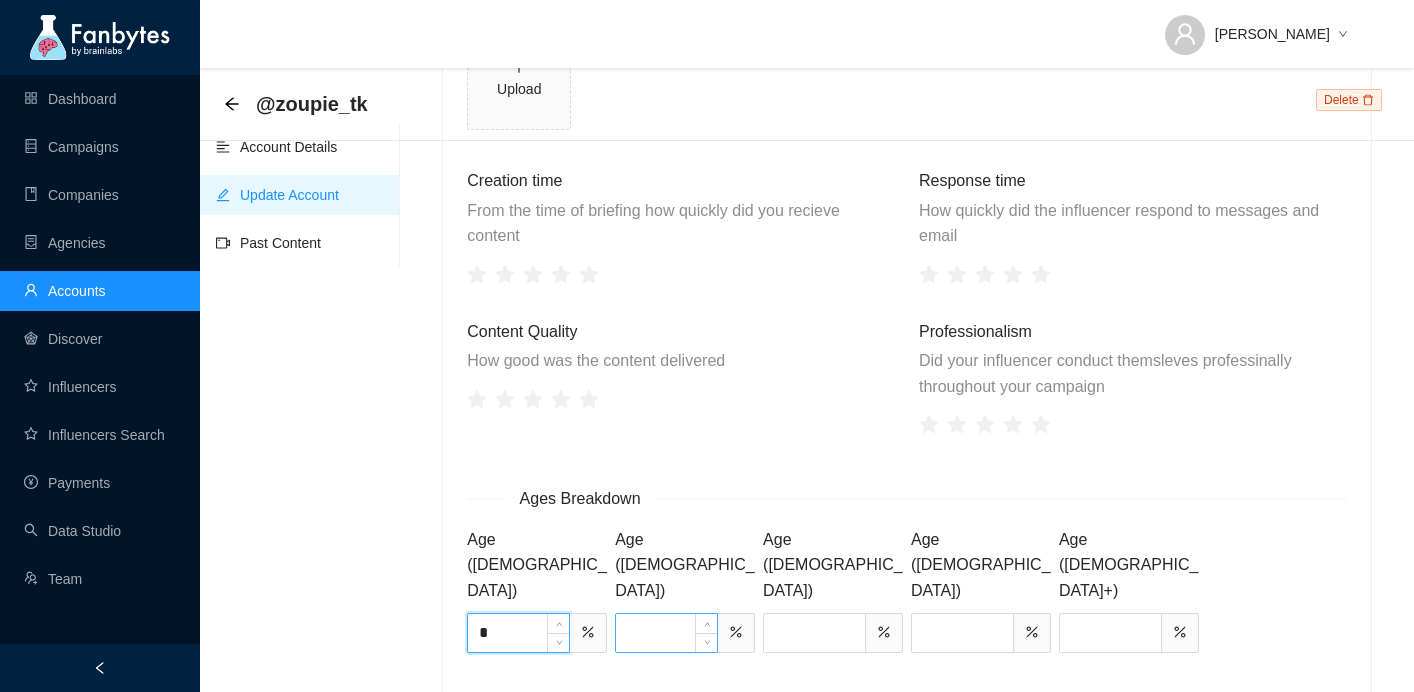 type on "*" 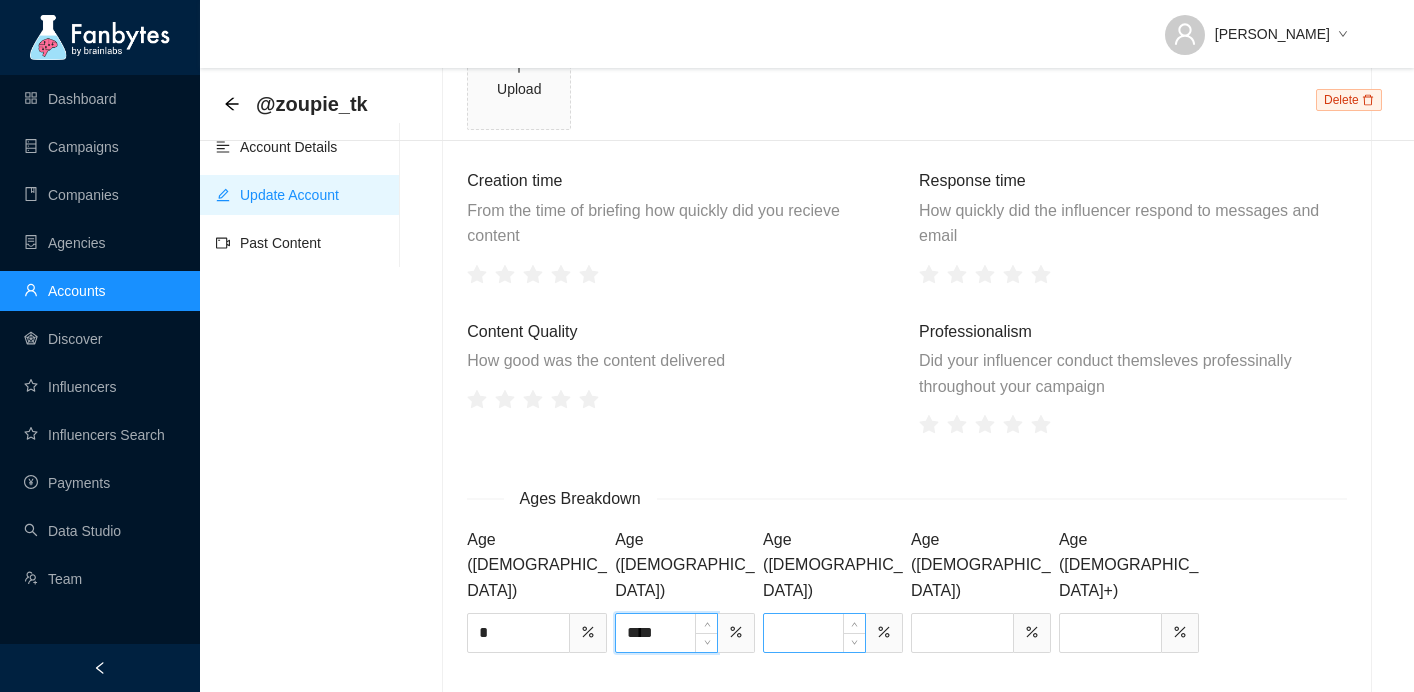 type on "****" 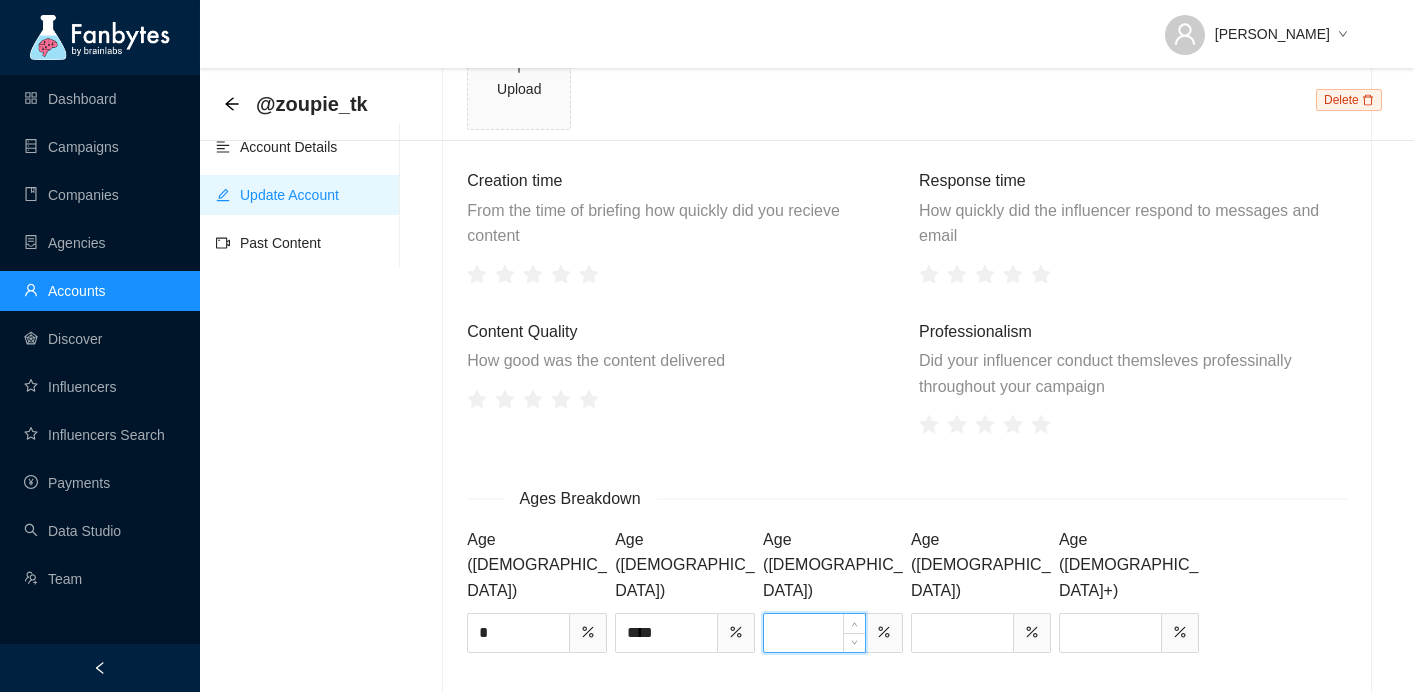 click at bounding box center (814, 633) 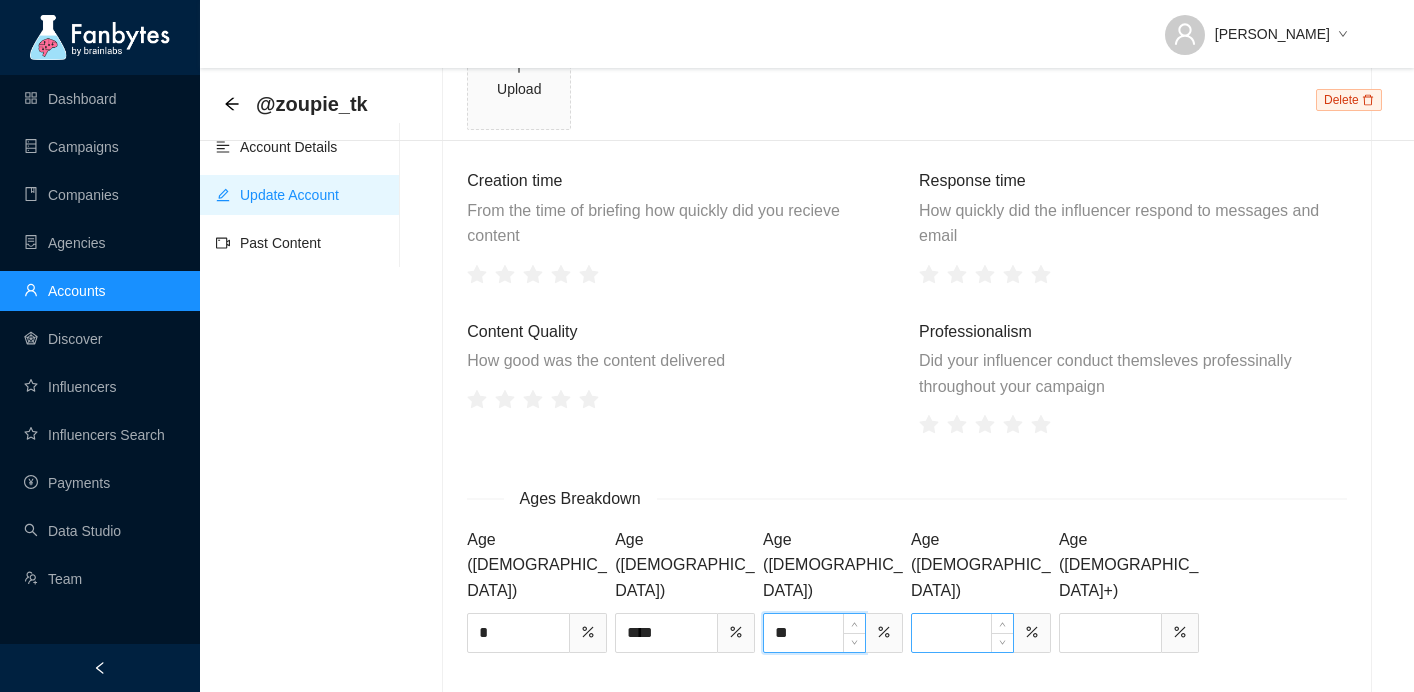 type on "**" 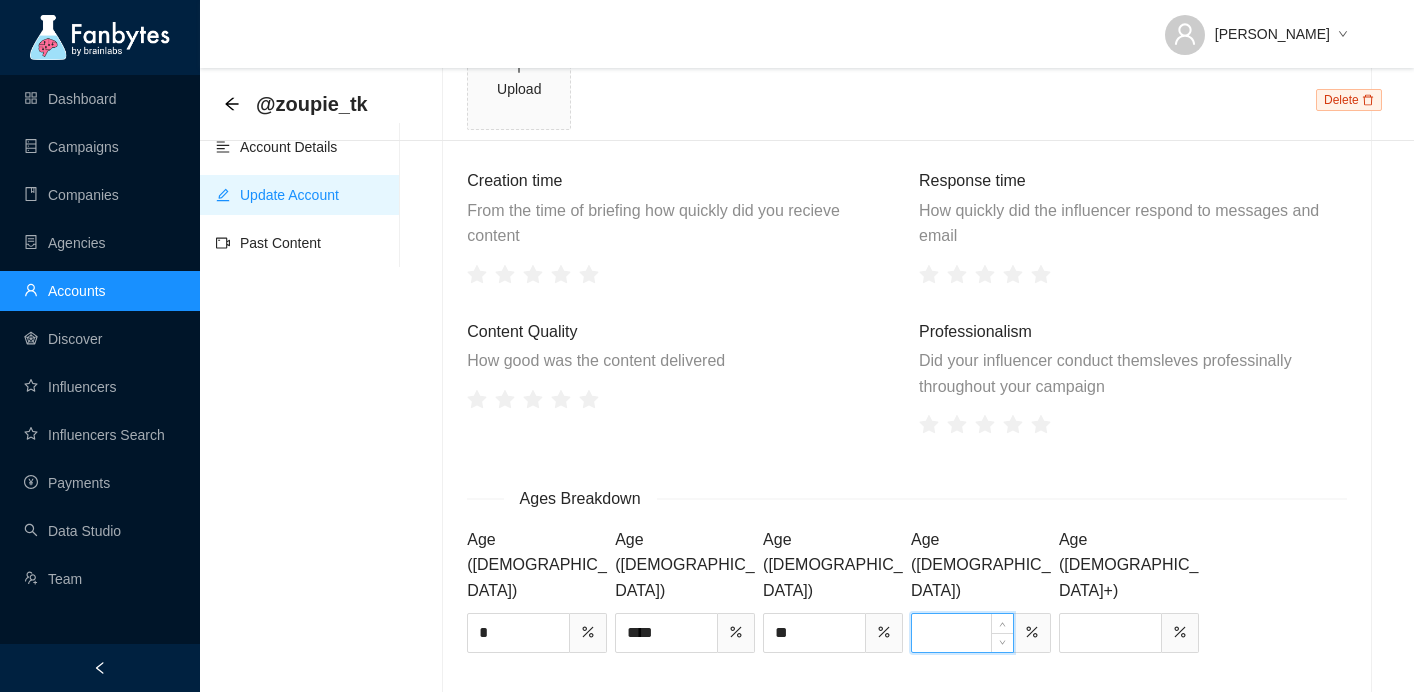 click at bounding box center (962, 633) 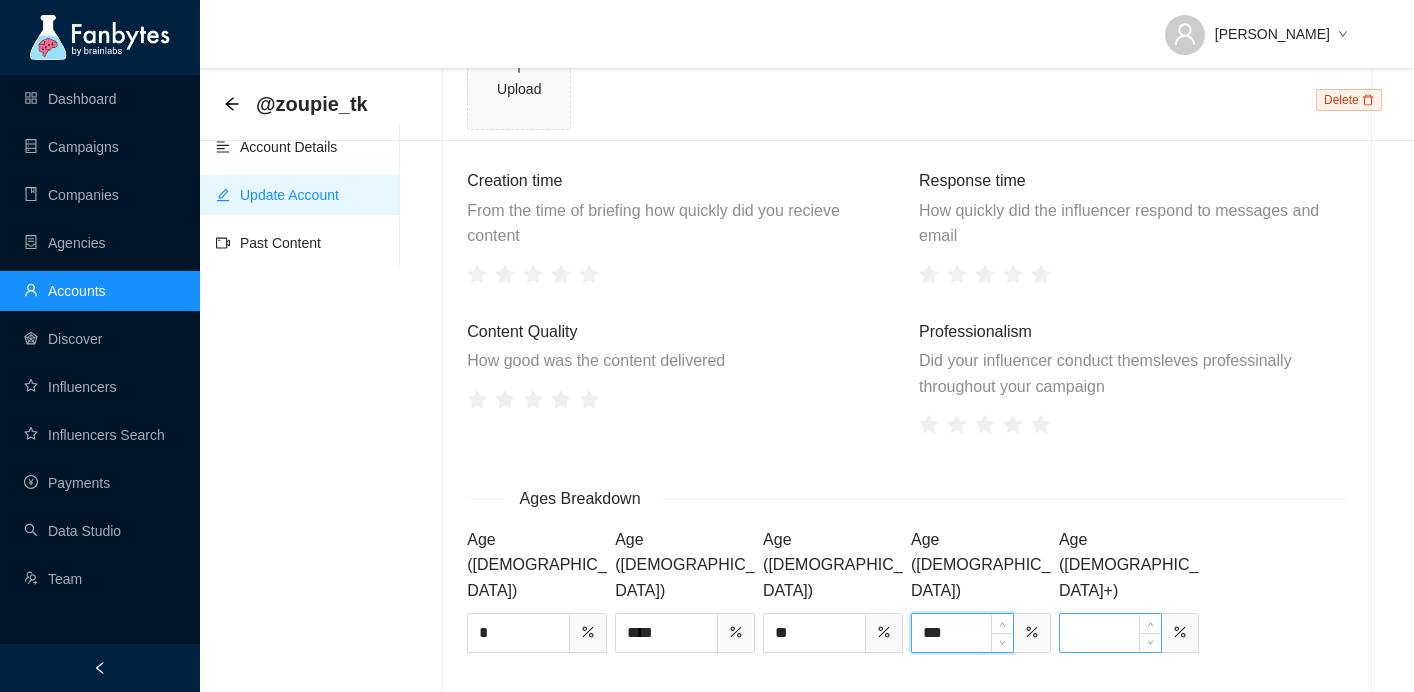 type on "***" 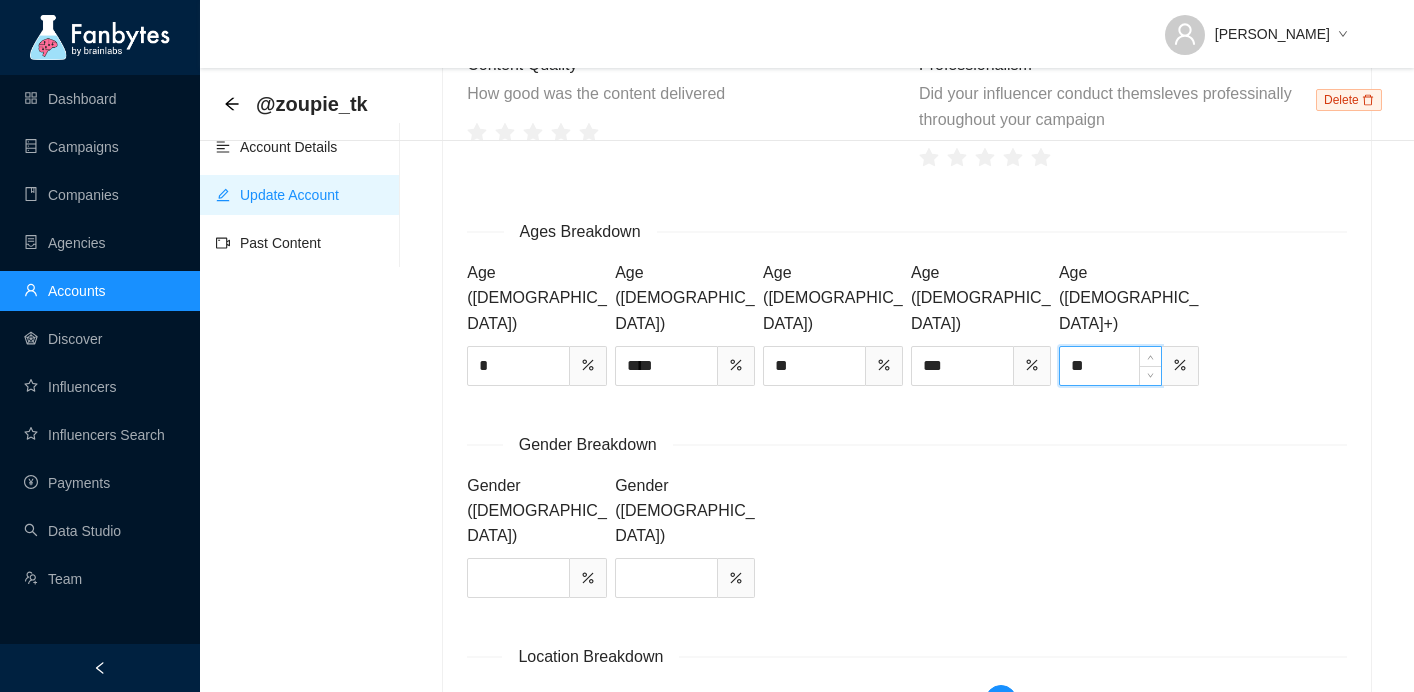 scroll, scrollTop: 2449, scrollLeft: 0, axis: vertical 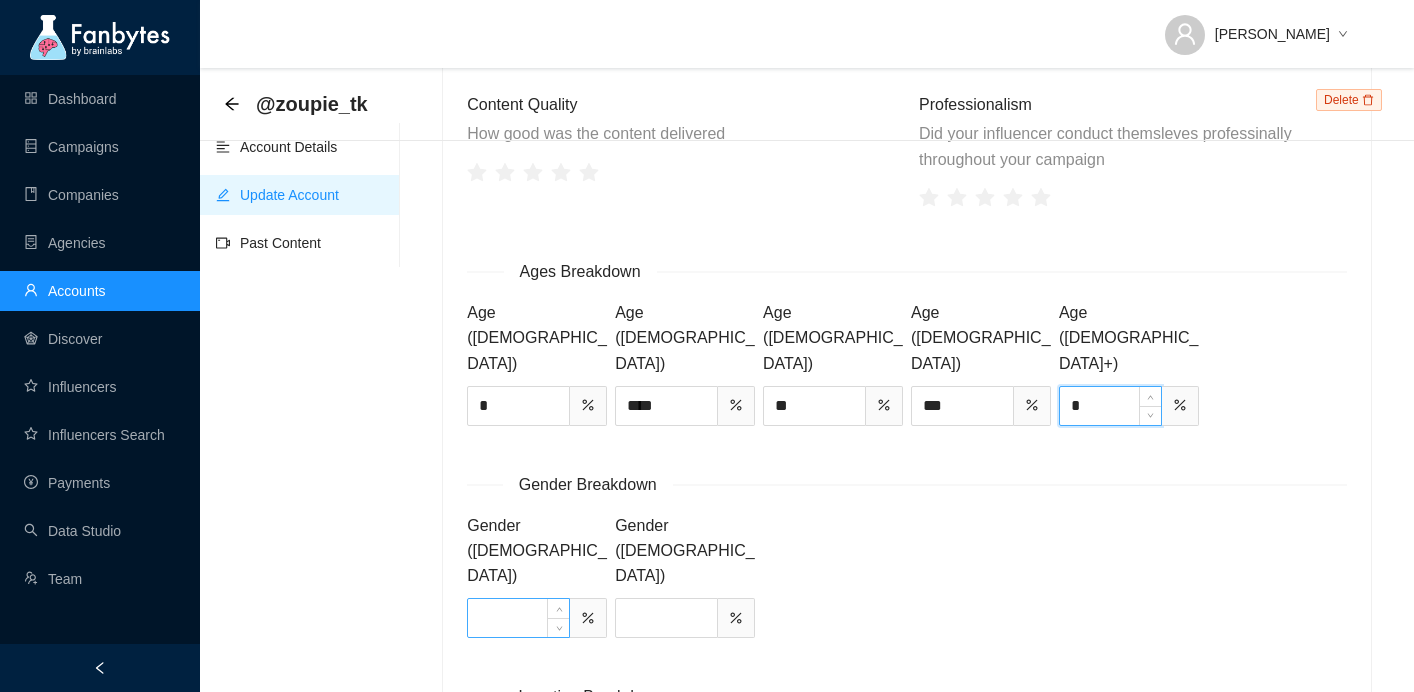 type on "*" 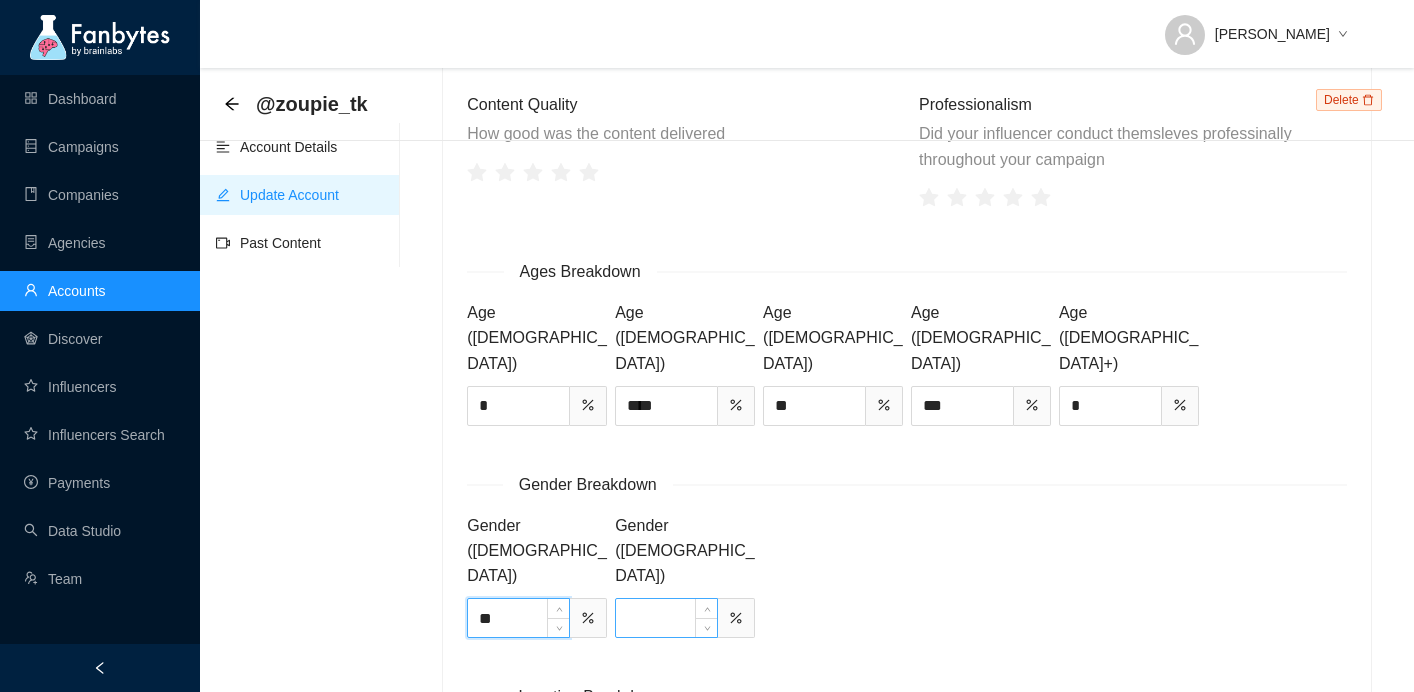 type on "**" 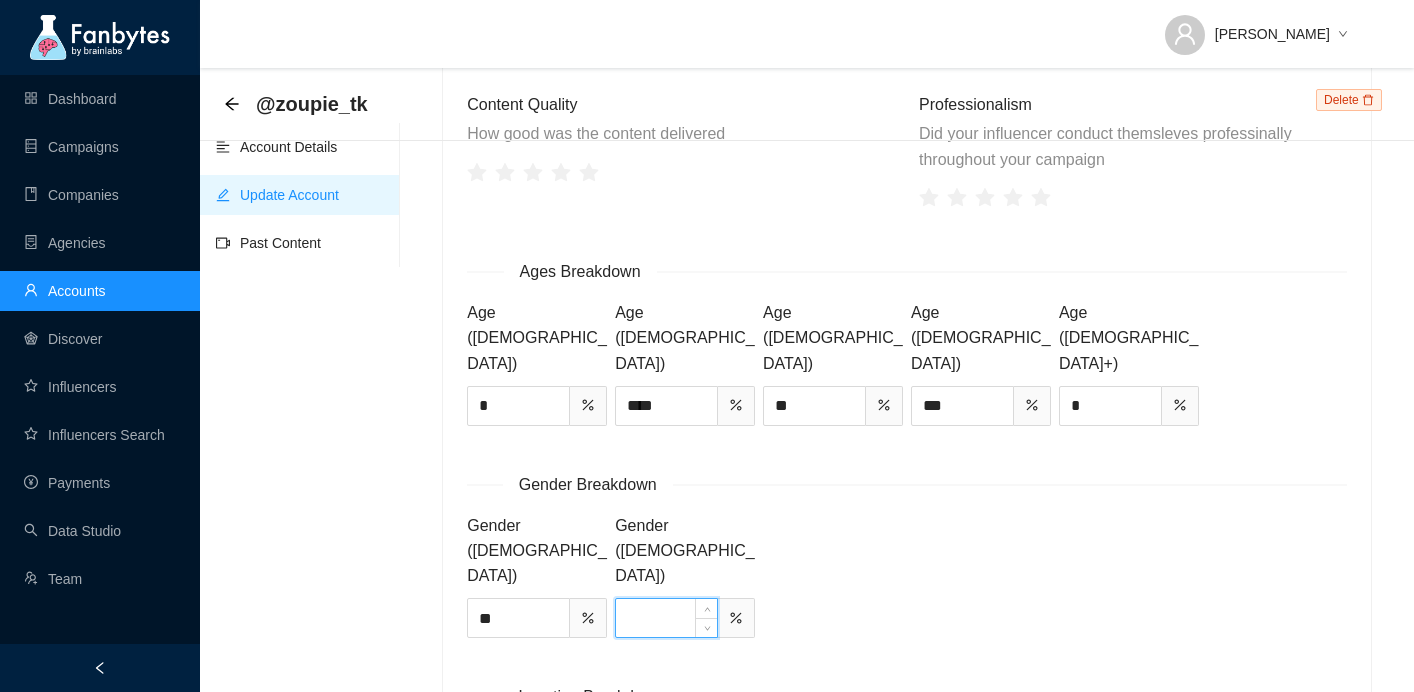 click at bounding box center (666, 618) 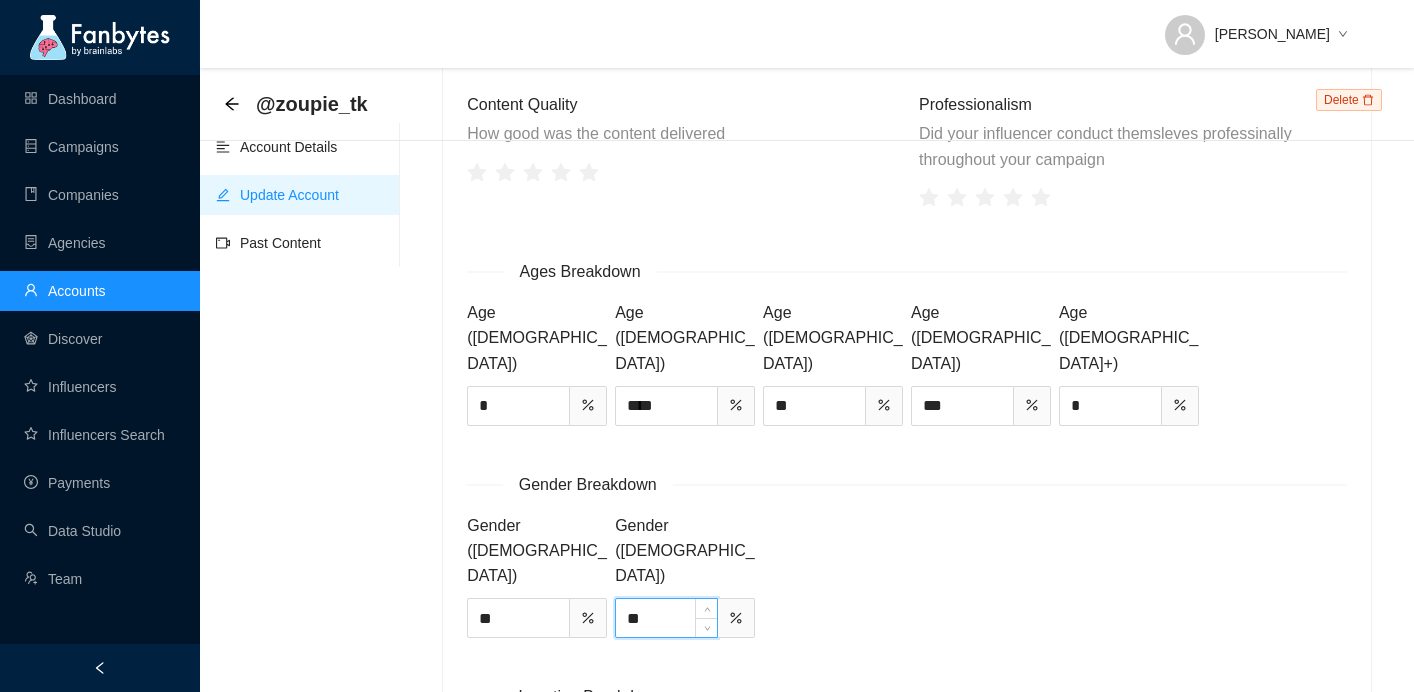 type on "**" 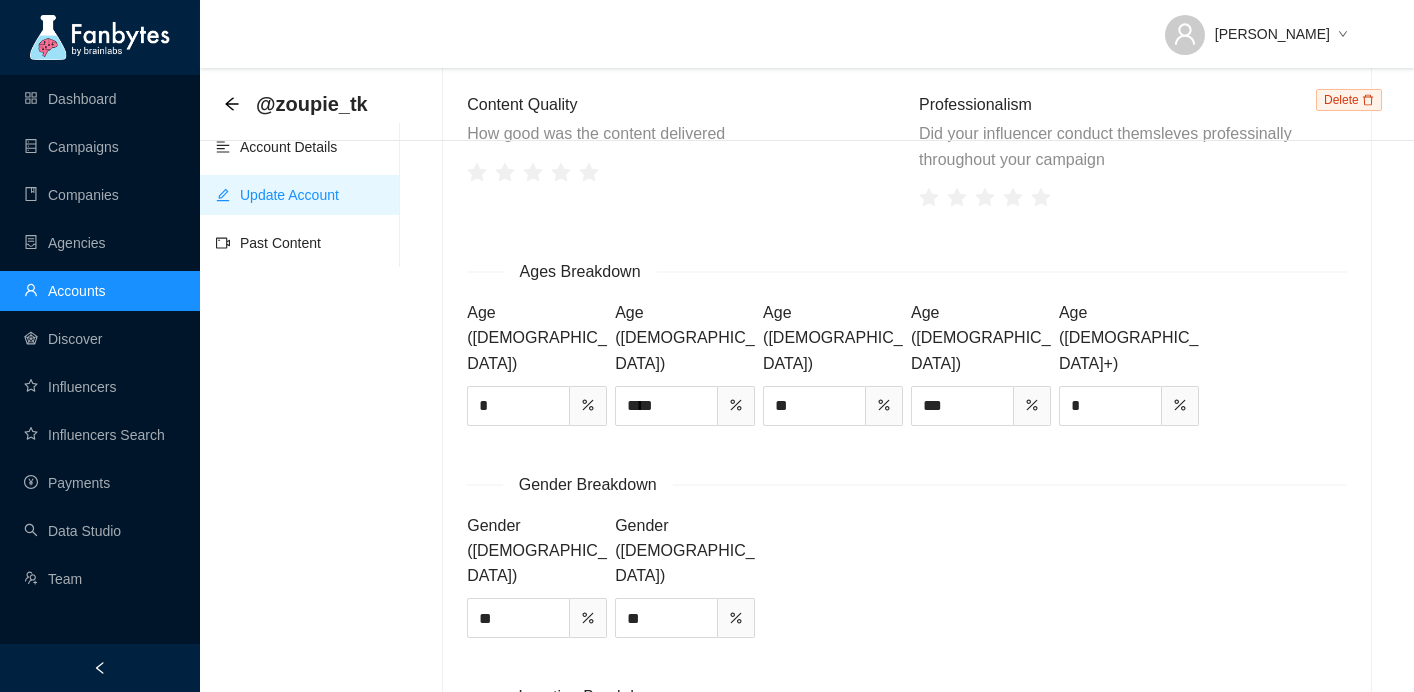 click on "Update" at bounding box center [509, 777] 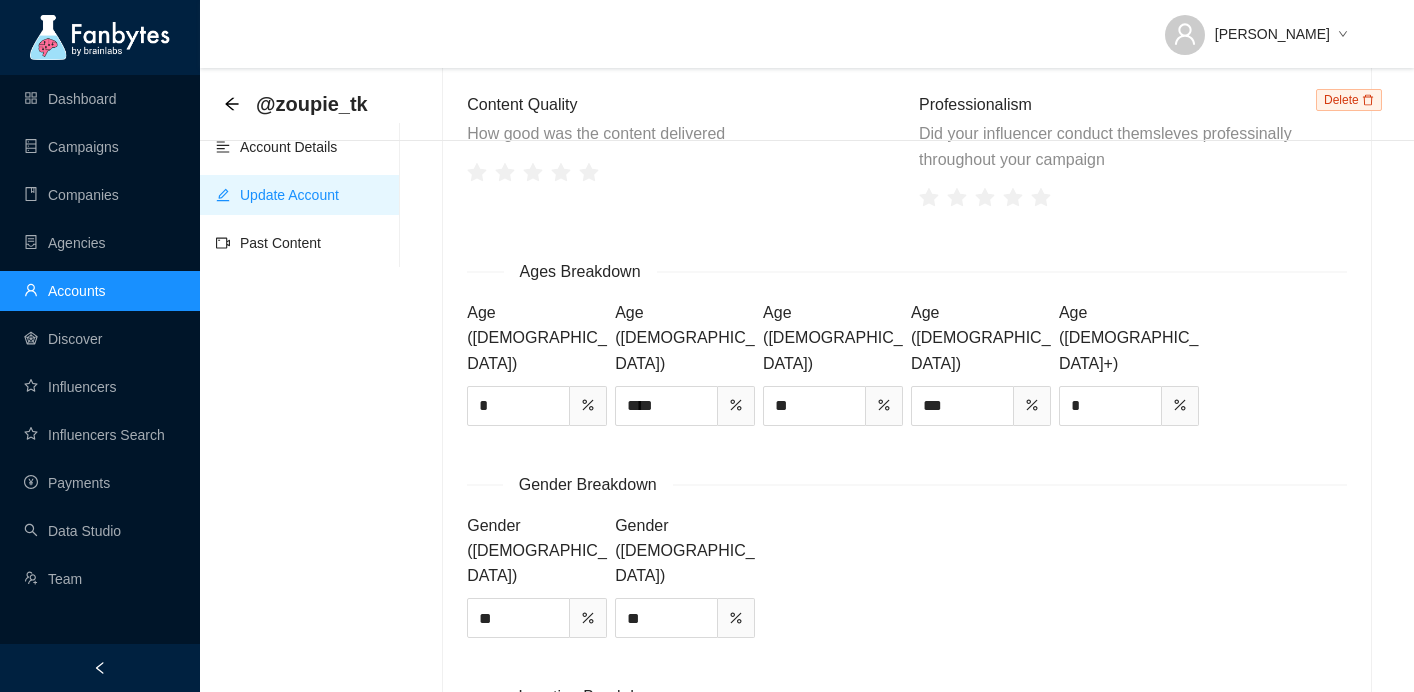 type on "***" 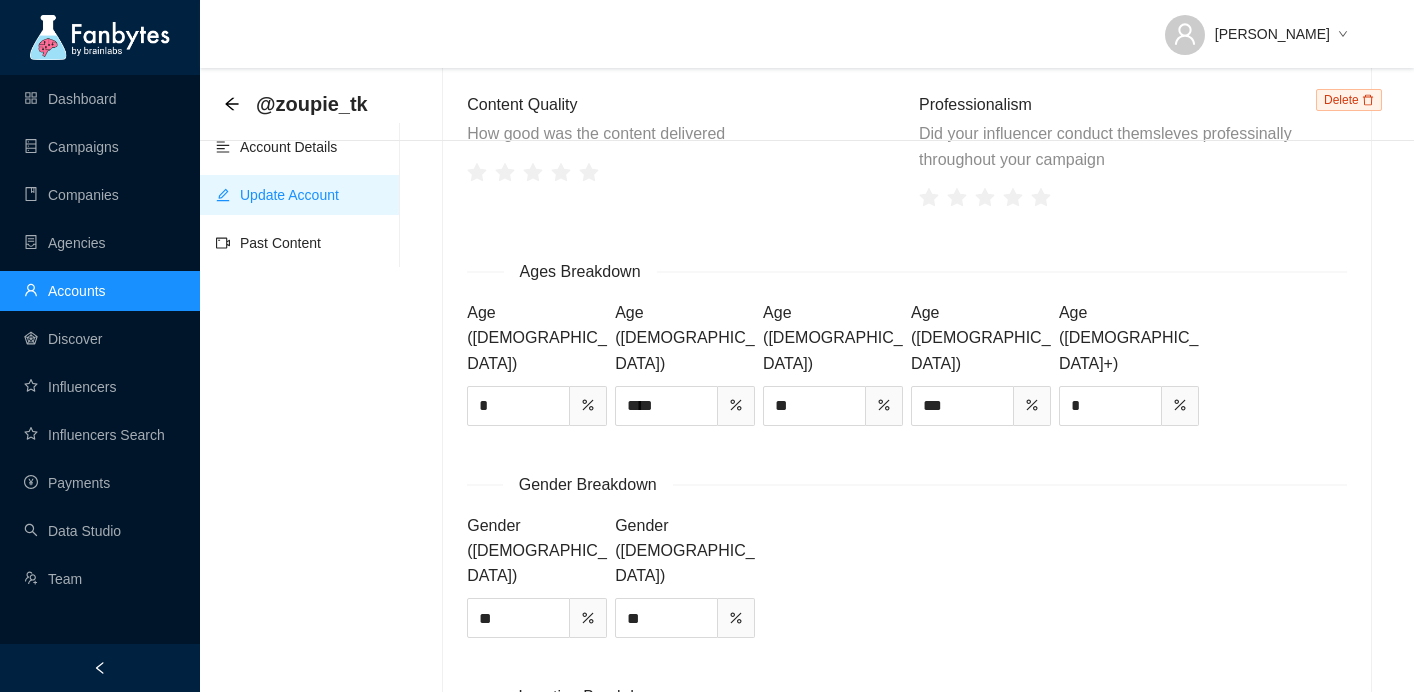 click on "Update" at bounding box center (509, 777) 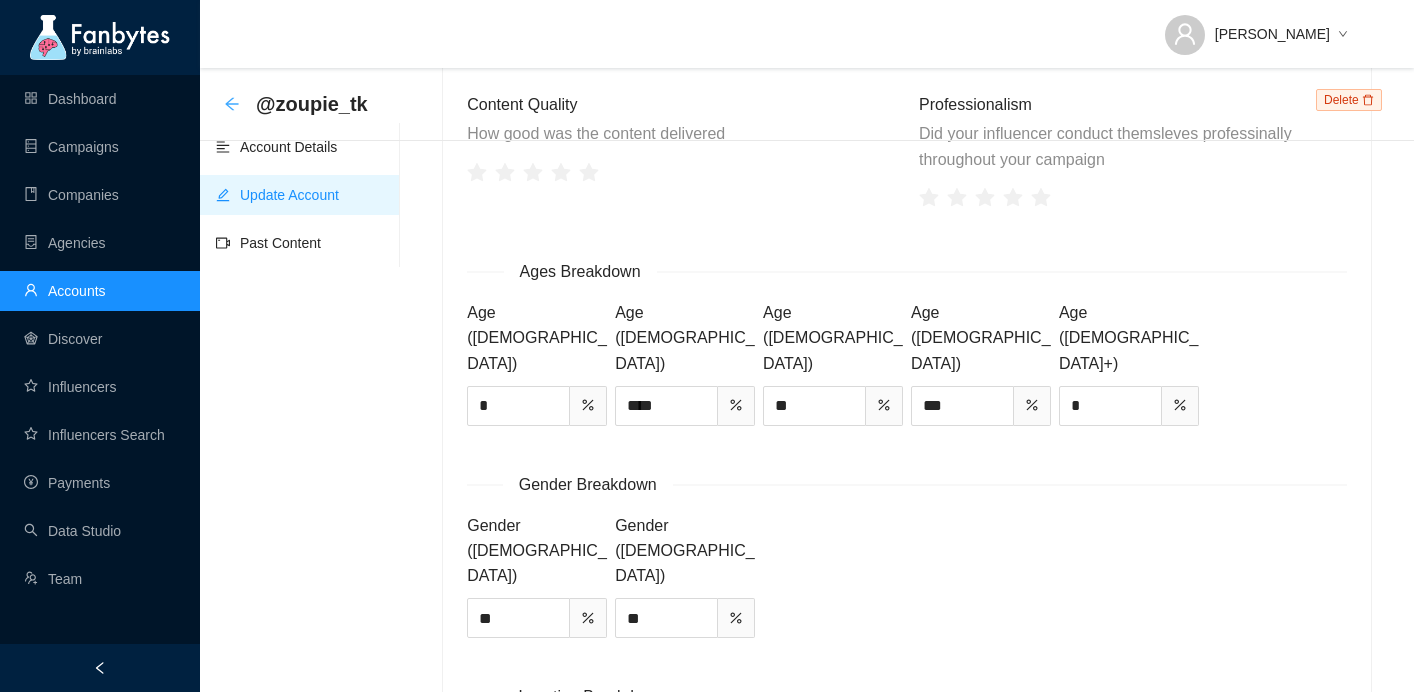 click 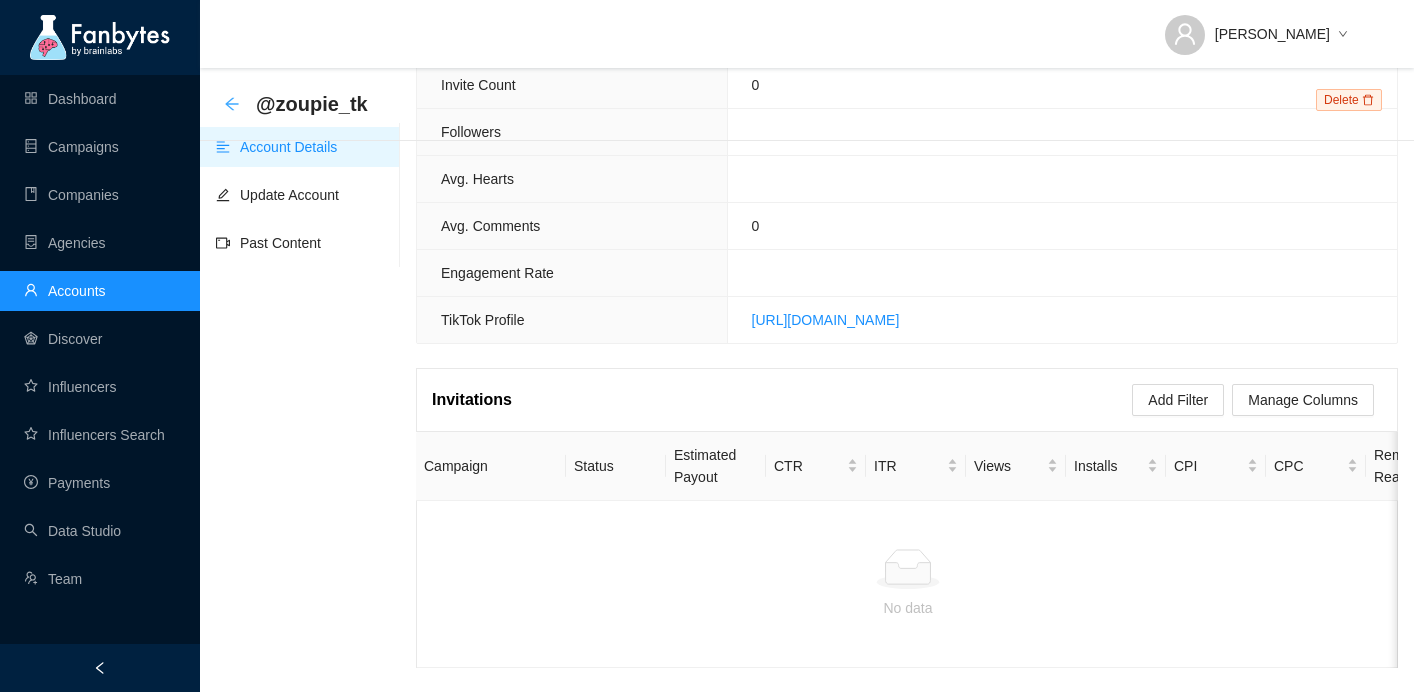 scroll, scrollTop: 0, scrollLeft: 0, axis: both 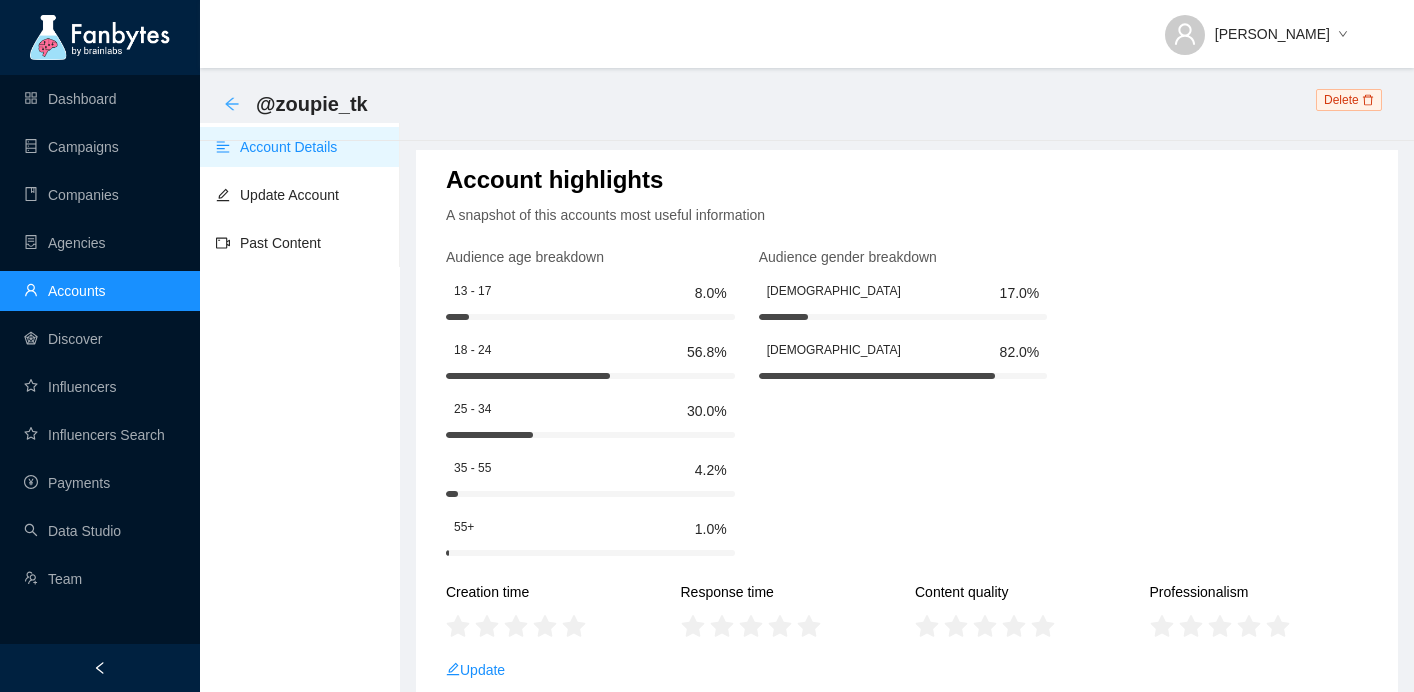 click 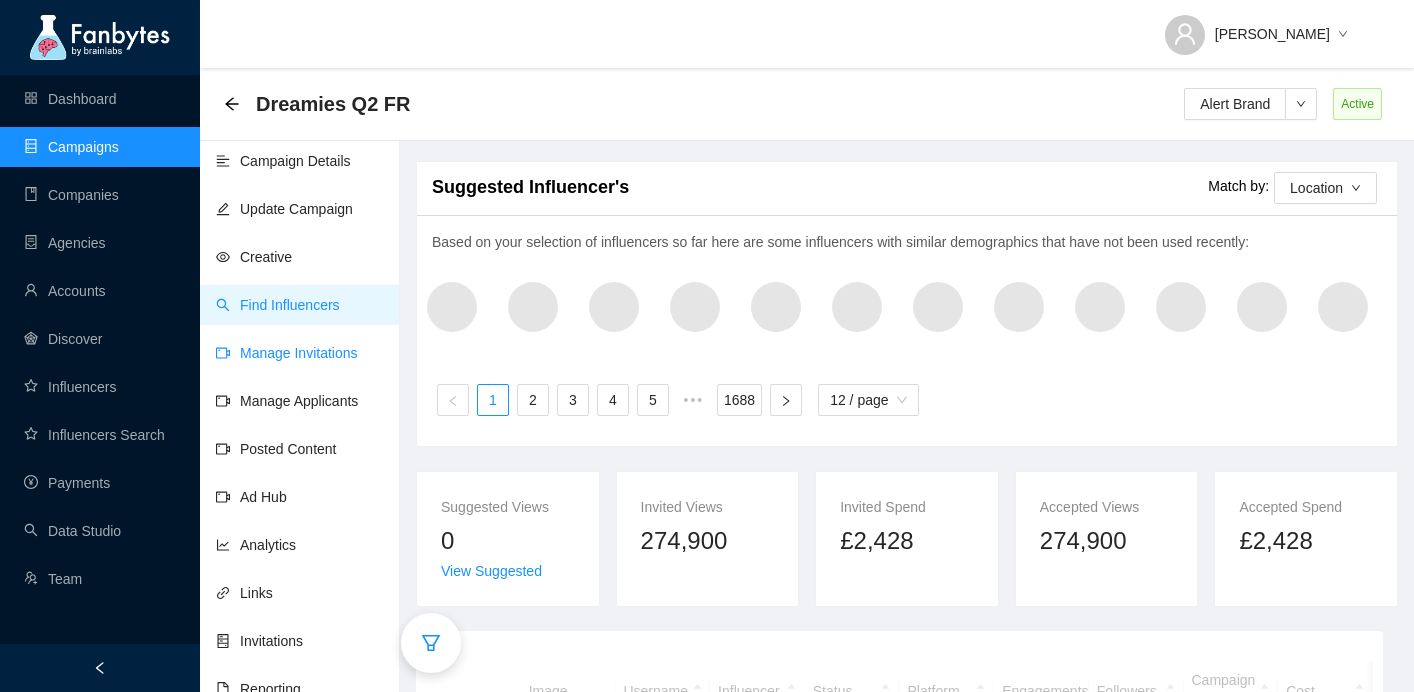 click on "Manage Invitations" at bounding box center [287, 353] 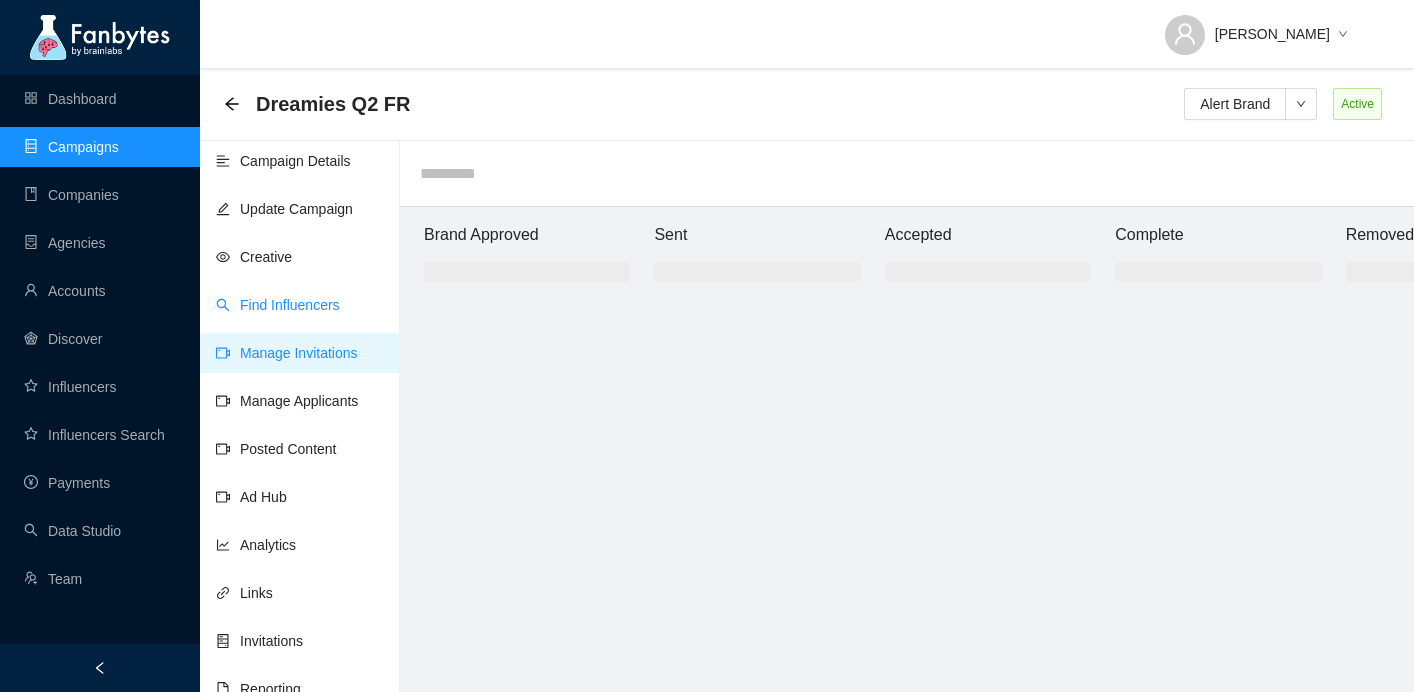 click on "Find Influencers" at bounding box center (278, 305) 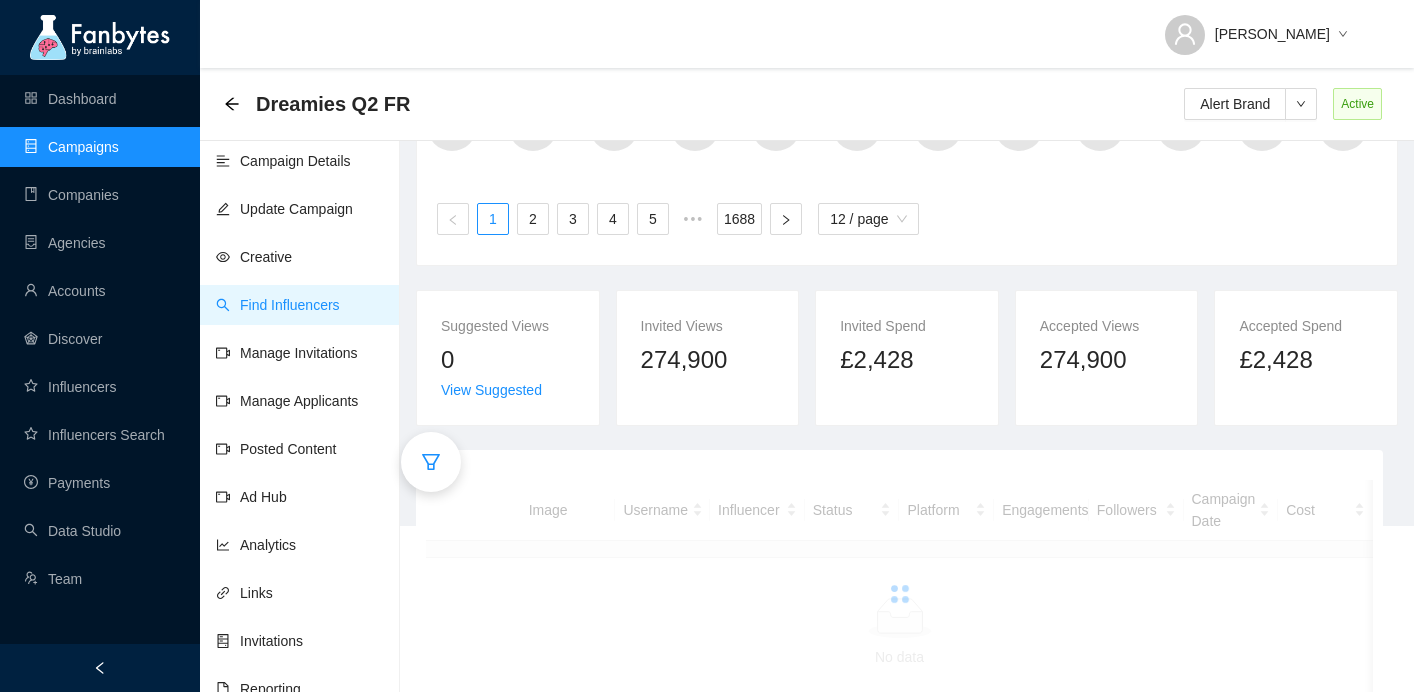 scroll, scrollTop: 208, scrollLeft: 0, axis: vertical 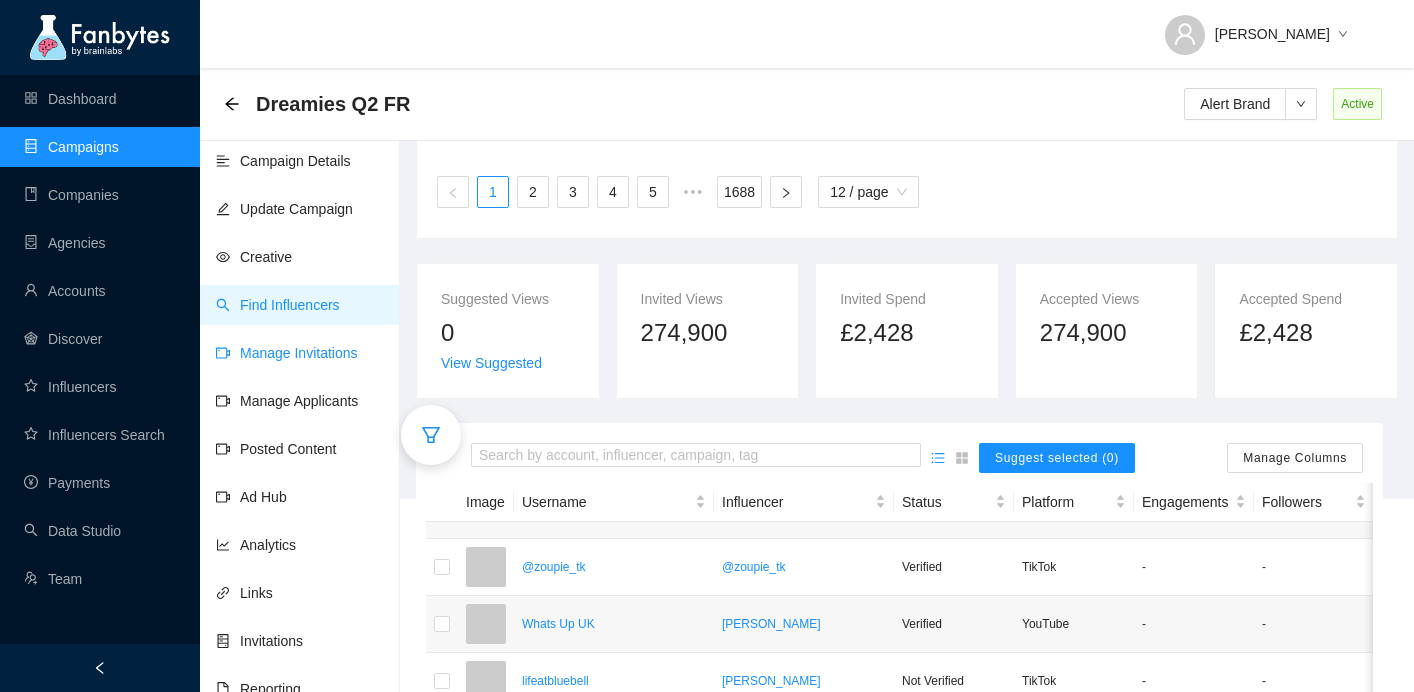 click on "Manage Invitations" at bounding box center (287, 353) 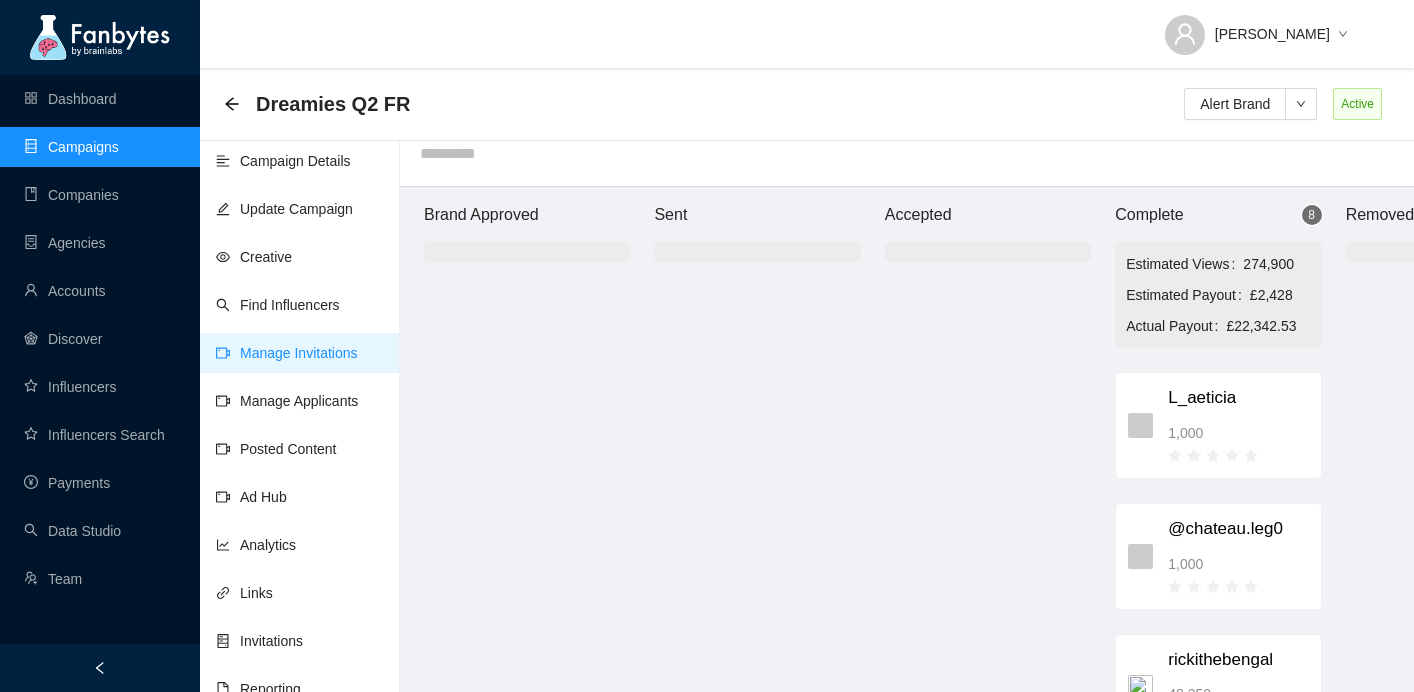 scroll, scrollTop: 20, scrollLeft: 0, axis: vertical 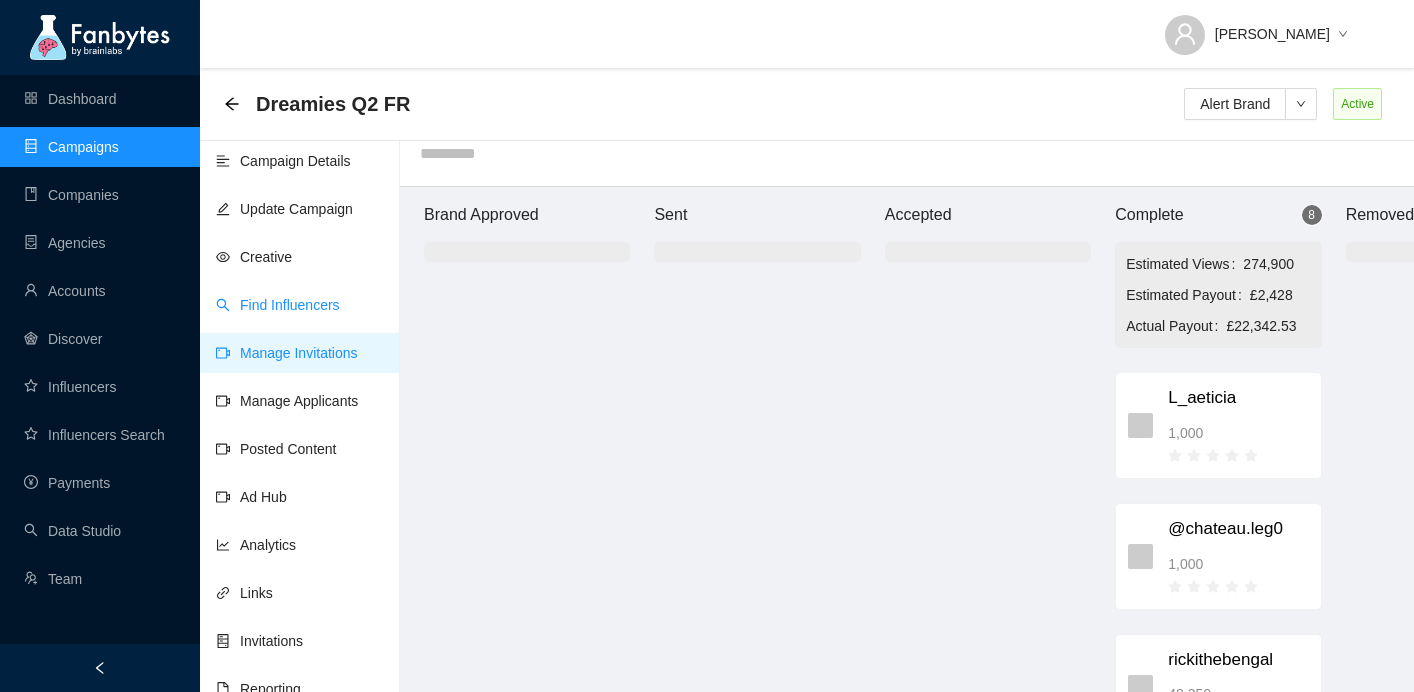 click on "Find Influencers" at bounding box center [278, 305] 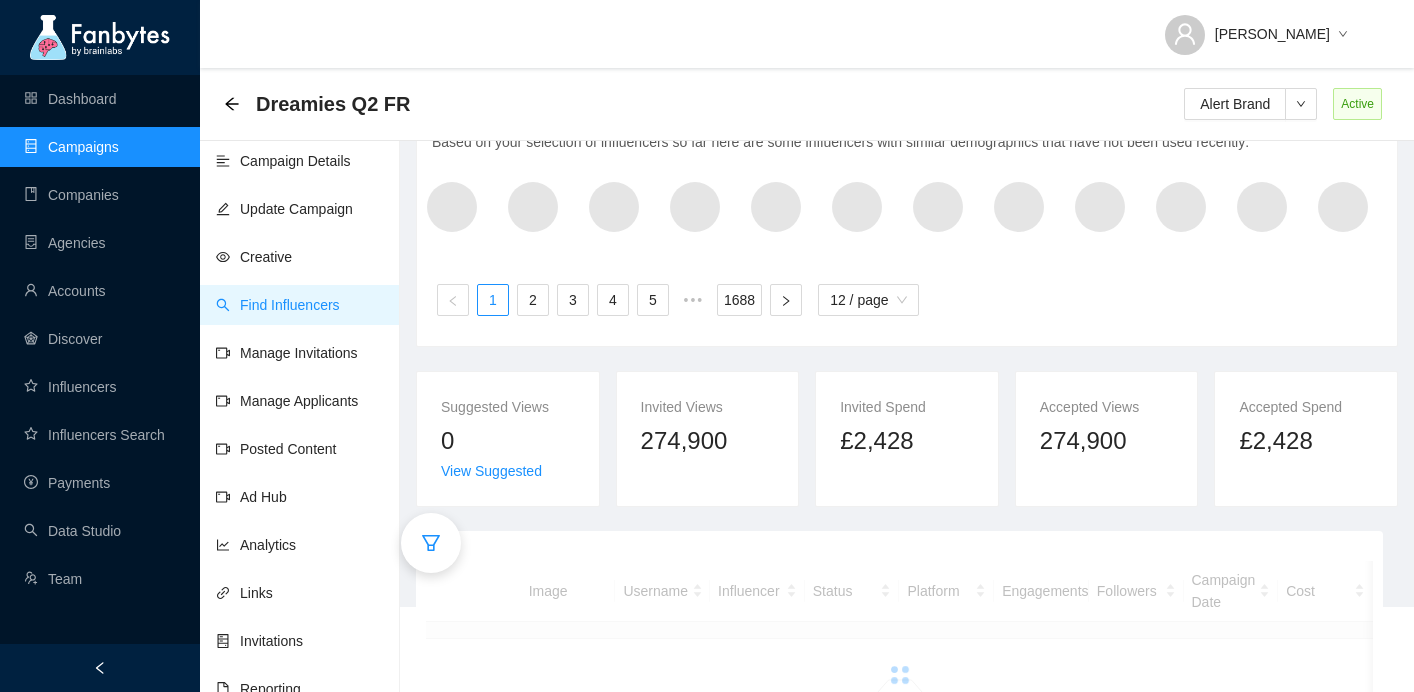 scroll, scrollTop: 208, scrollLeft: 0, axis: vertical 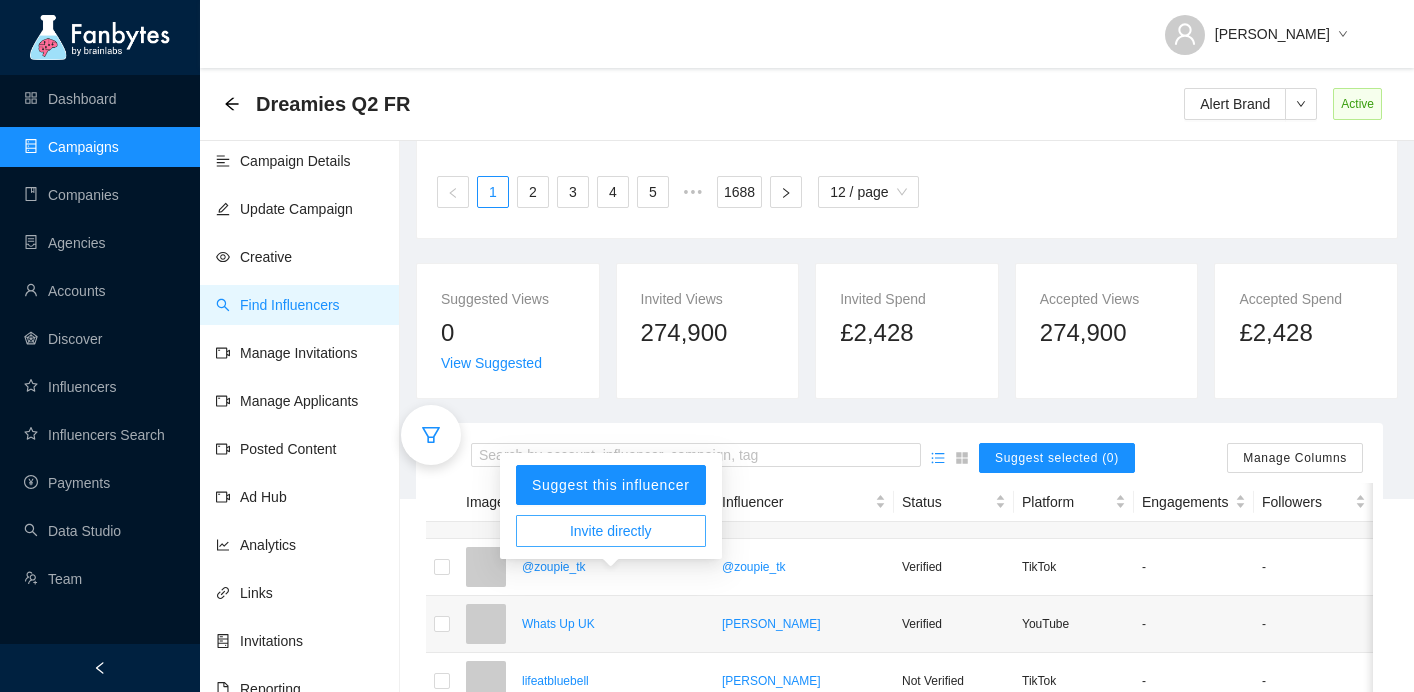 click on "Invite directly" at bounding box center [611, 531] 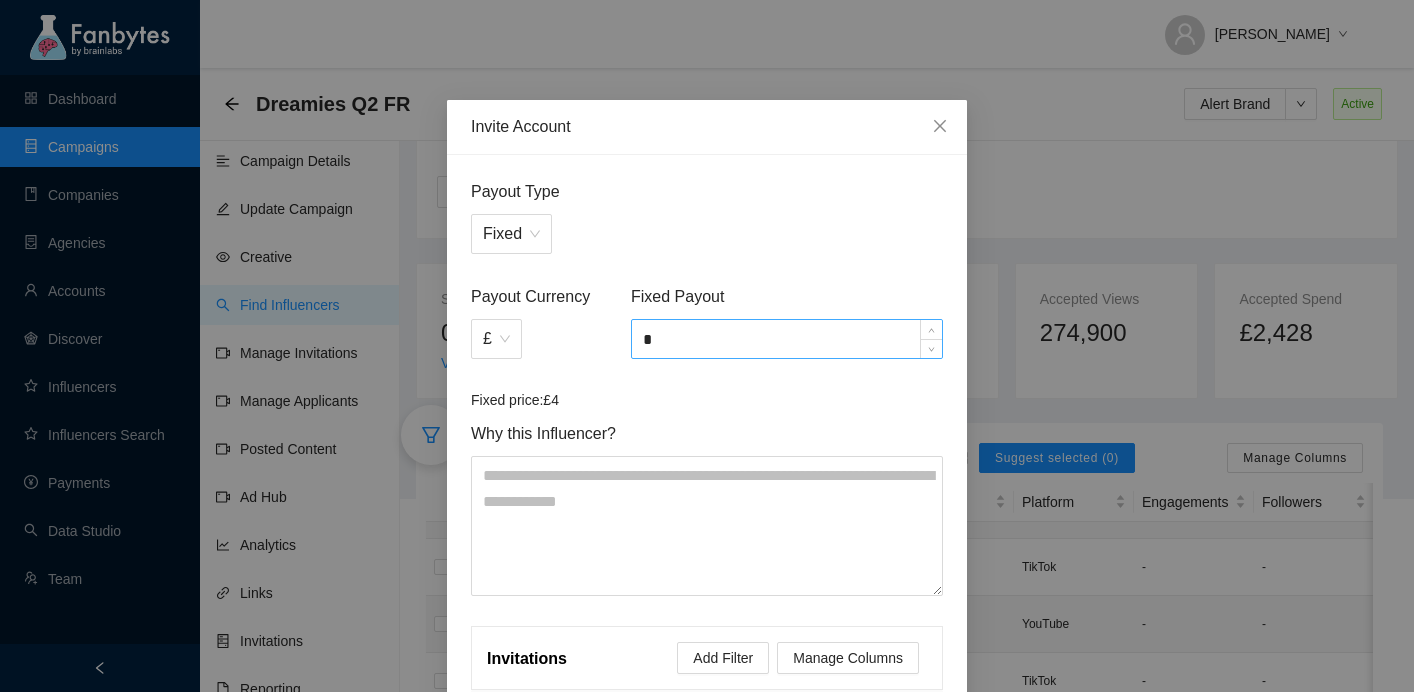click on "*" at bounding box center (787, 339) 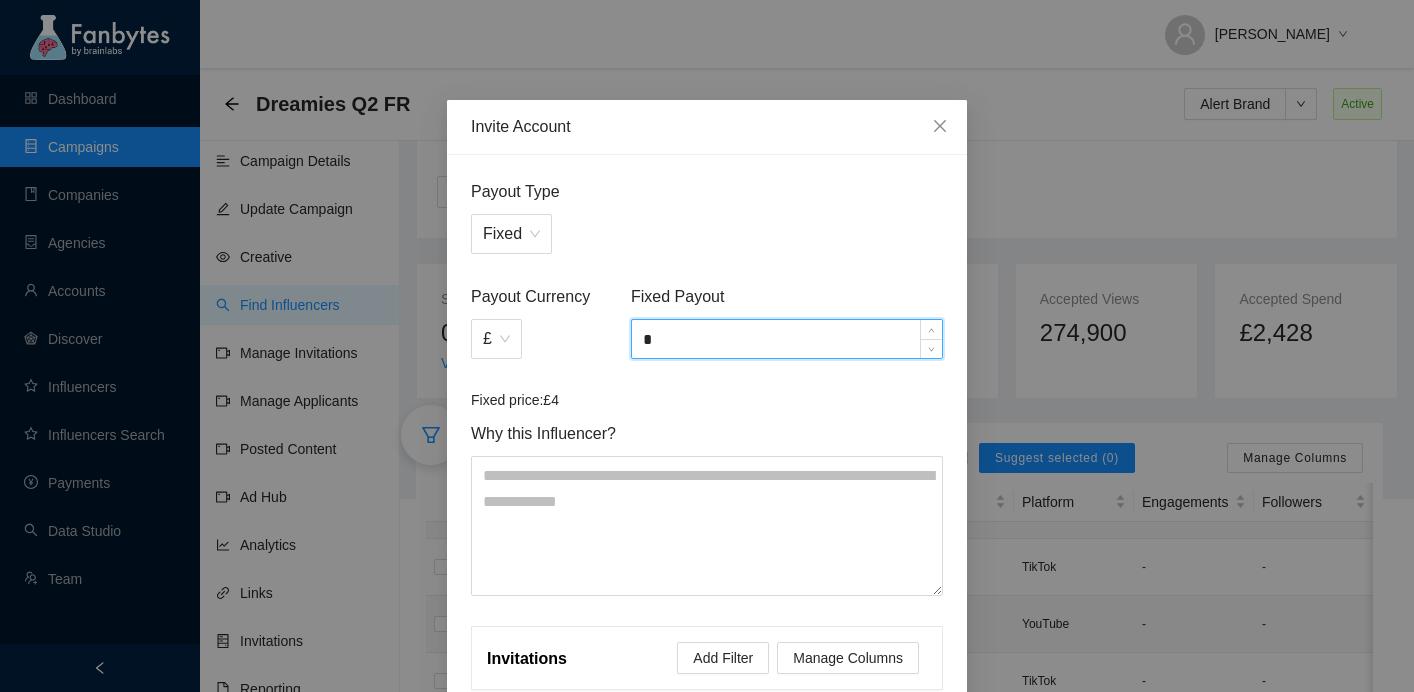 scroll, scrollTop: 305, scrollLeft: 0, axis: vertical 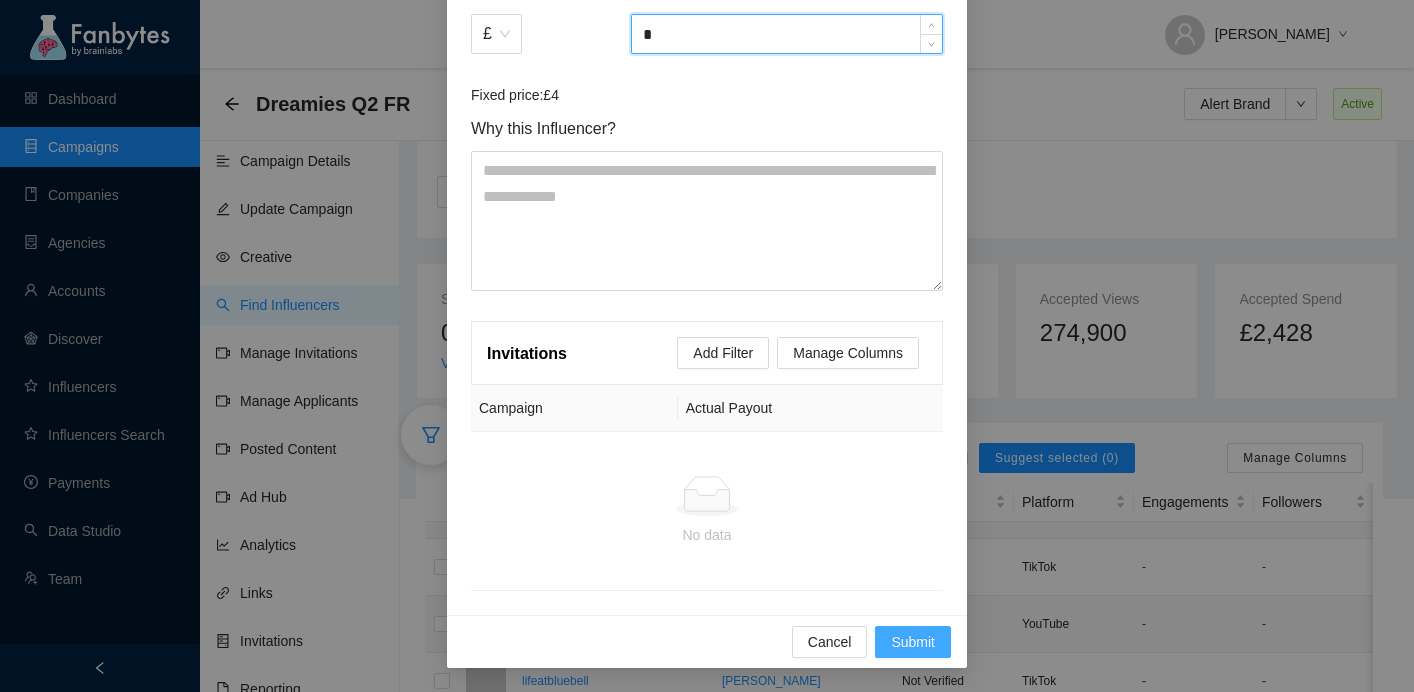 type on "*" 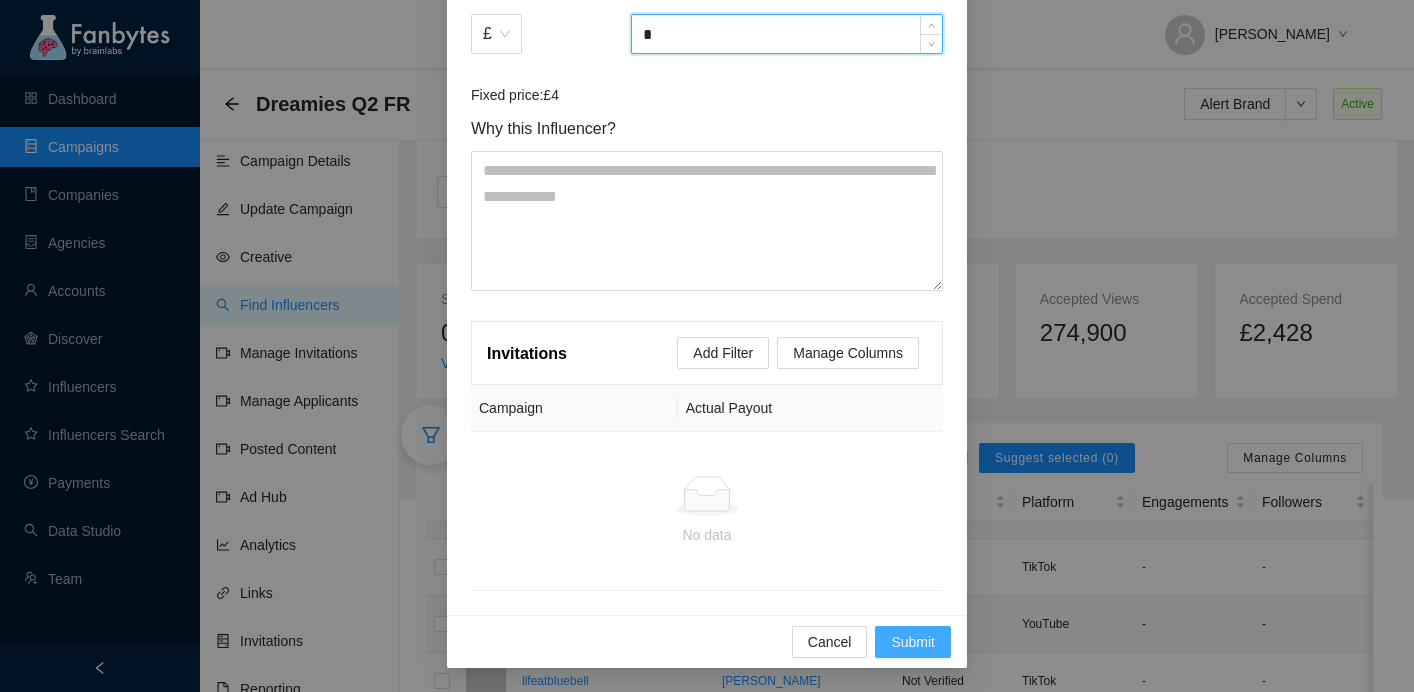 click on "Submit" at bounding box center [913, 642] 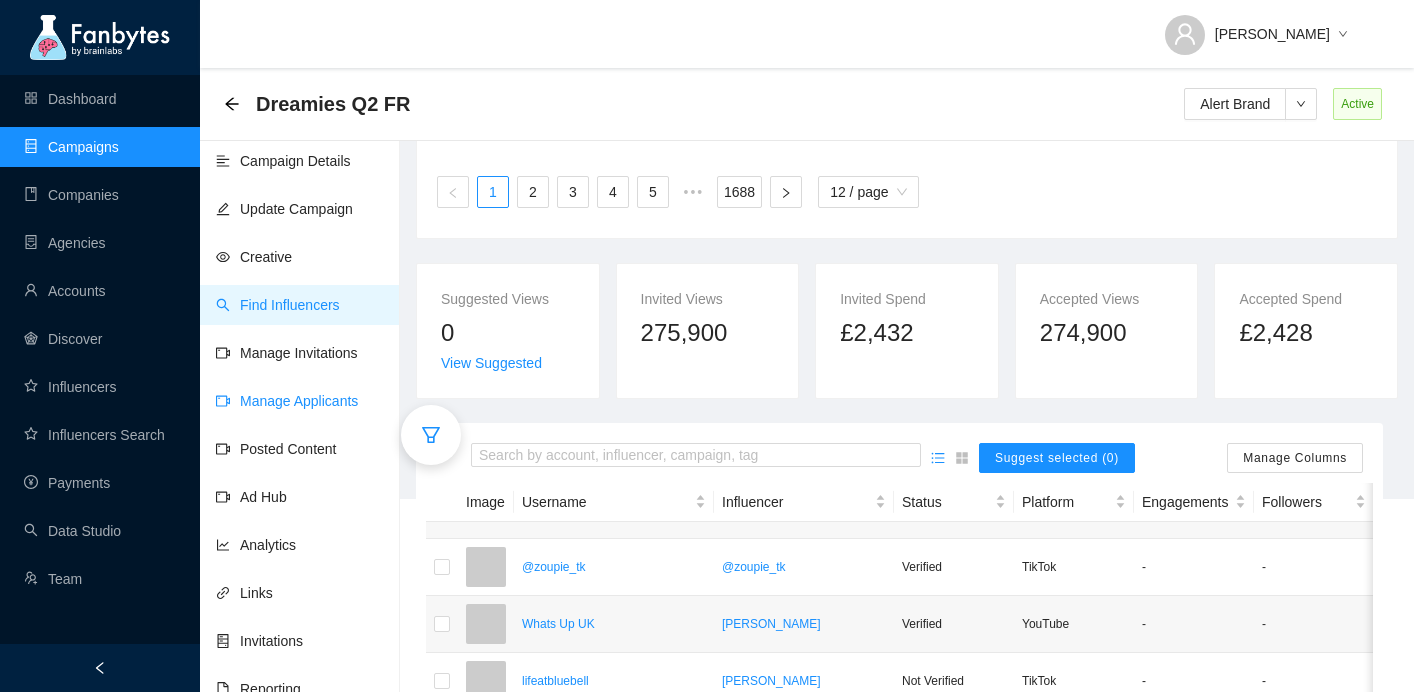 click on "Manage Applicants" at bounding box center (287, 401) 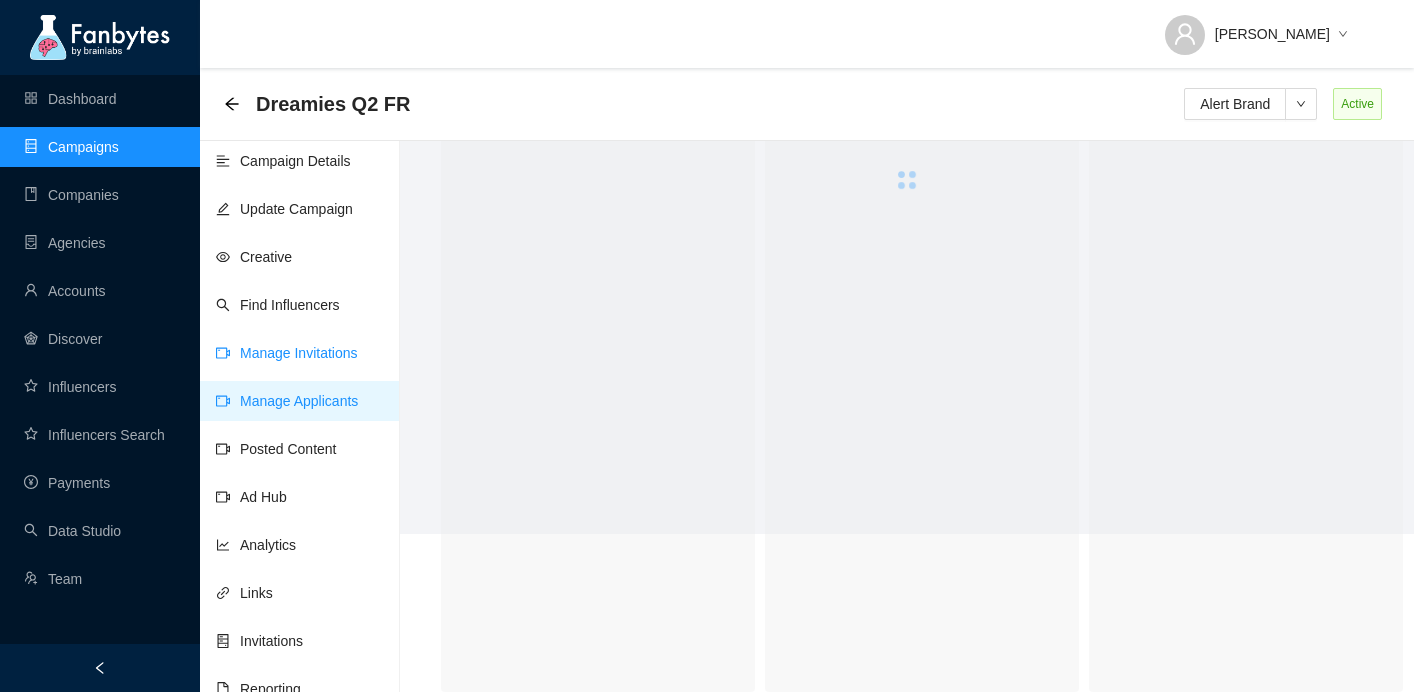 click on "Manage Invitations" at bounding box center [287, 353] 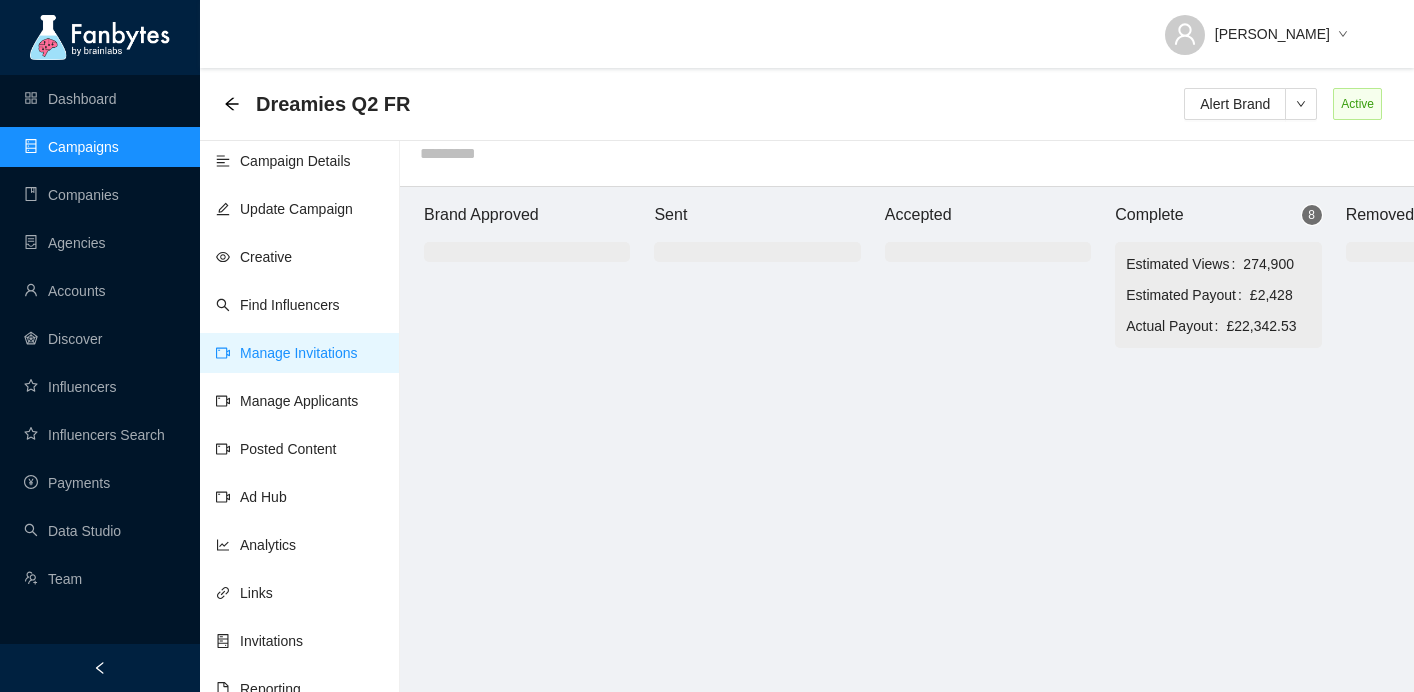scroll, scrollTop: 20, scrollLeft: 0, axis: vertical 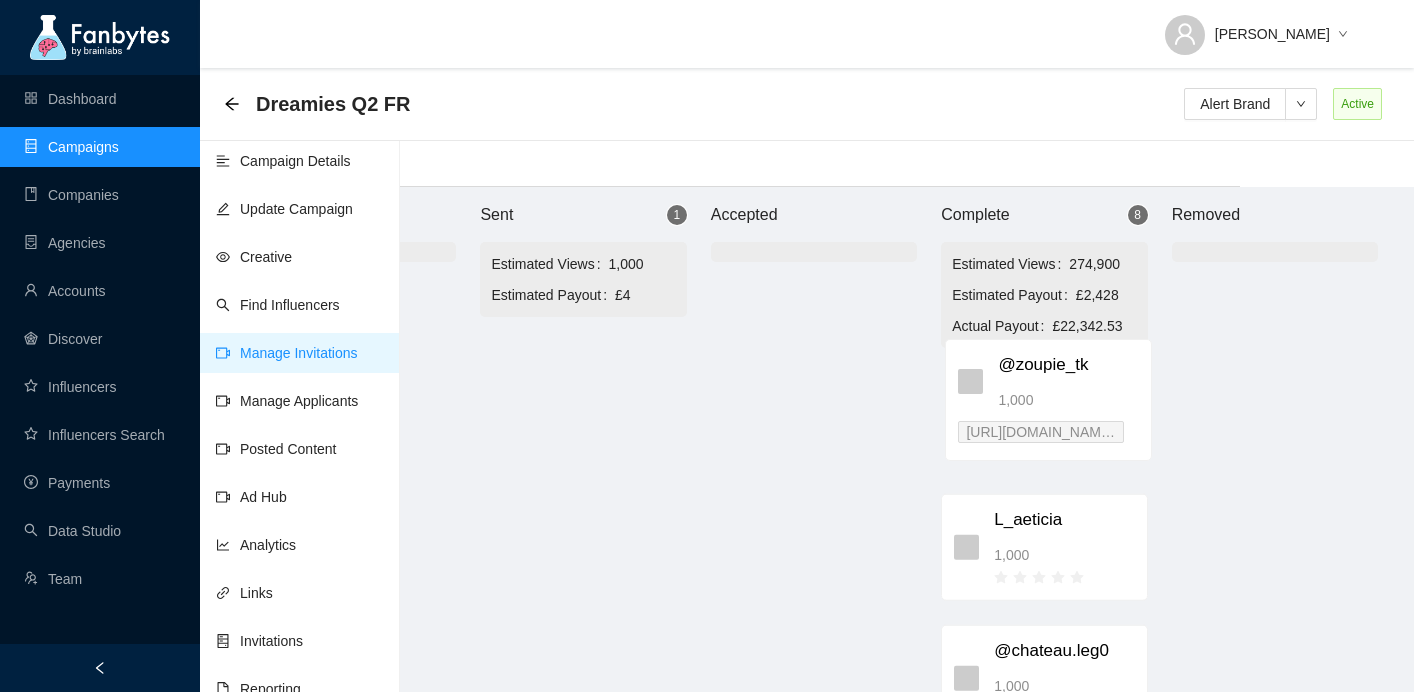 drag, startPoint x: 787, startPoint y: 385, endPoint x: 1084, endPoint y: 383, distance: 297.00674 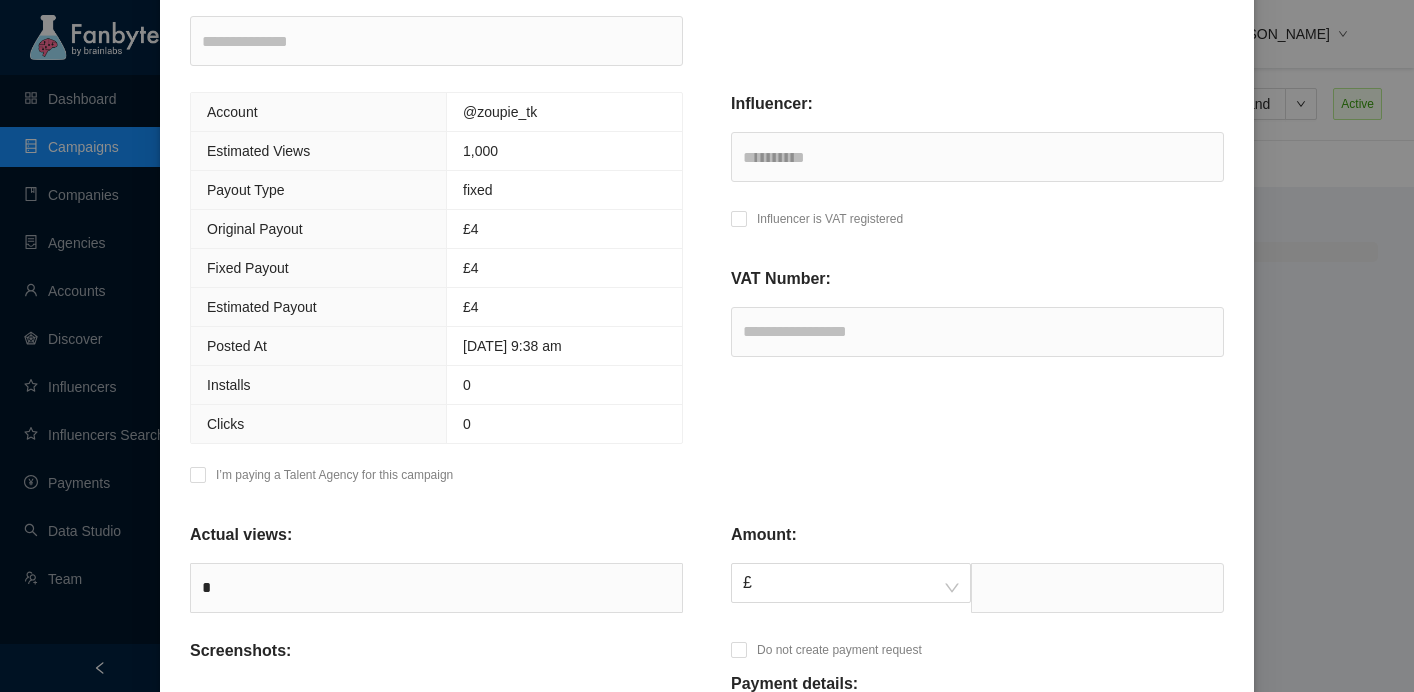 scroll, scrollTop: 302, scrollLeft: 0, axis: vertical 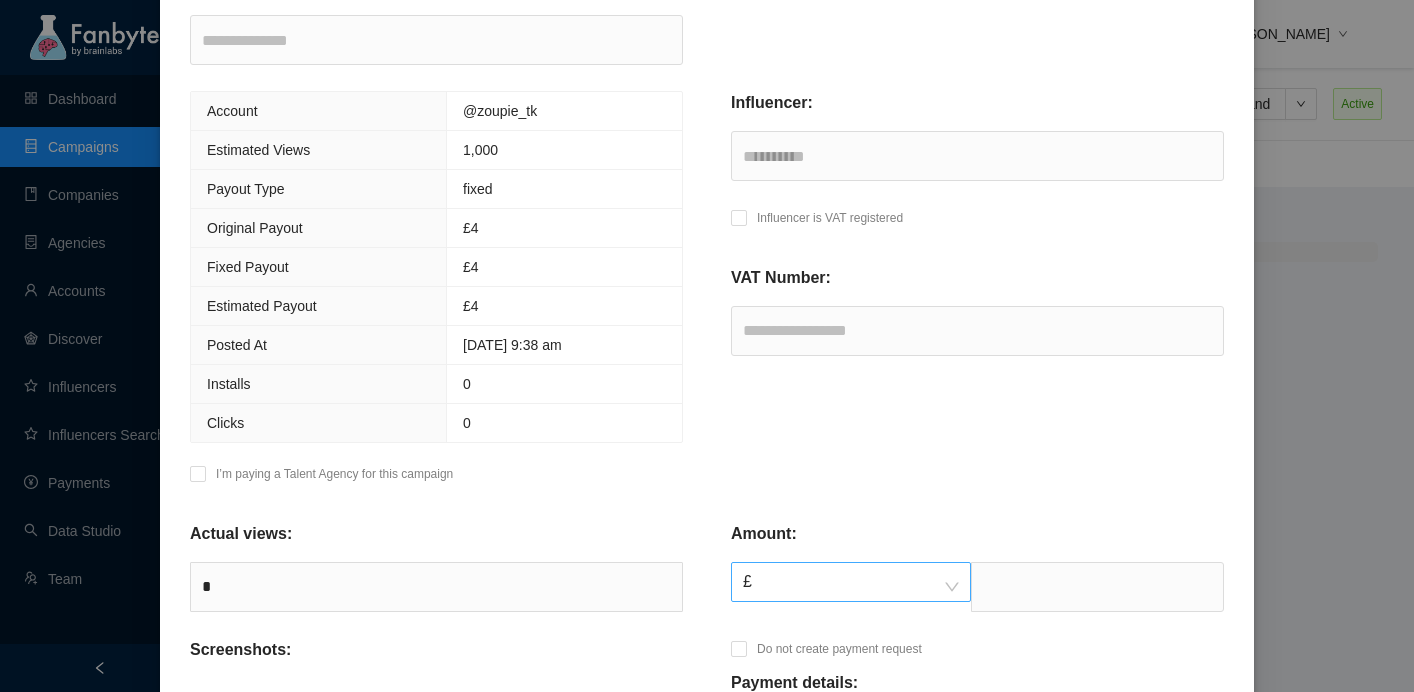 click on "£" at bounding box center (851, 582) 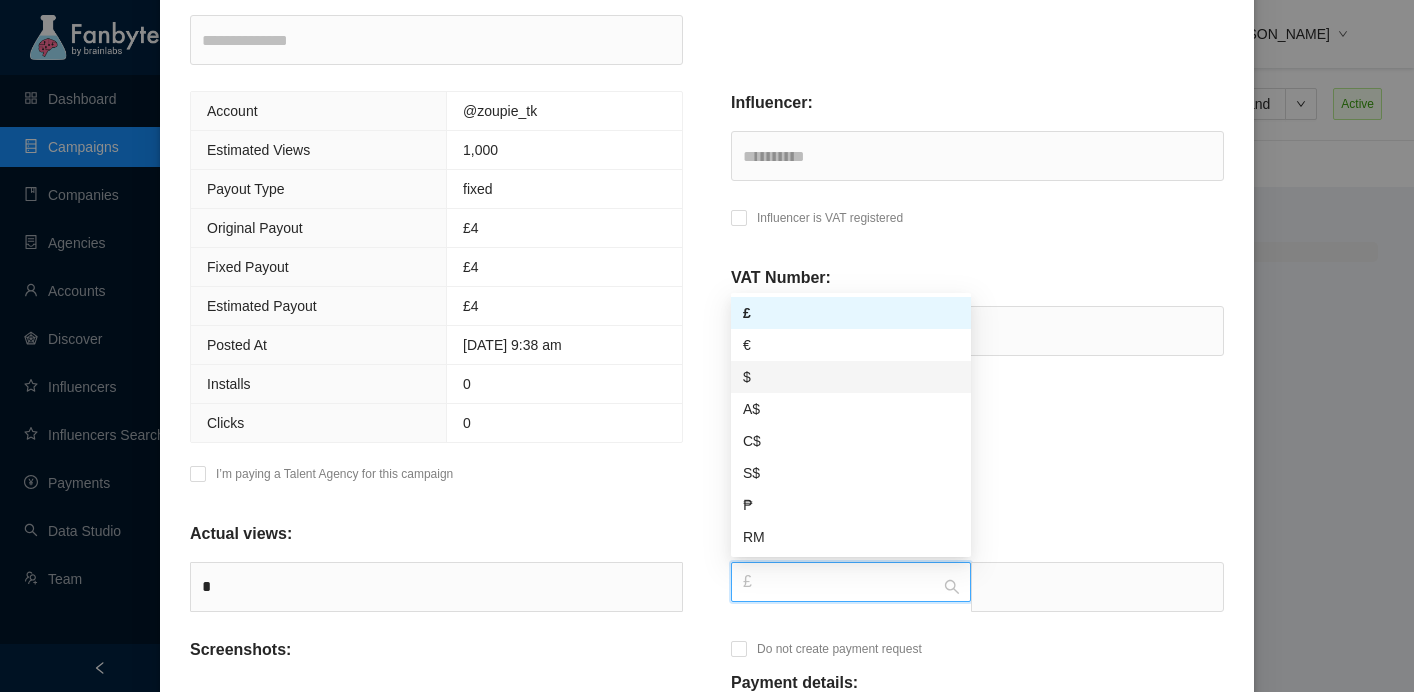 click on "€" at bounding box center (851, 345) 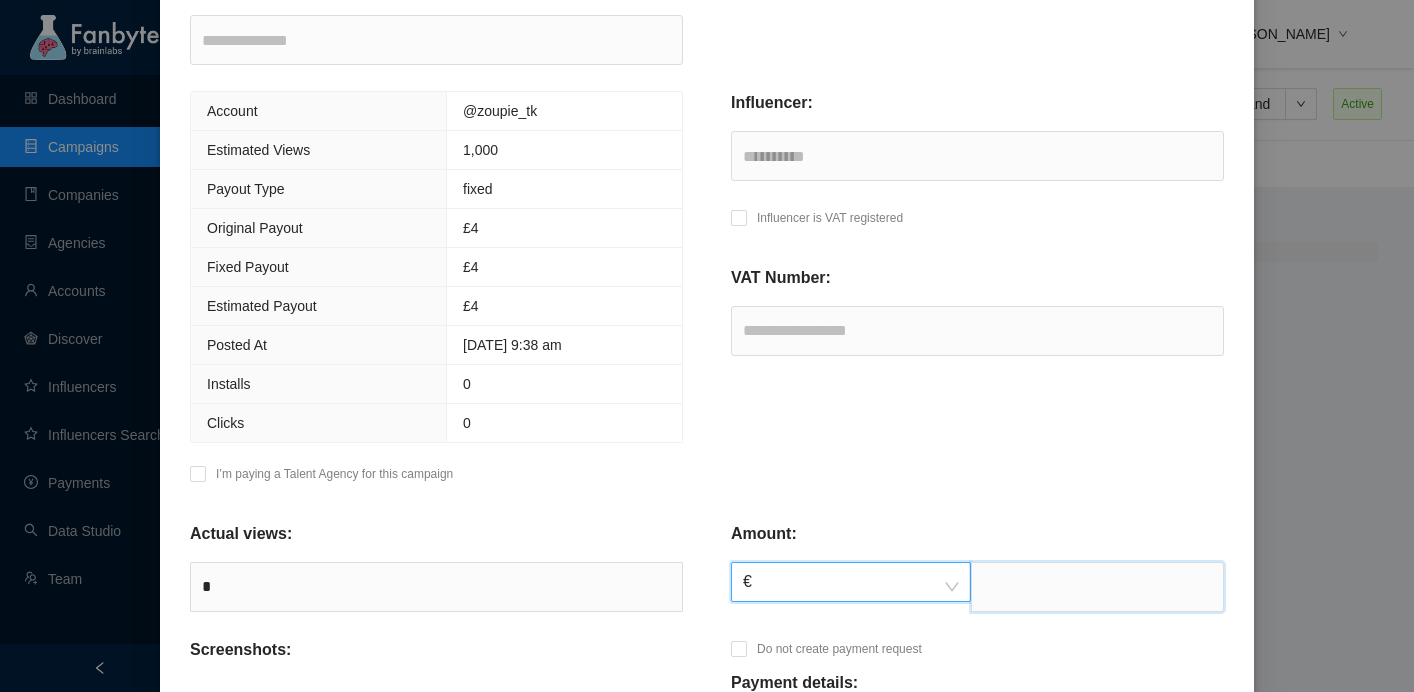 click at bounding box center [1097, 587] 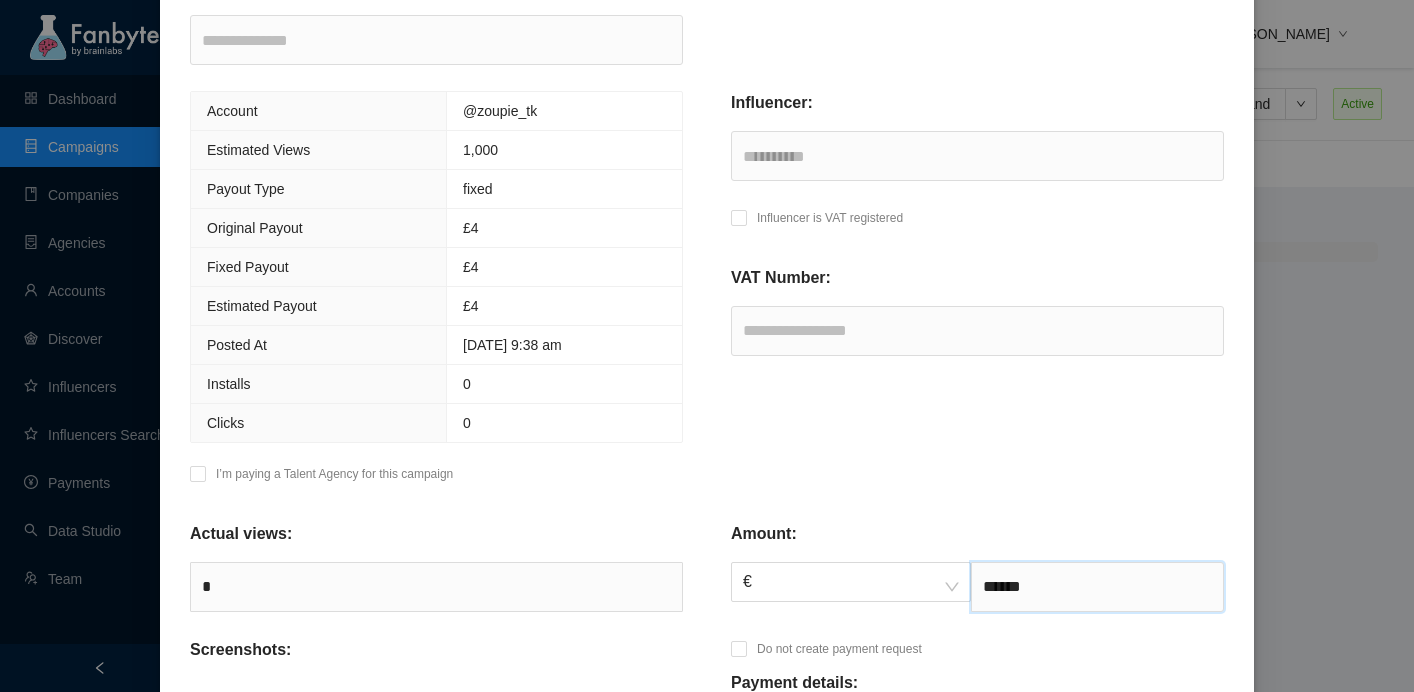 type on "******" 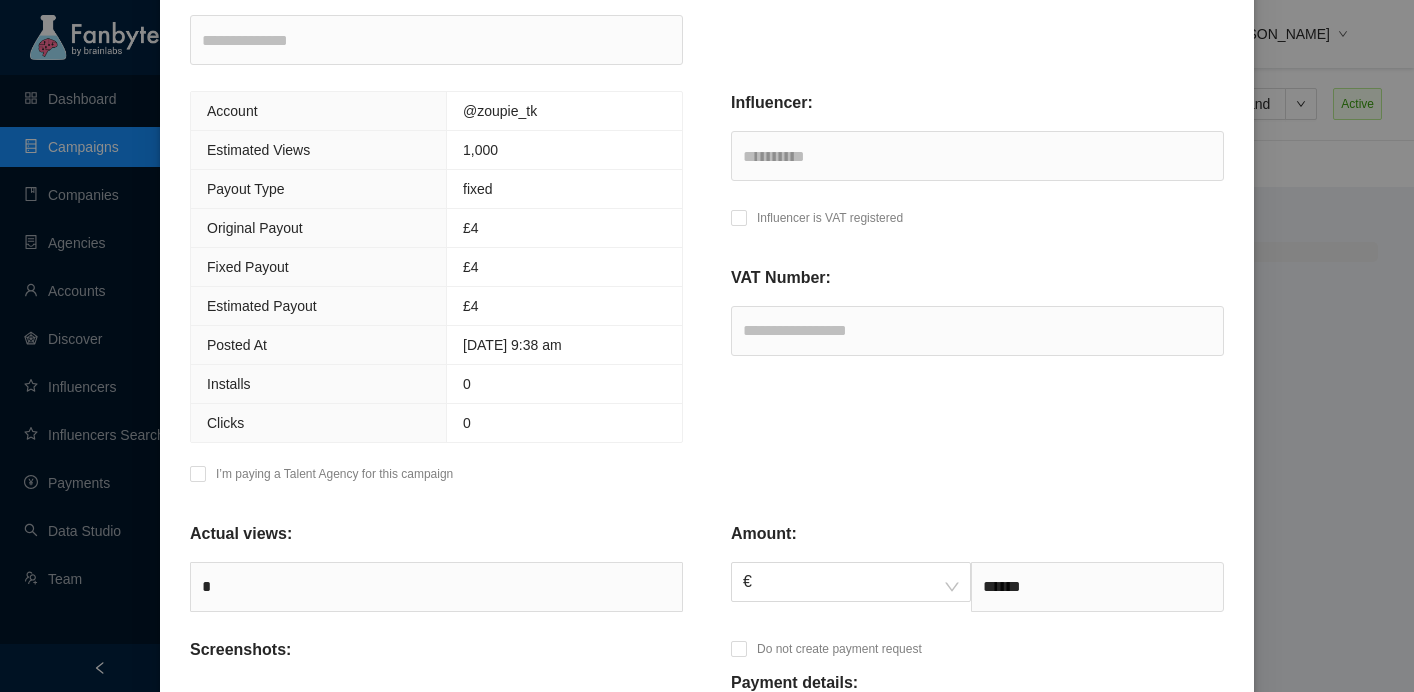 click on "**********" at bounding box center (977, 293) 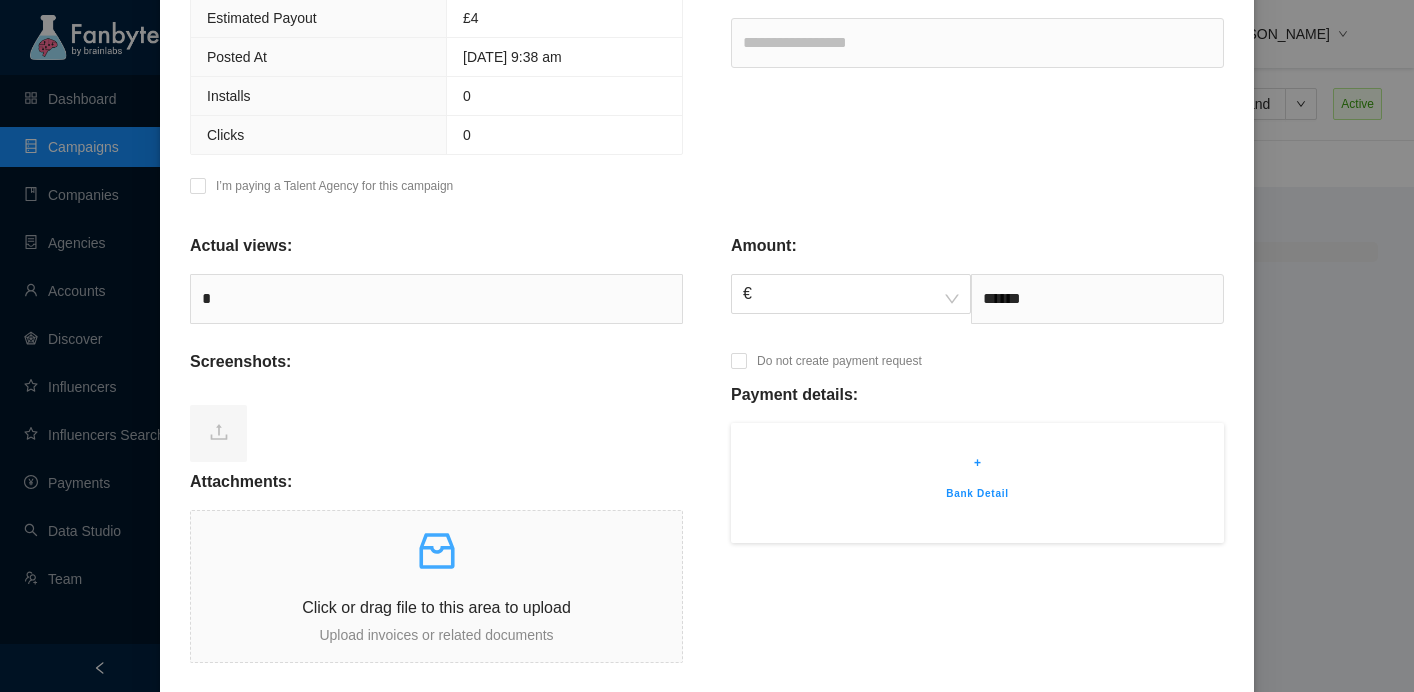 scroll, scrollTop: 658, scrollLeft: 0, axis: vertical 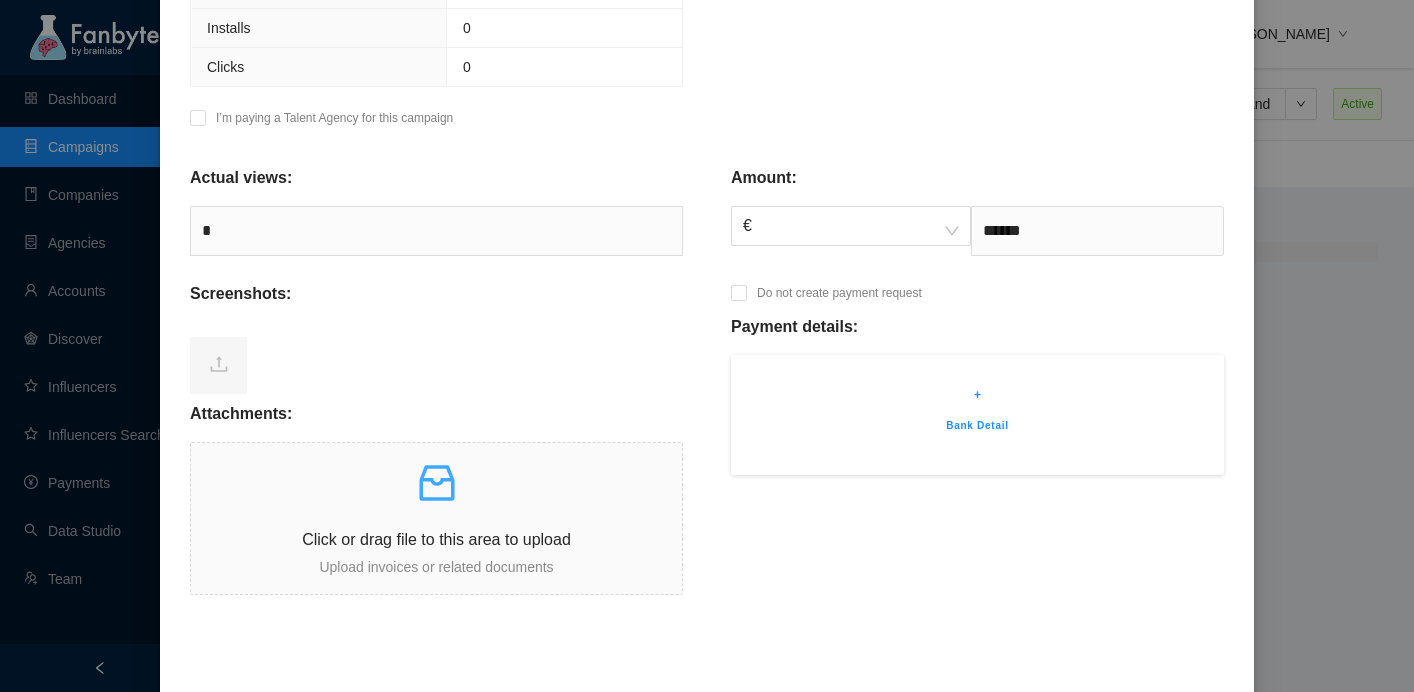 click on "+" at bounding box center (977, 395) 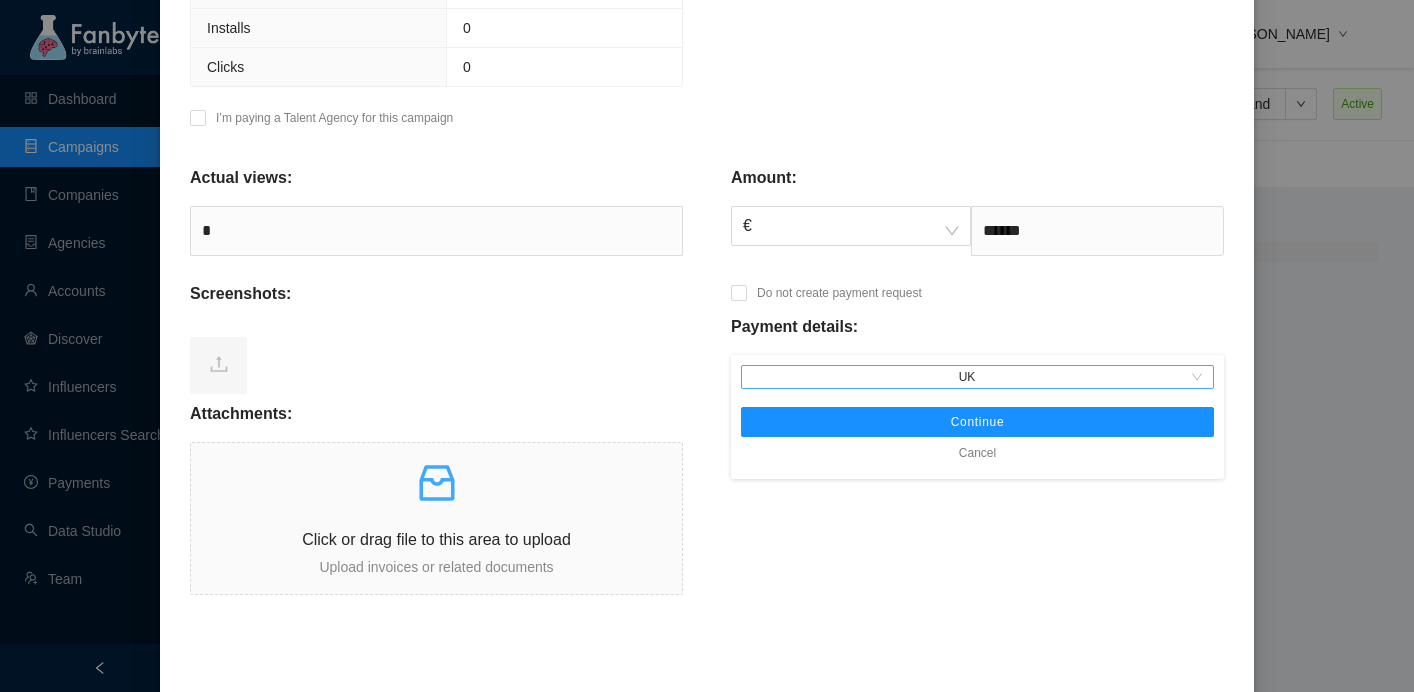 click on "UK" at bounding box center [977, 377] 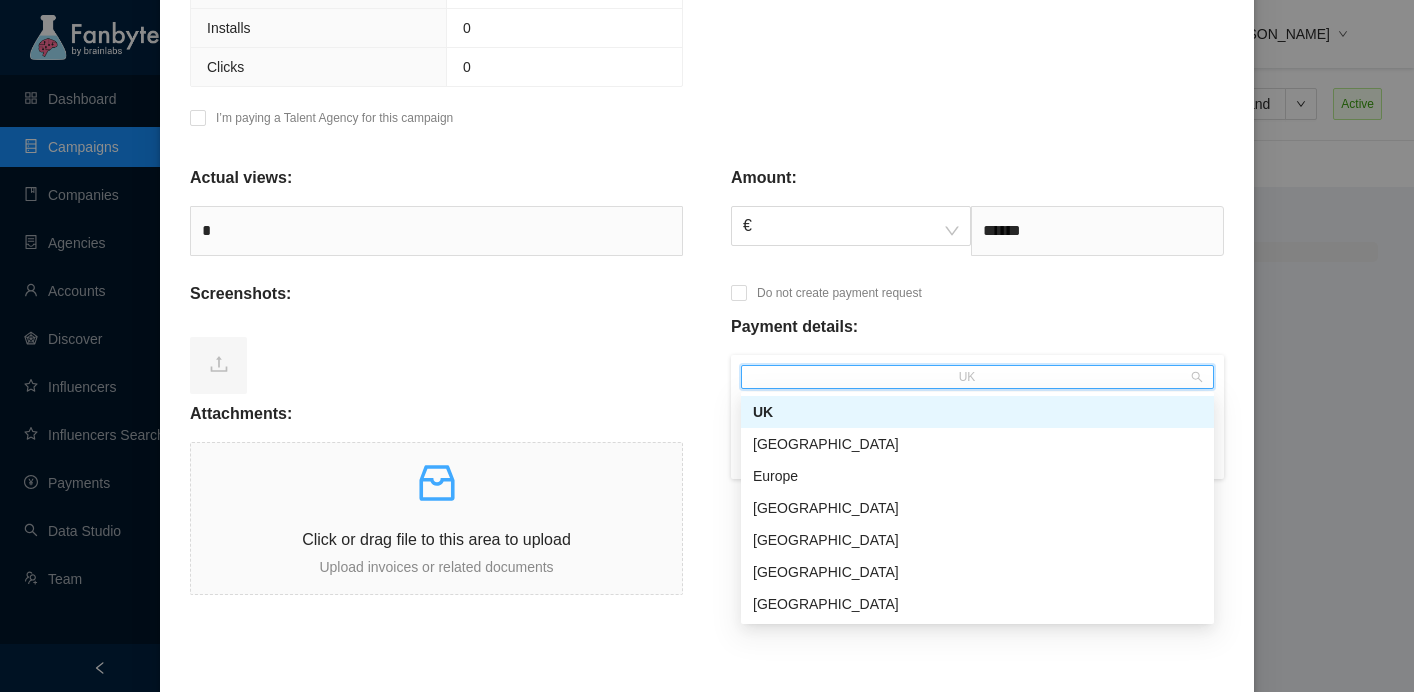 click on "UK" at bounding box center [977, 377] 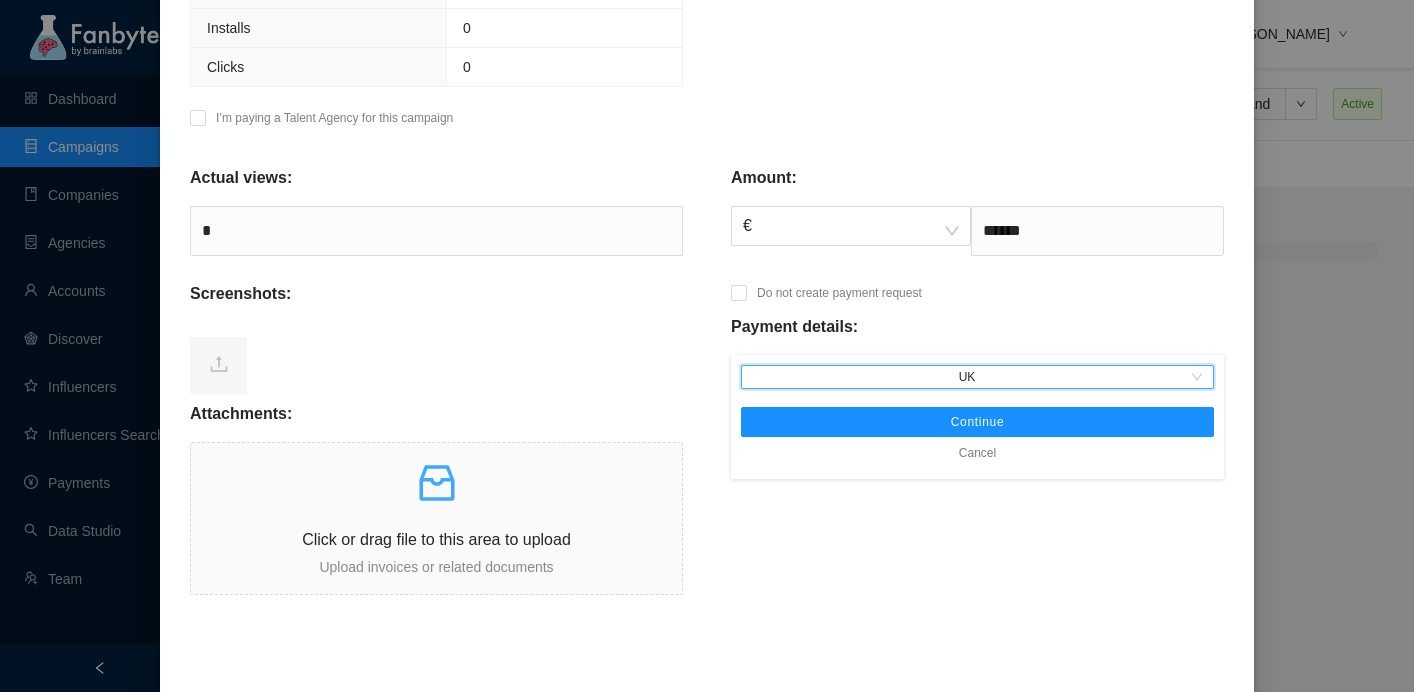 click on "UK" at bounding box center (977, 377) 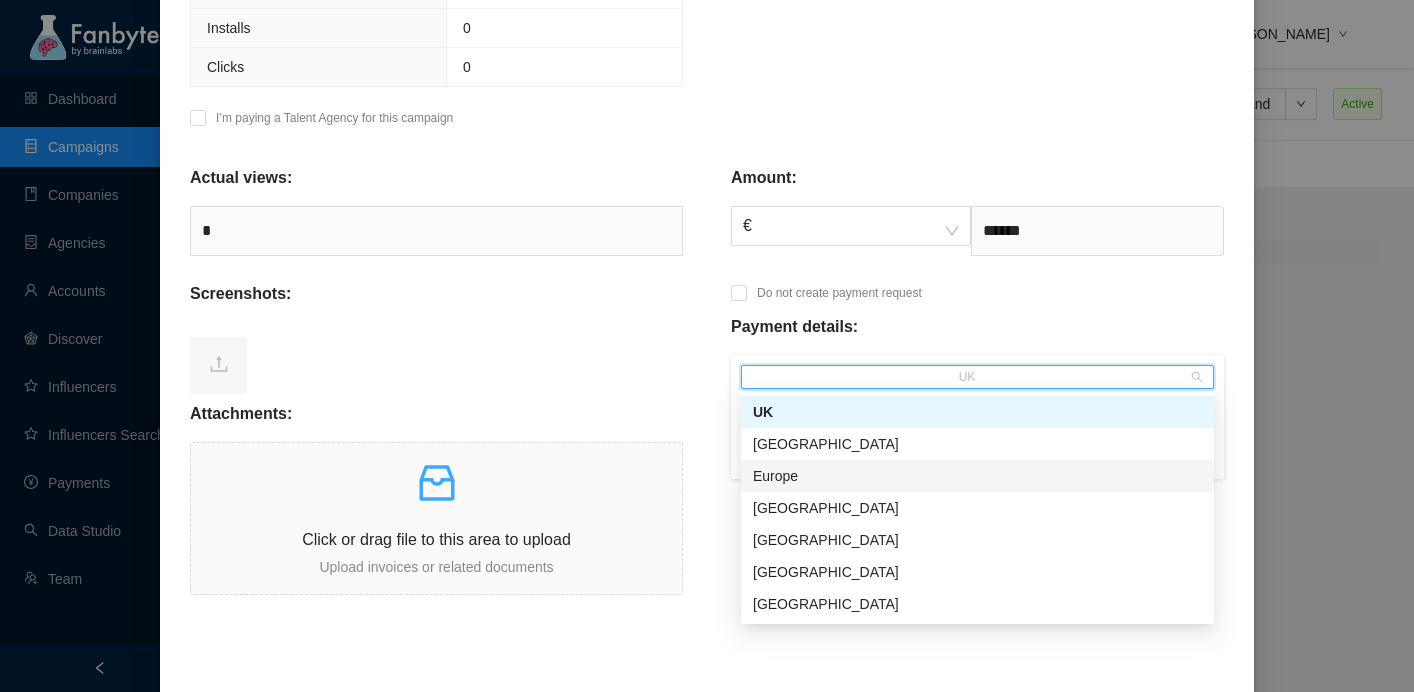 click on "Europe" at bounding box center (977, 476) 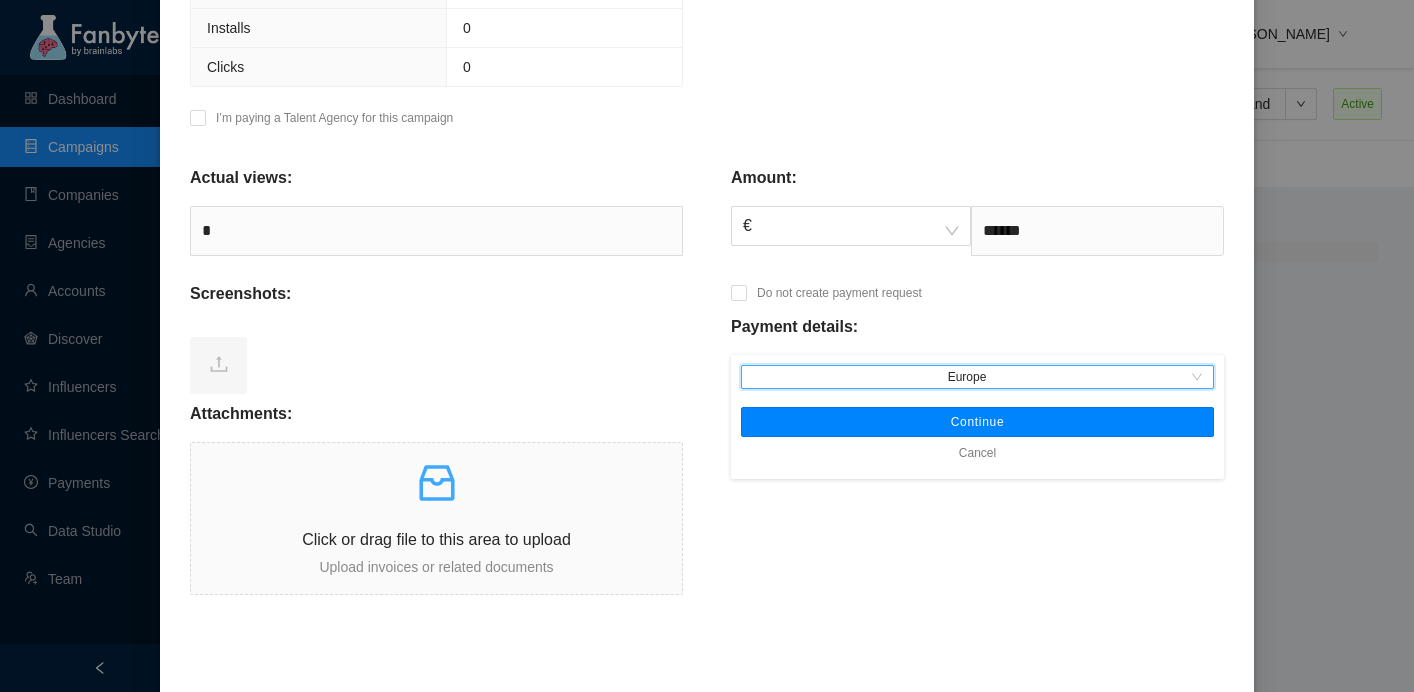click on "Continue" at bounding box center (977, 422) 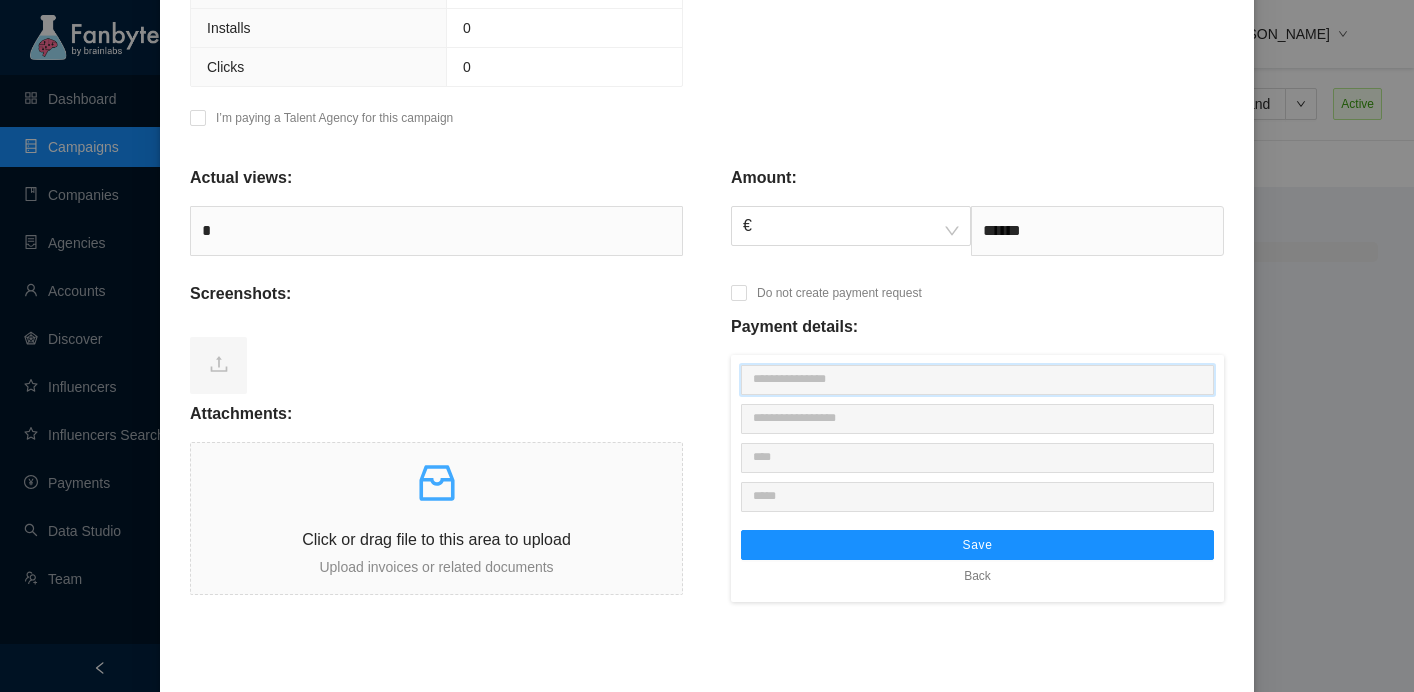click at bounding box center (977, 380) 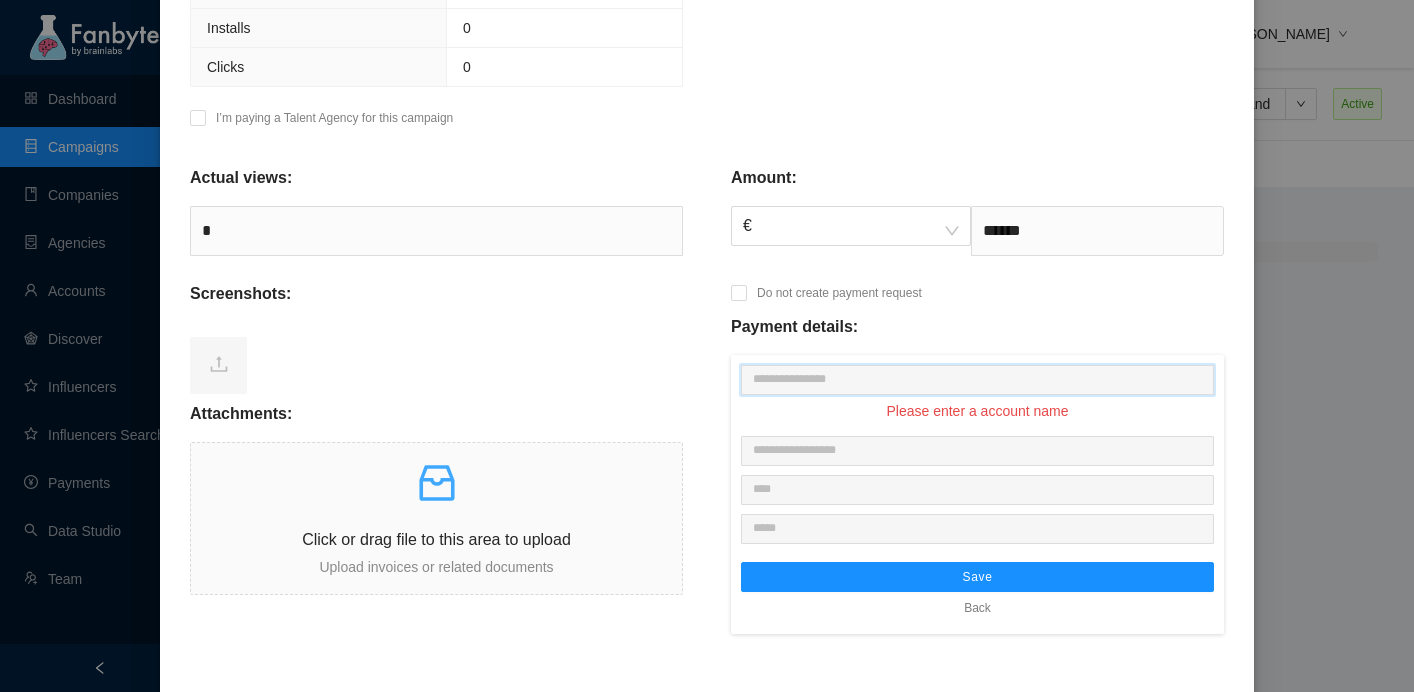 paste on "**********" 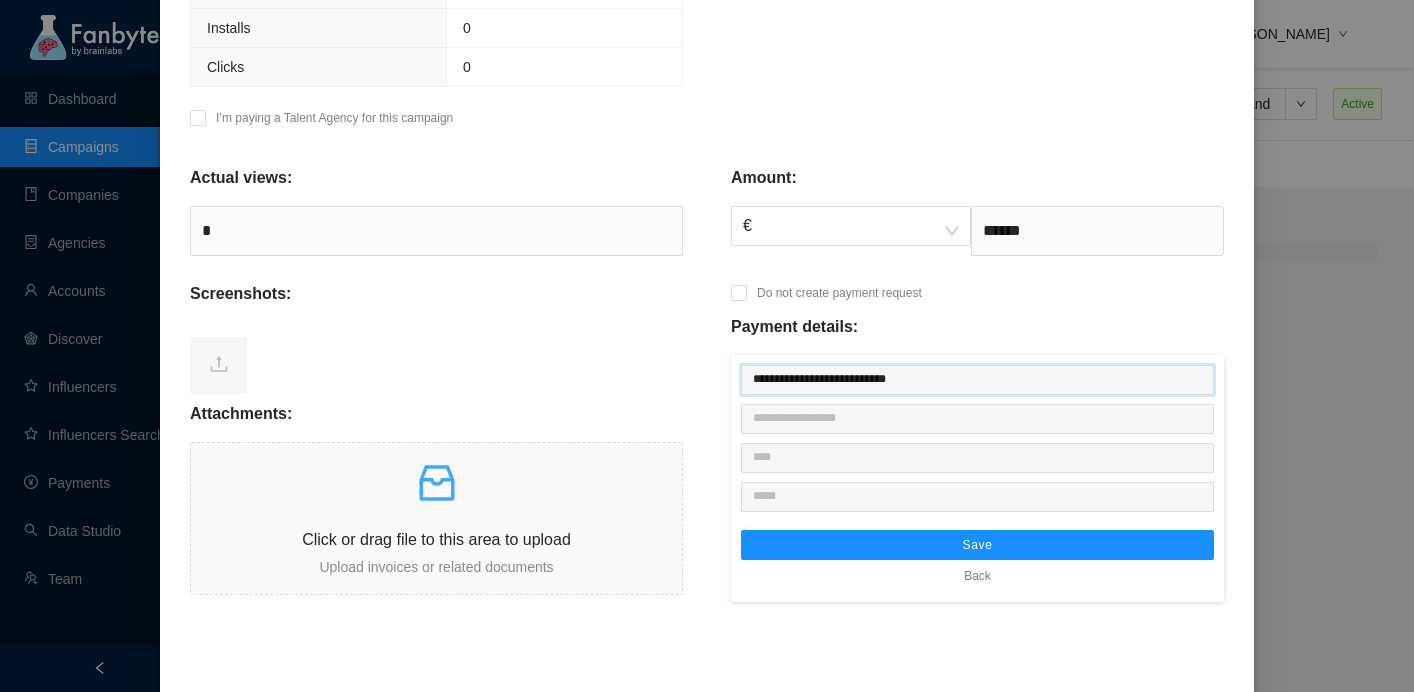 type on "**********" 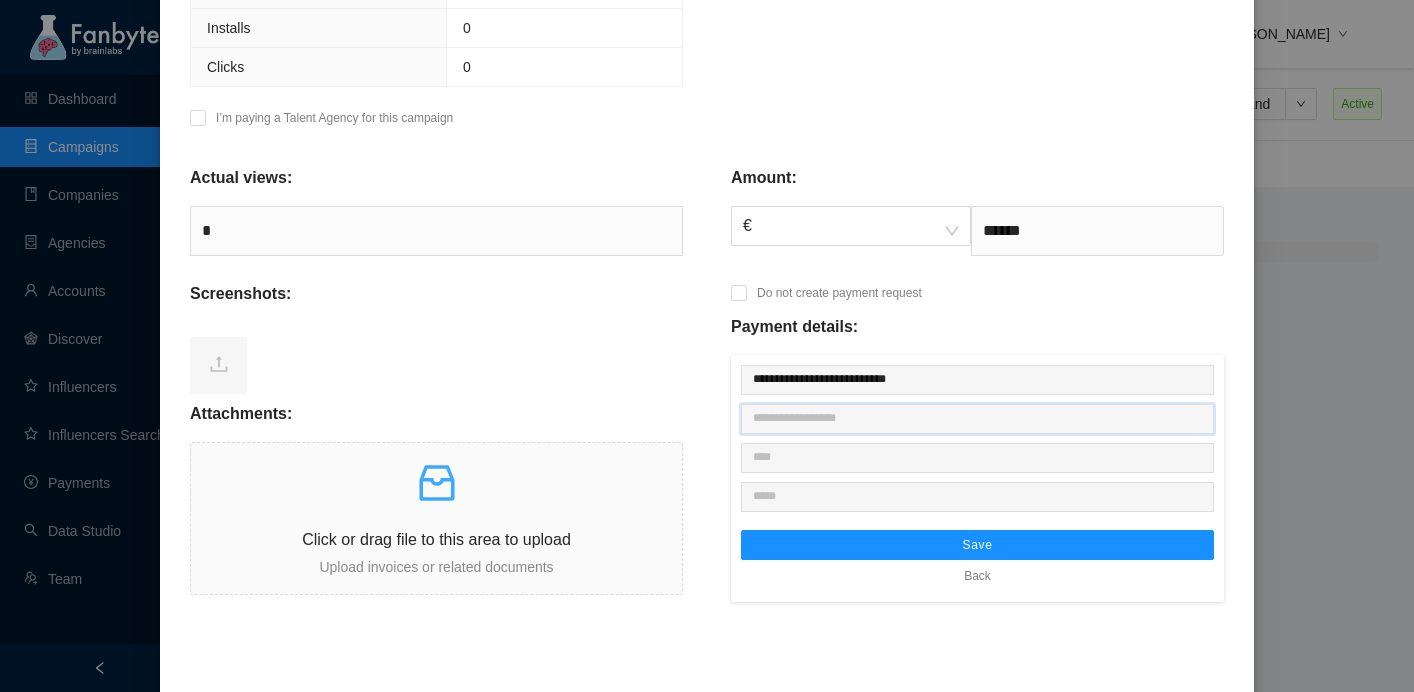click at bounding box center (977, 419) 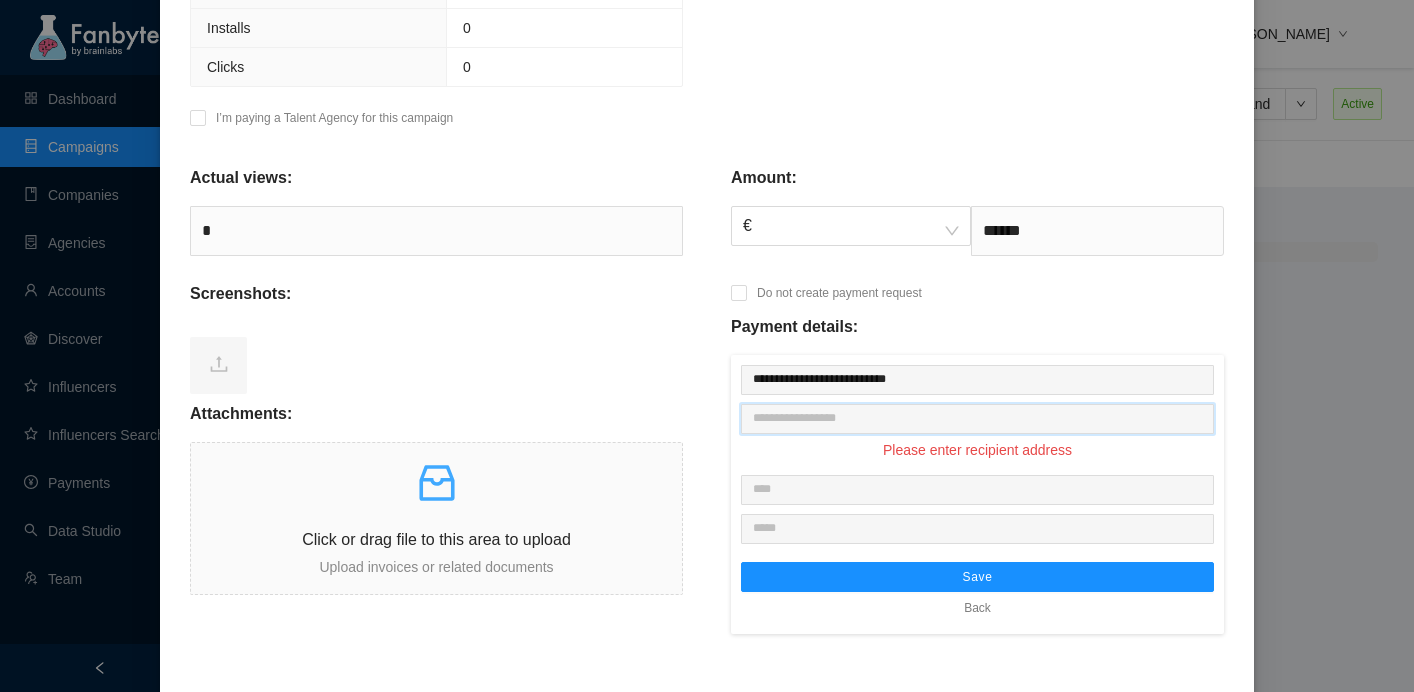paste on "**********" 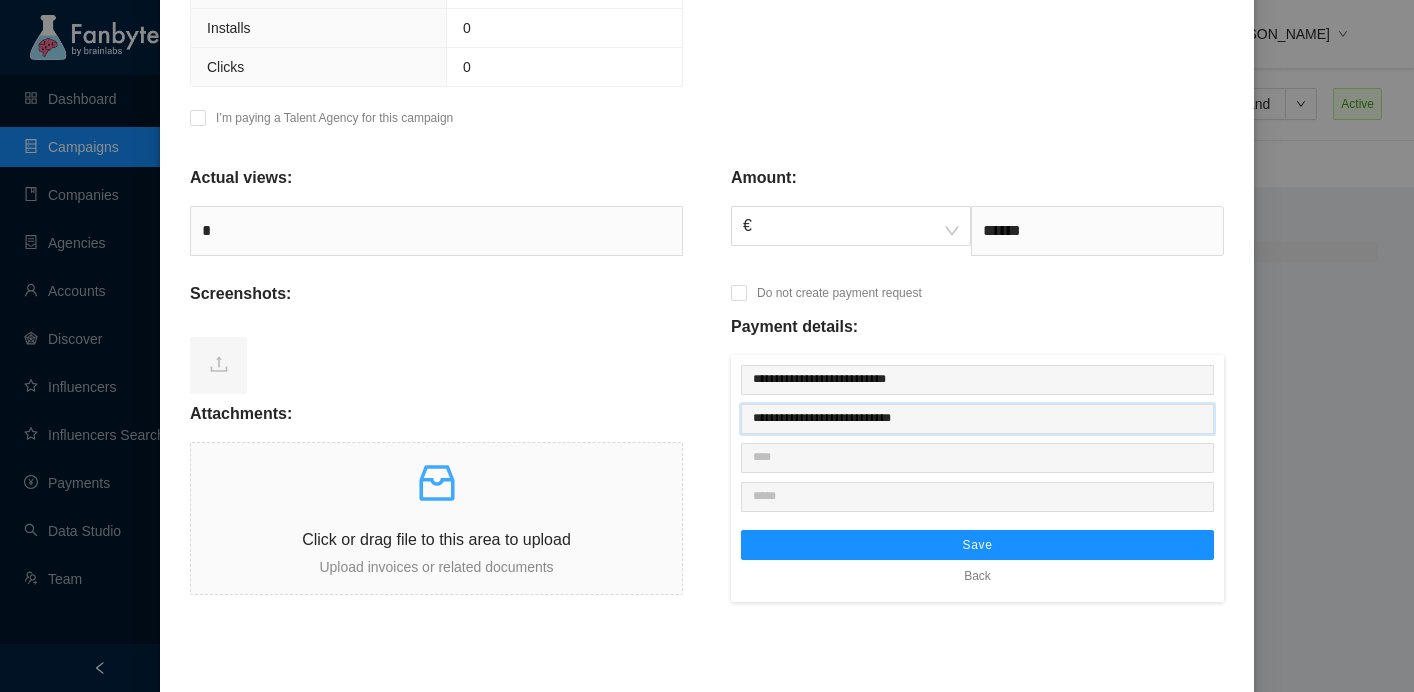 type on "**********" 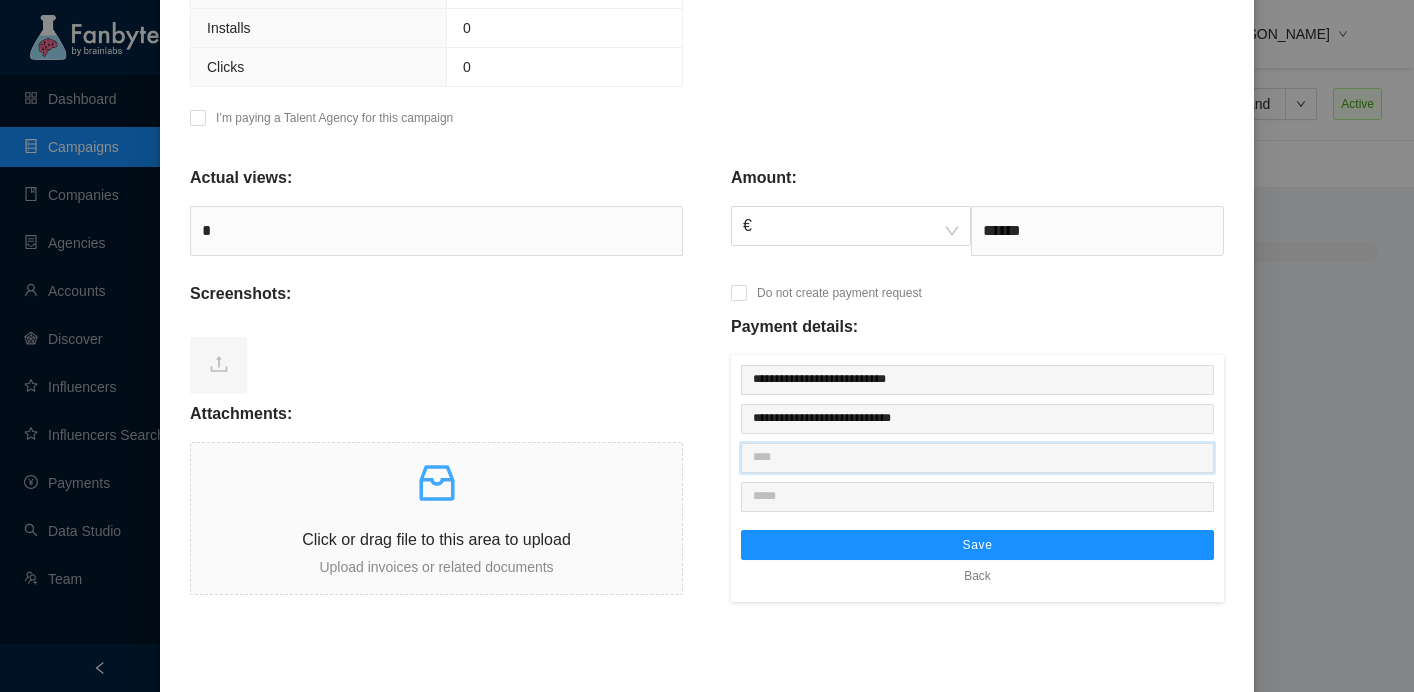 click at bounding box center (977, 458) 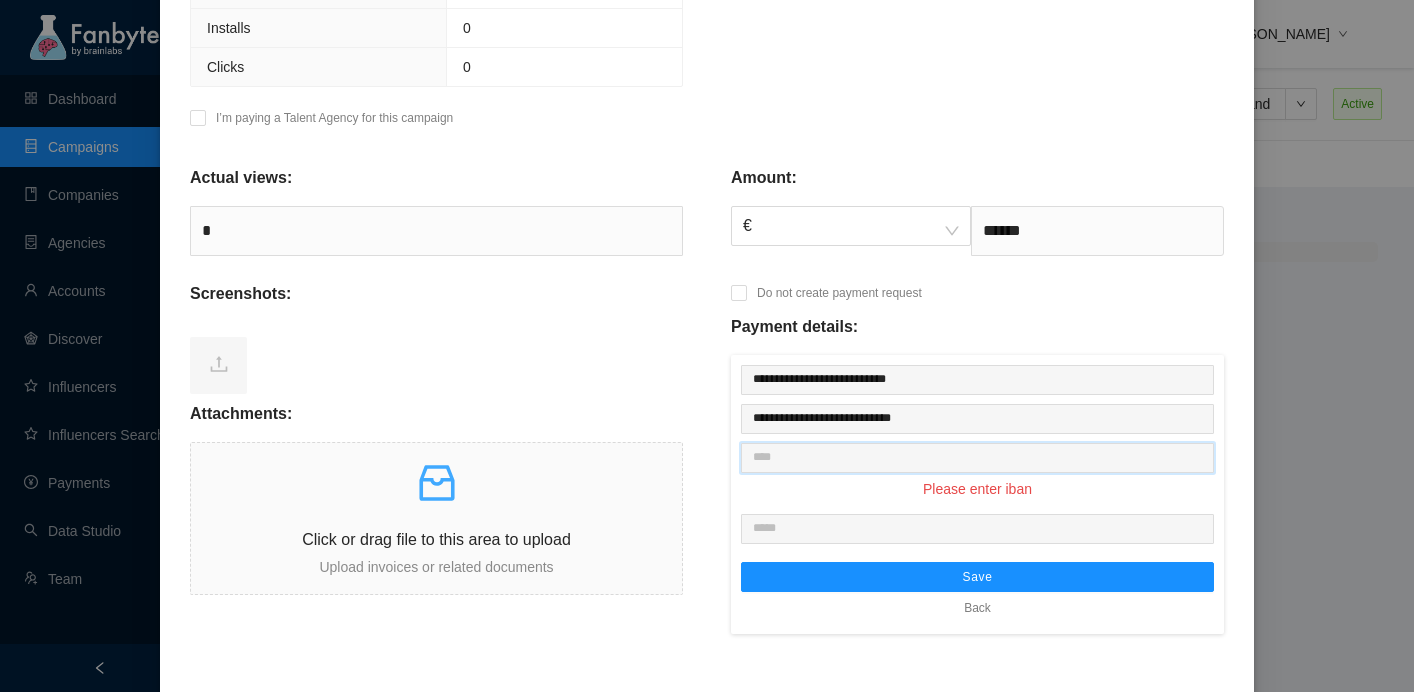 paste on "**********" 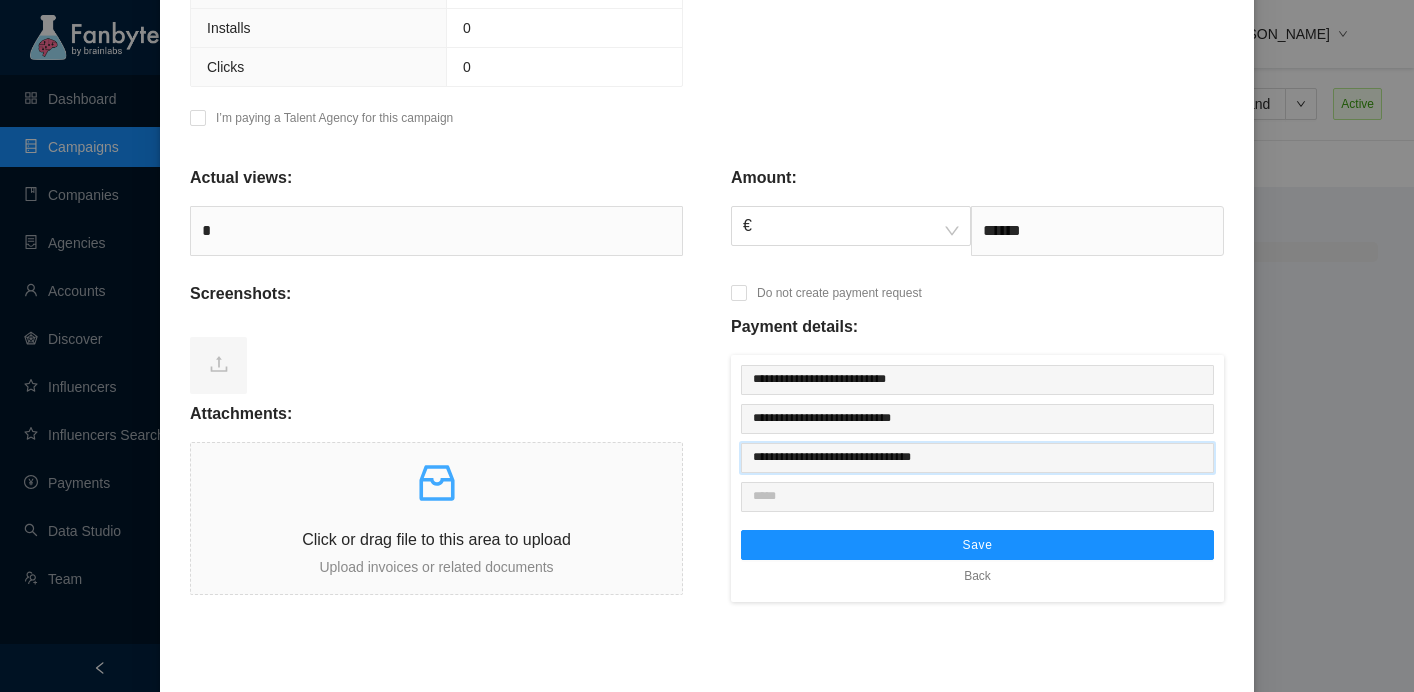 type on "**********" 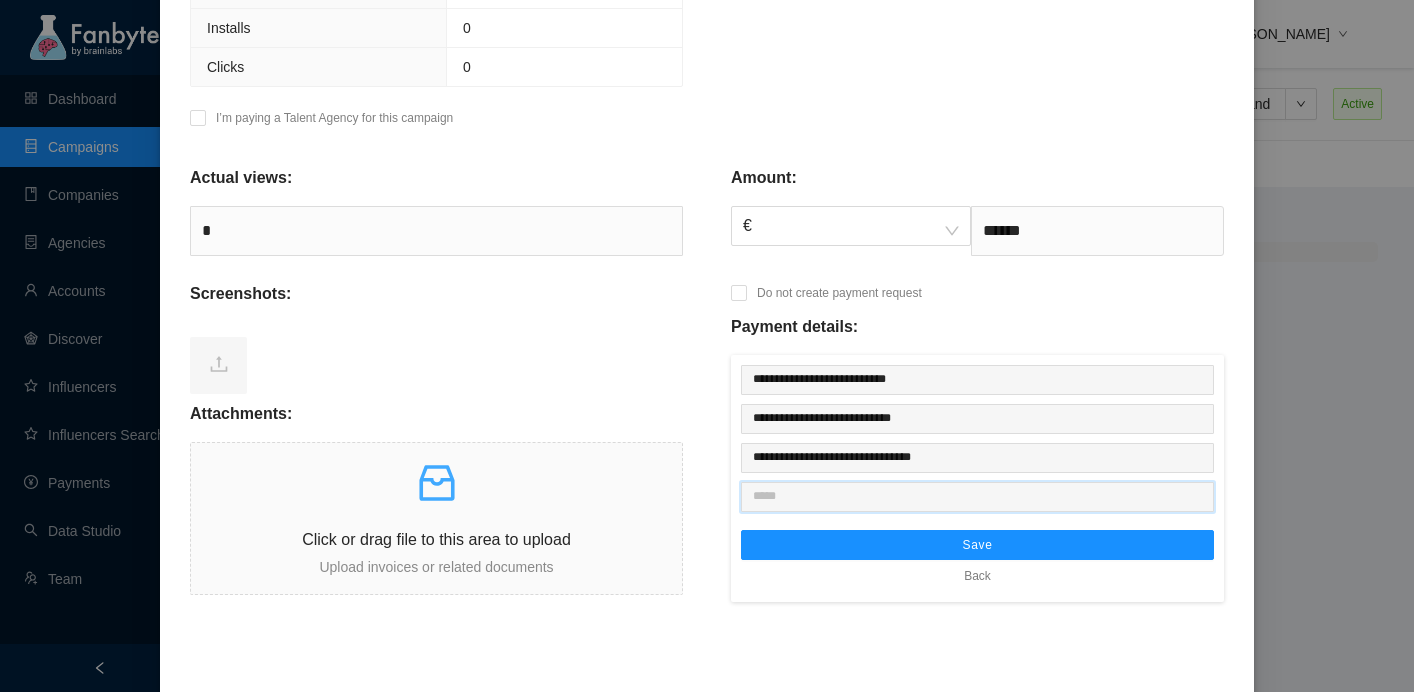 click at bounding box center (977, 497) 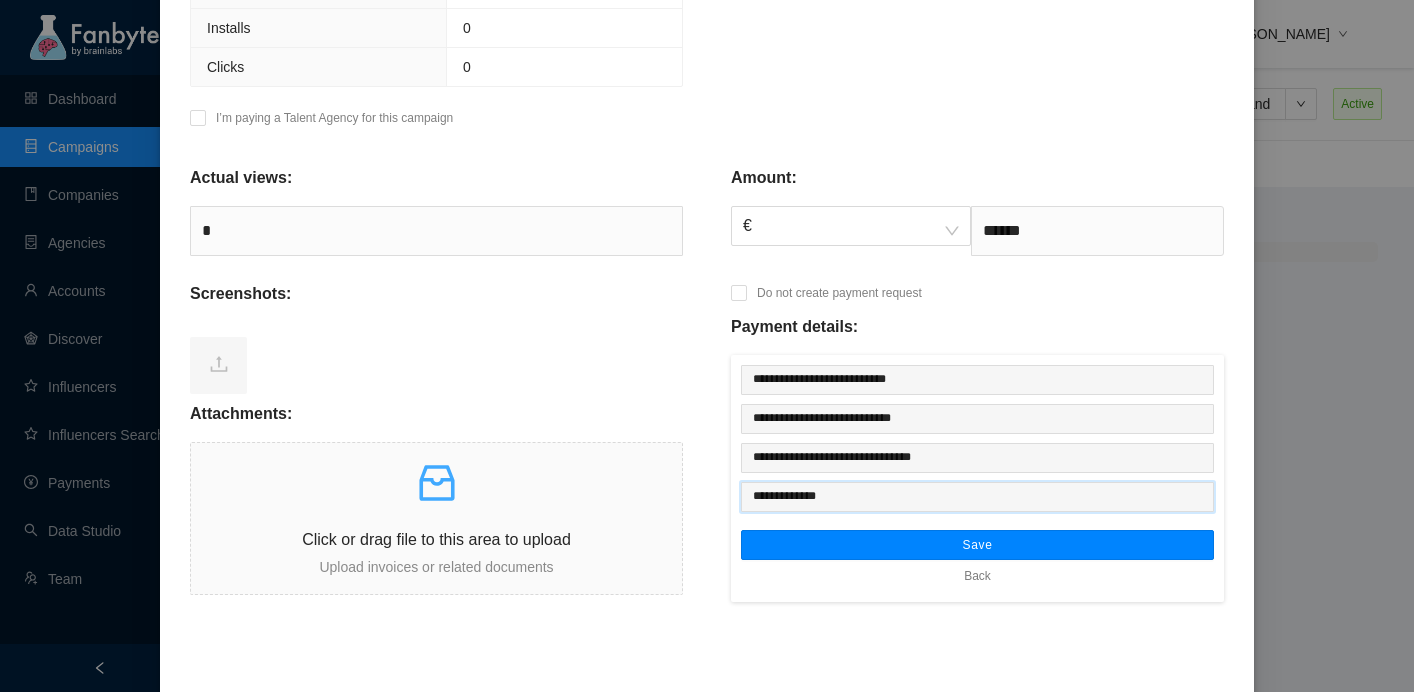 type on "**********" 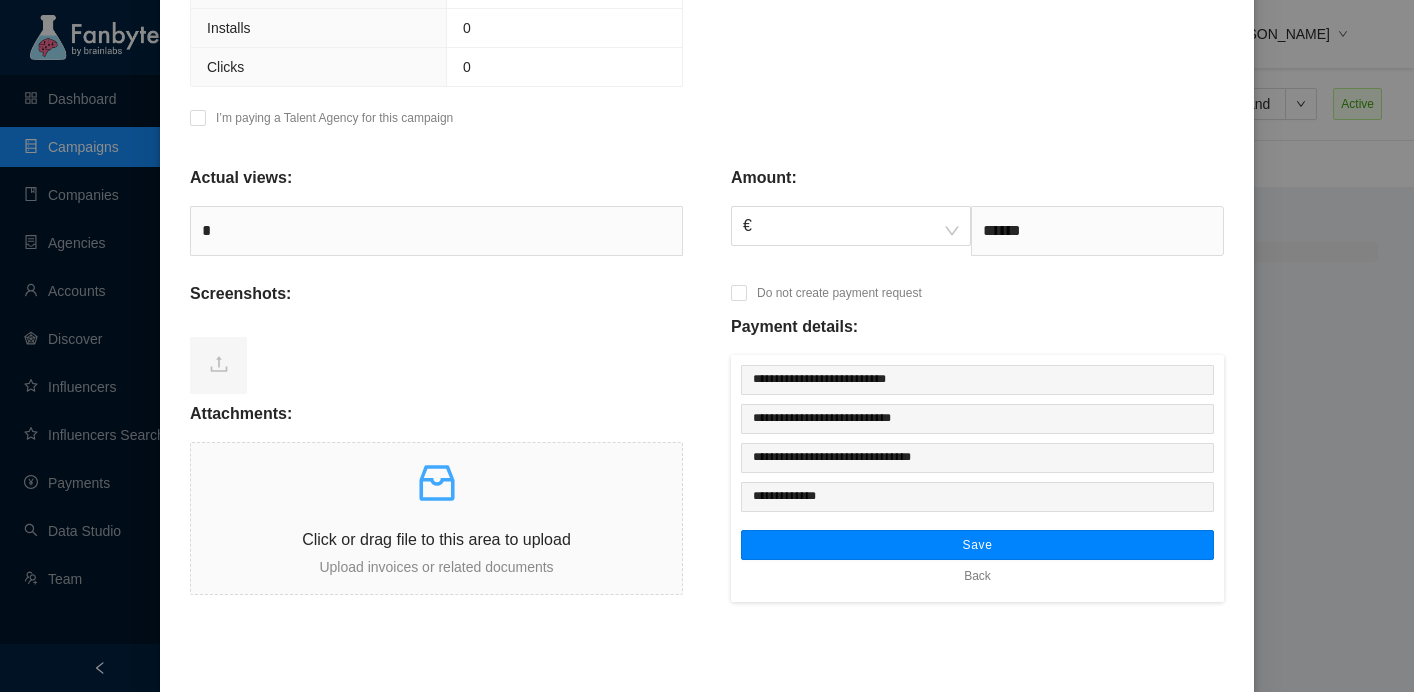 click on "Save" at bounding box center (977, 545) 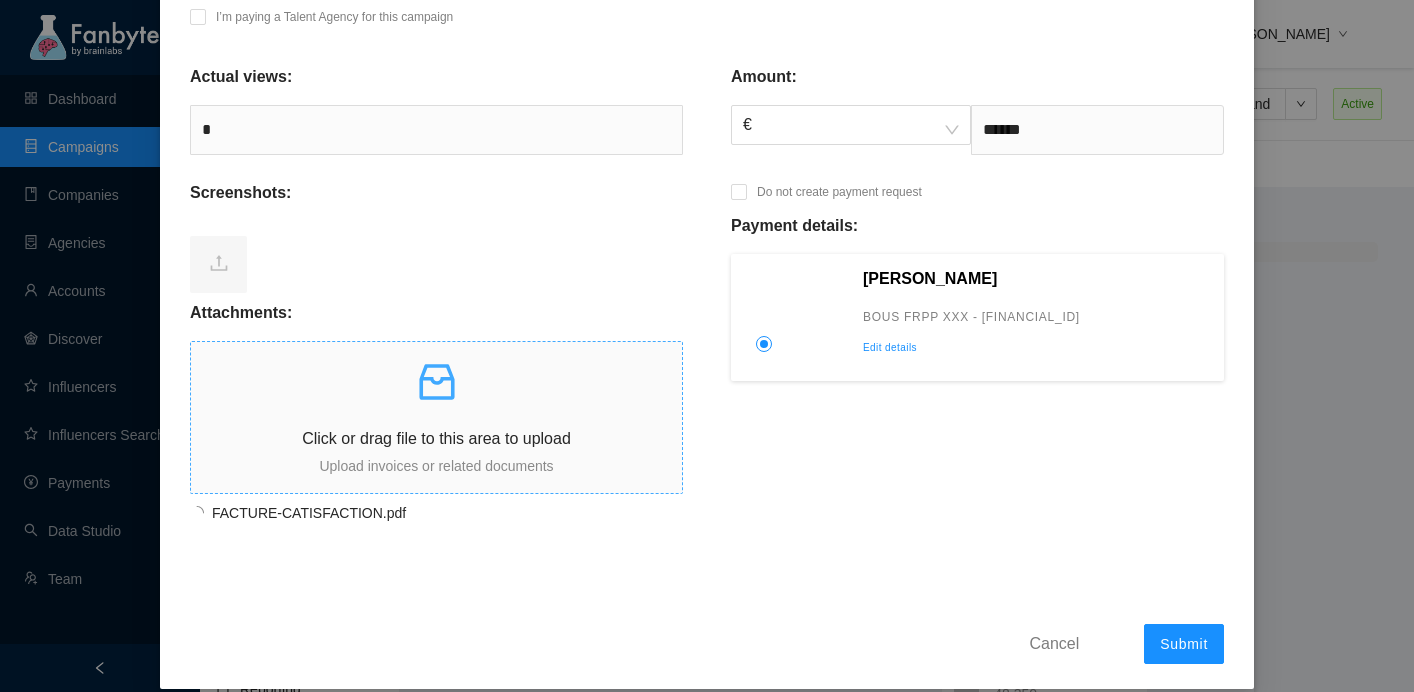 scroll, scrollTop: 780, scrollLeft: 0, axis: vertical 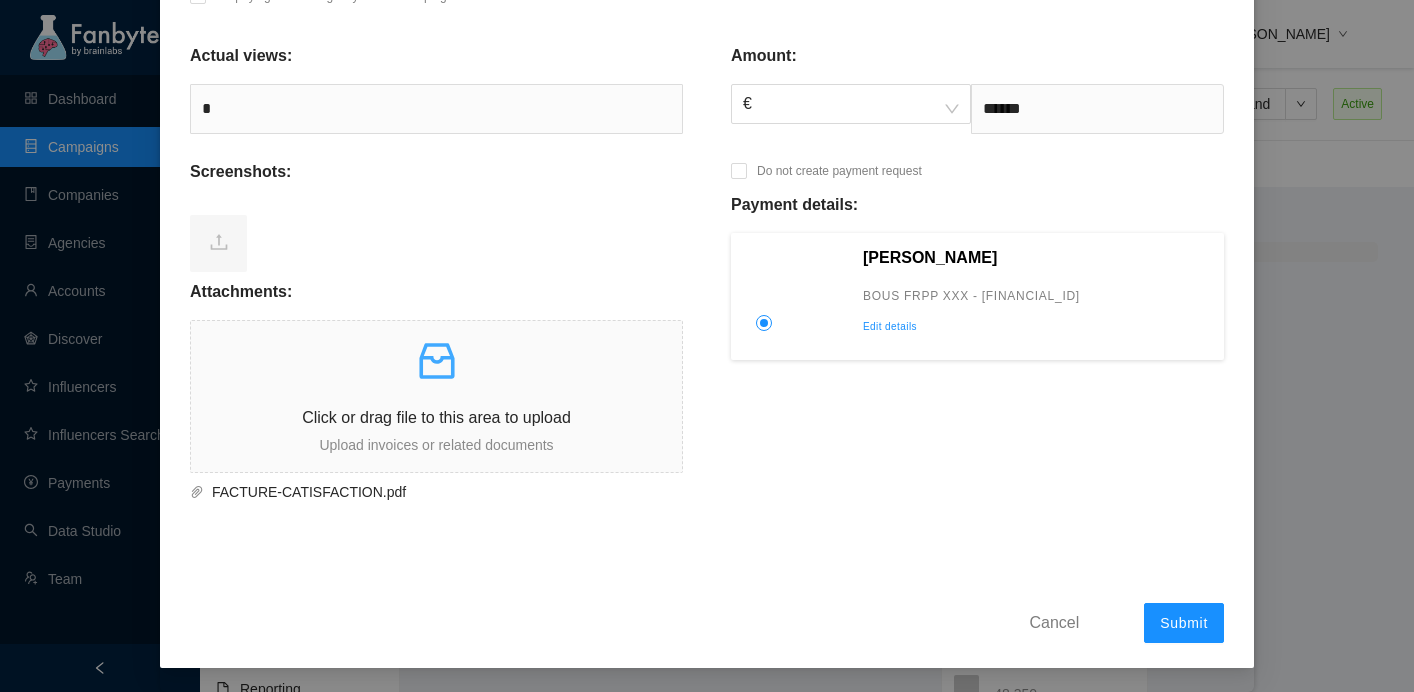 click on "**********" at bounding box center (707, -6) 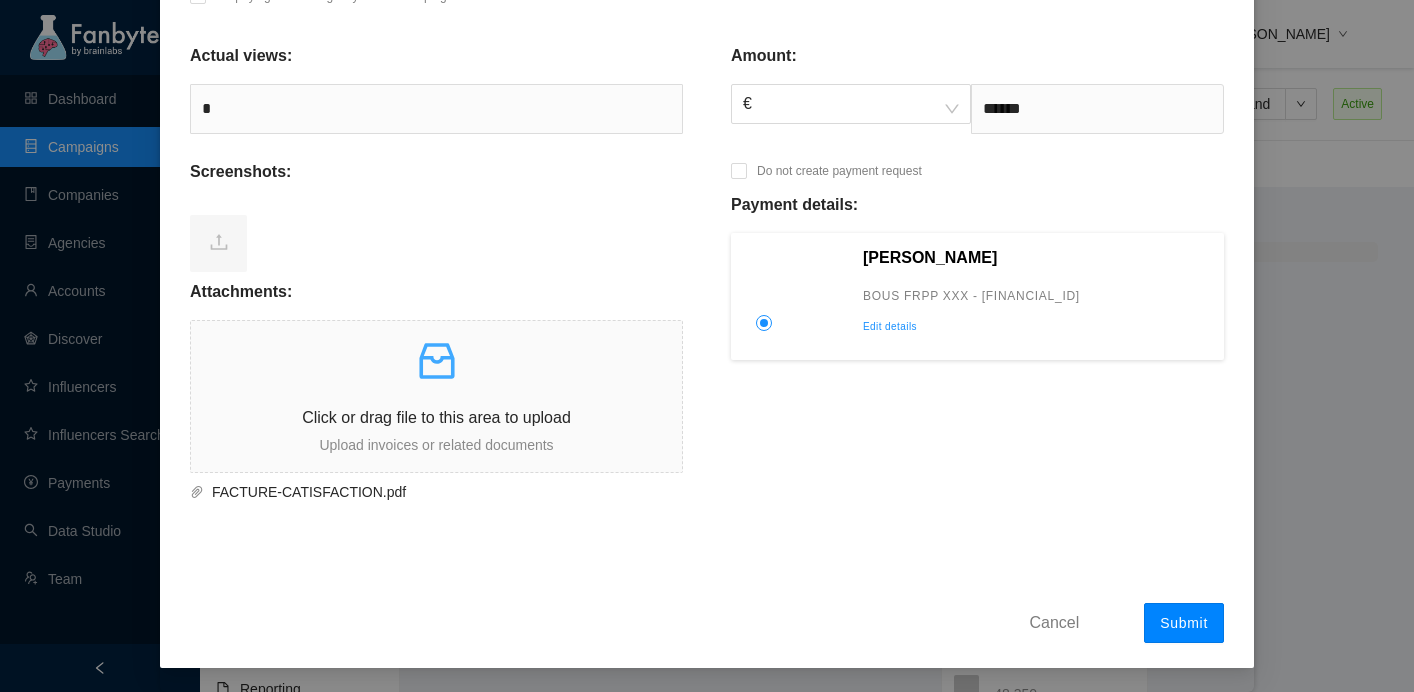 click on "Submit" at bounding box center [1184, 623] 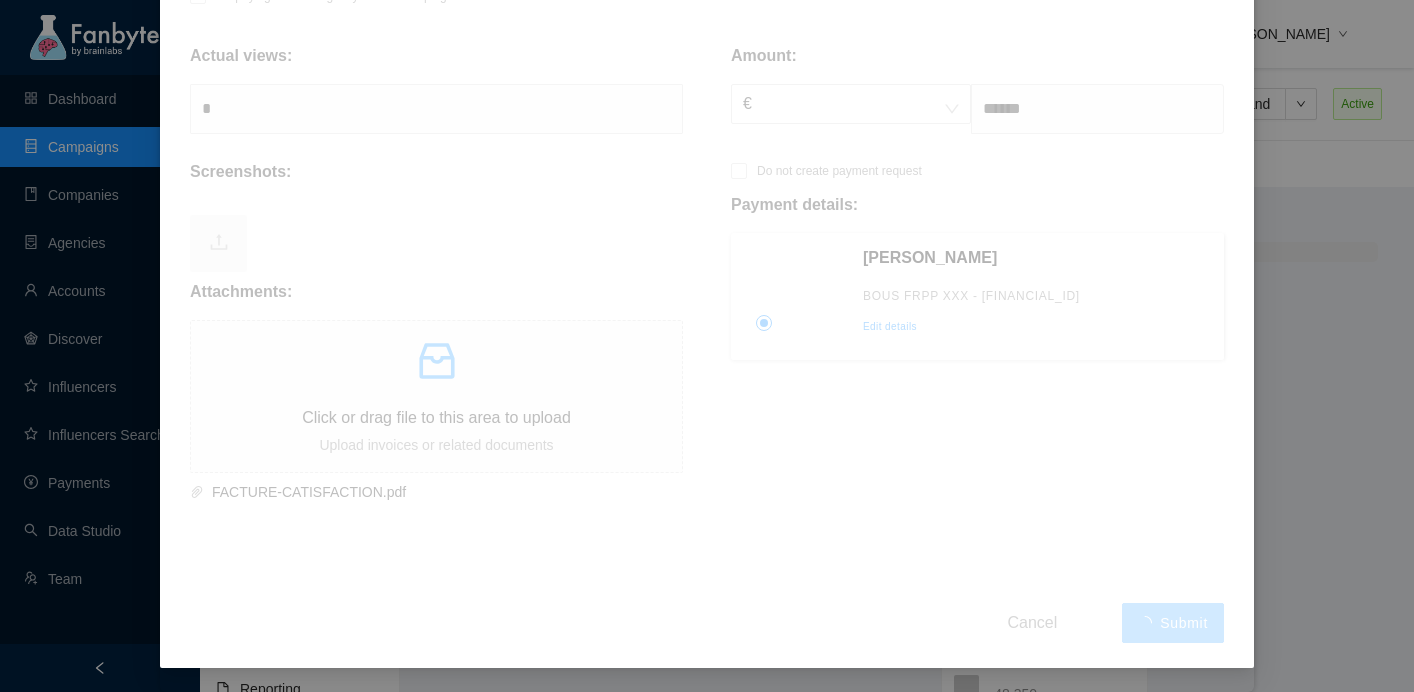 click on "**********" at bounding box center (707, -6) 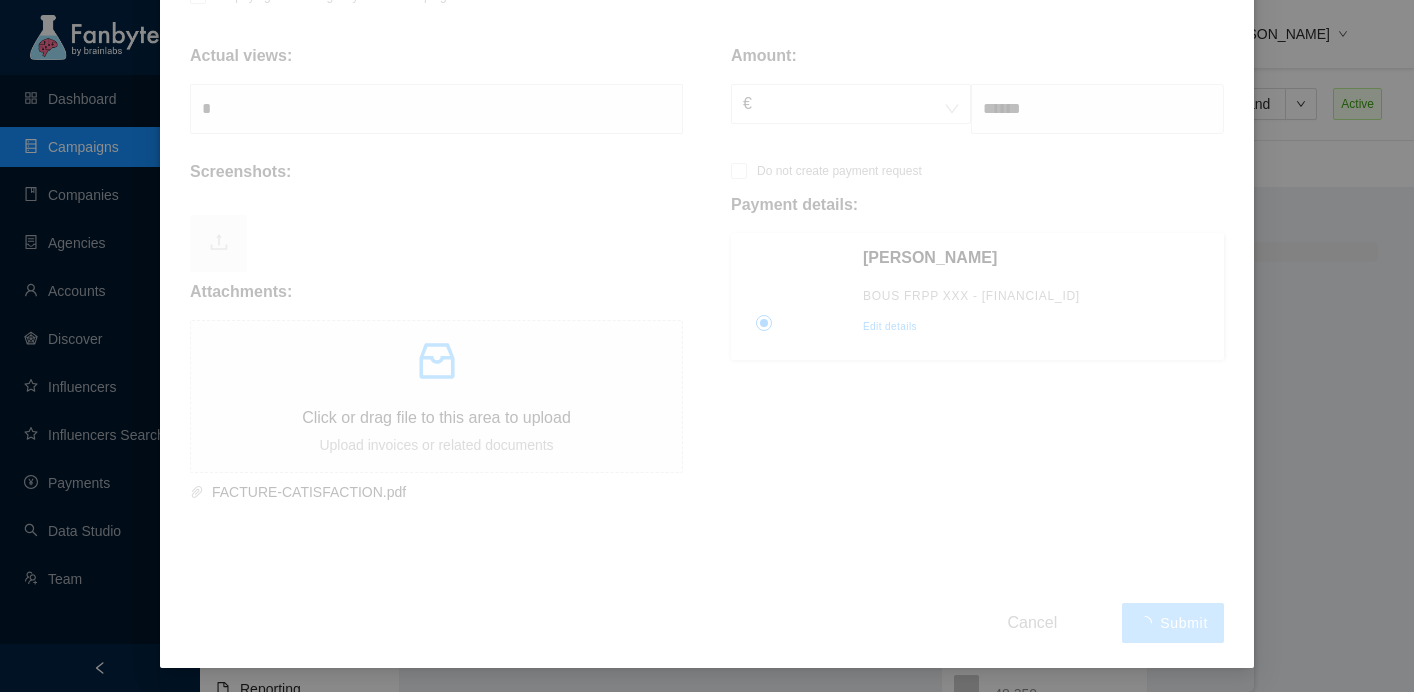 type on "******" 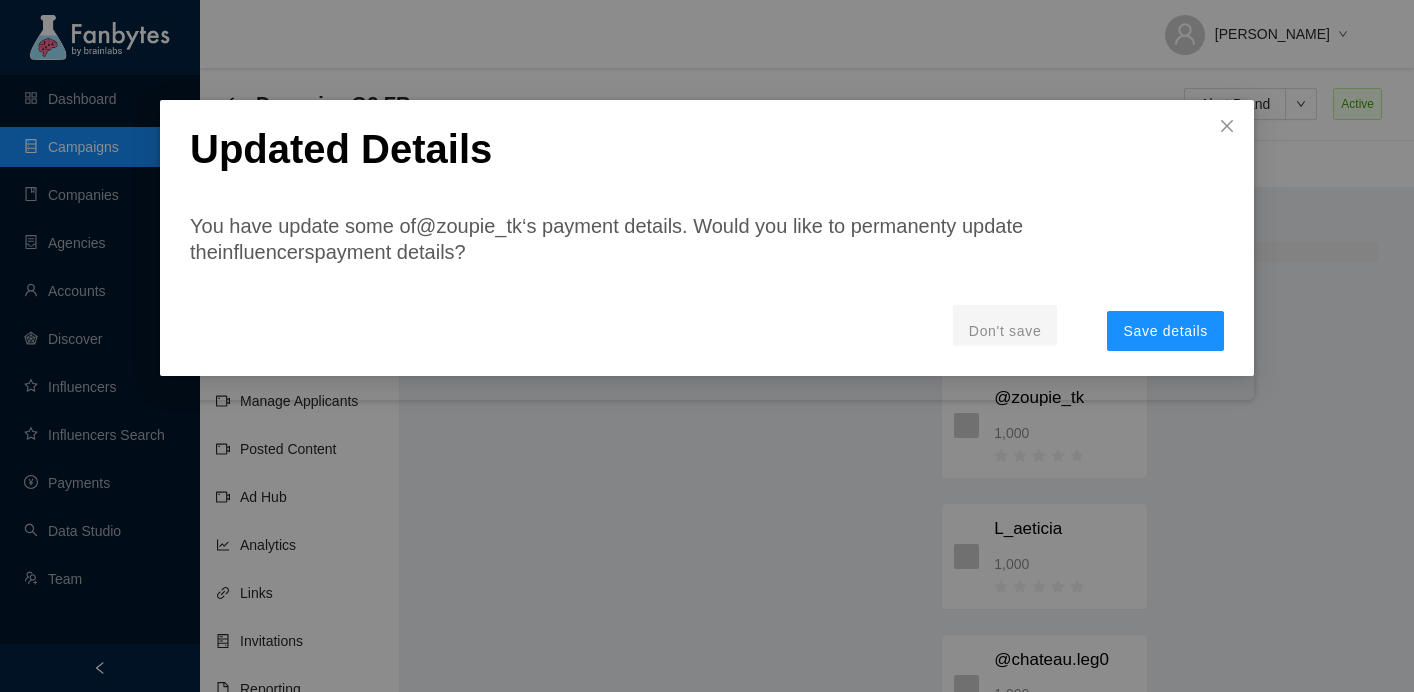 scroll, scrollTop: 0, scrollLeft: 0, axis: both 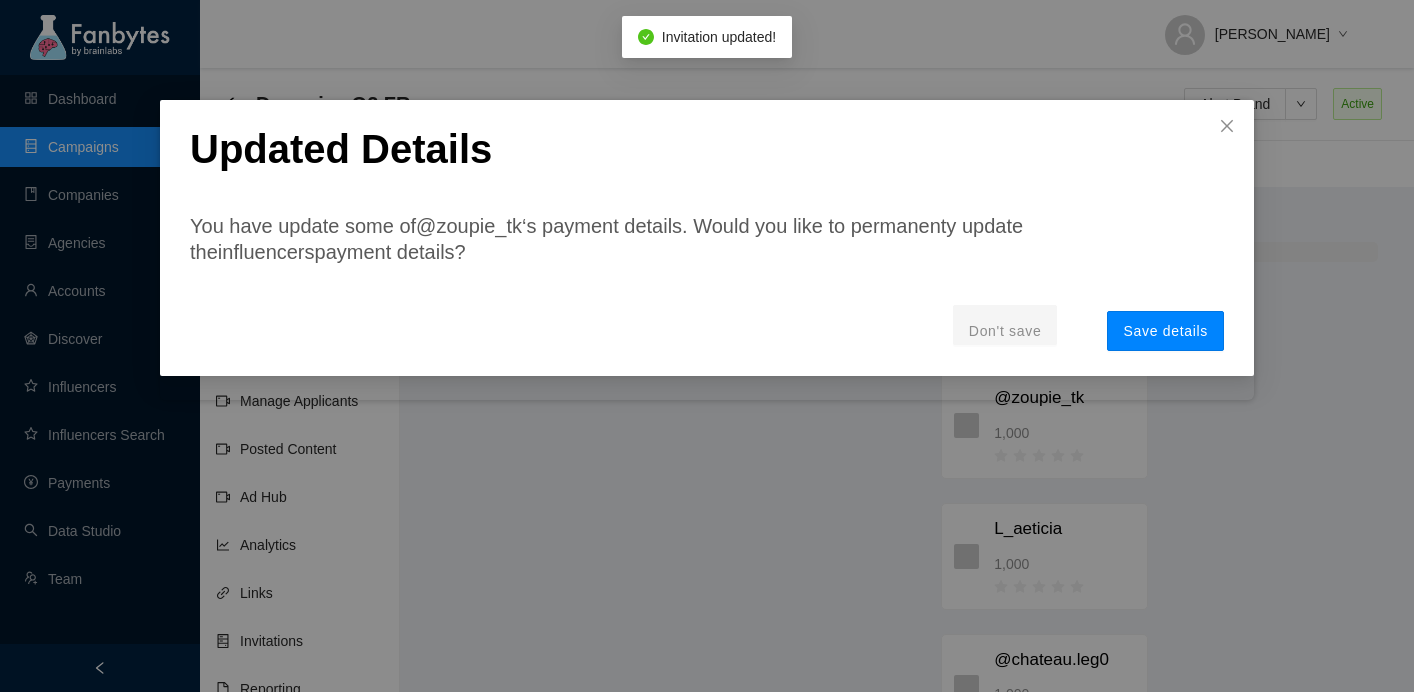 click on "Save details" at bounding box center (1165, 331) 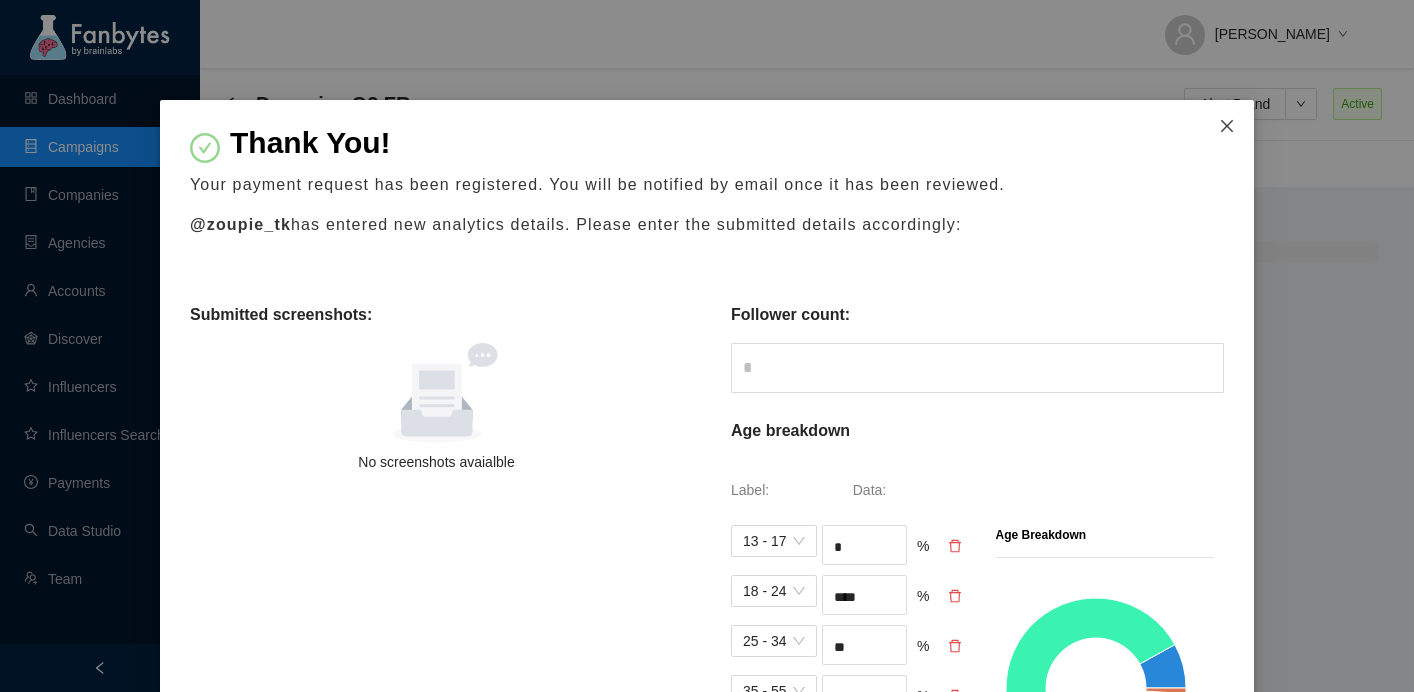click 